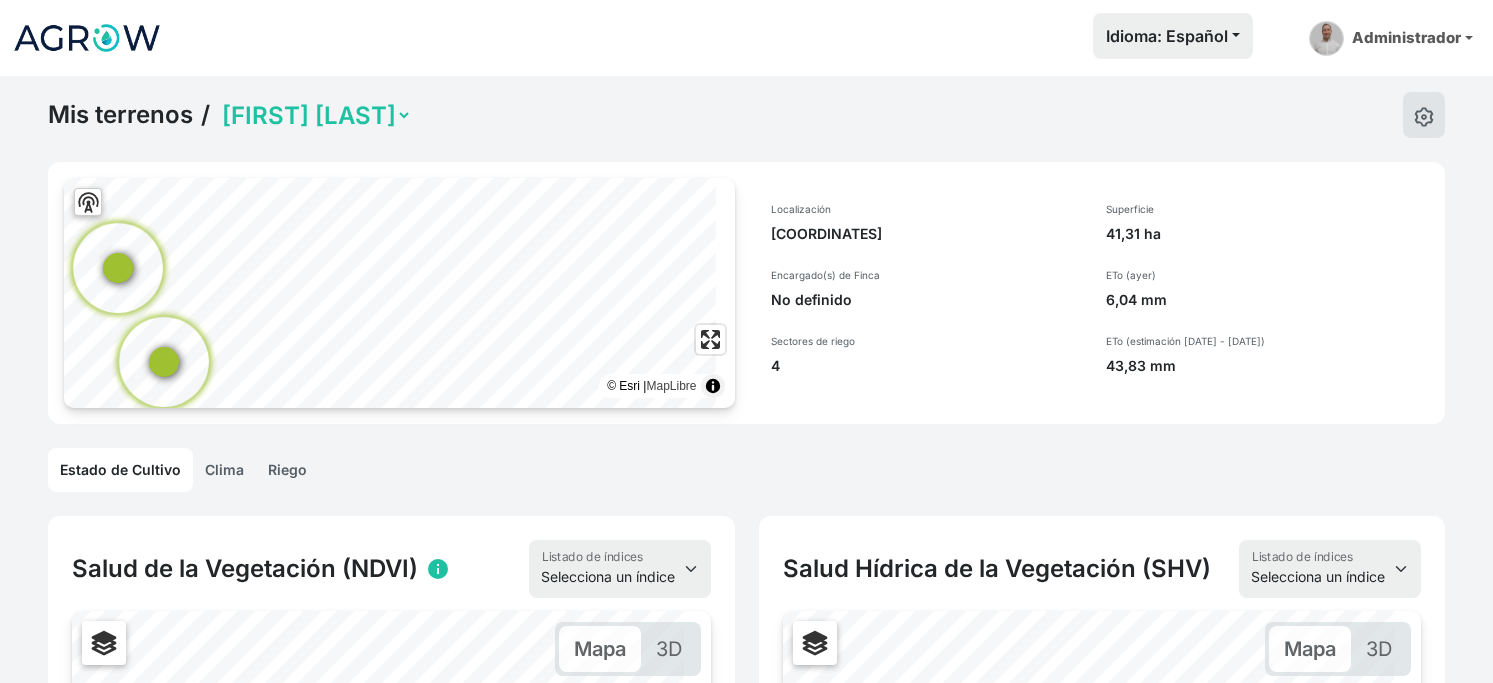 scroll, scrollTop: 0, scrollLeft: 0, axis: both 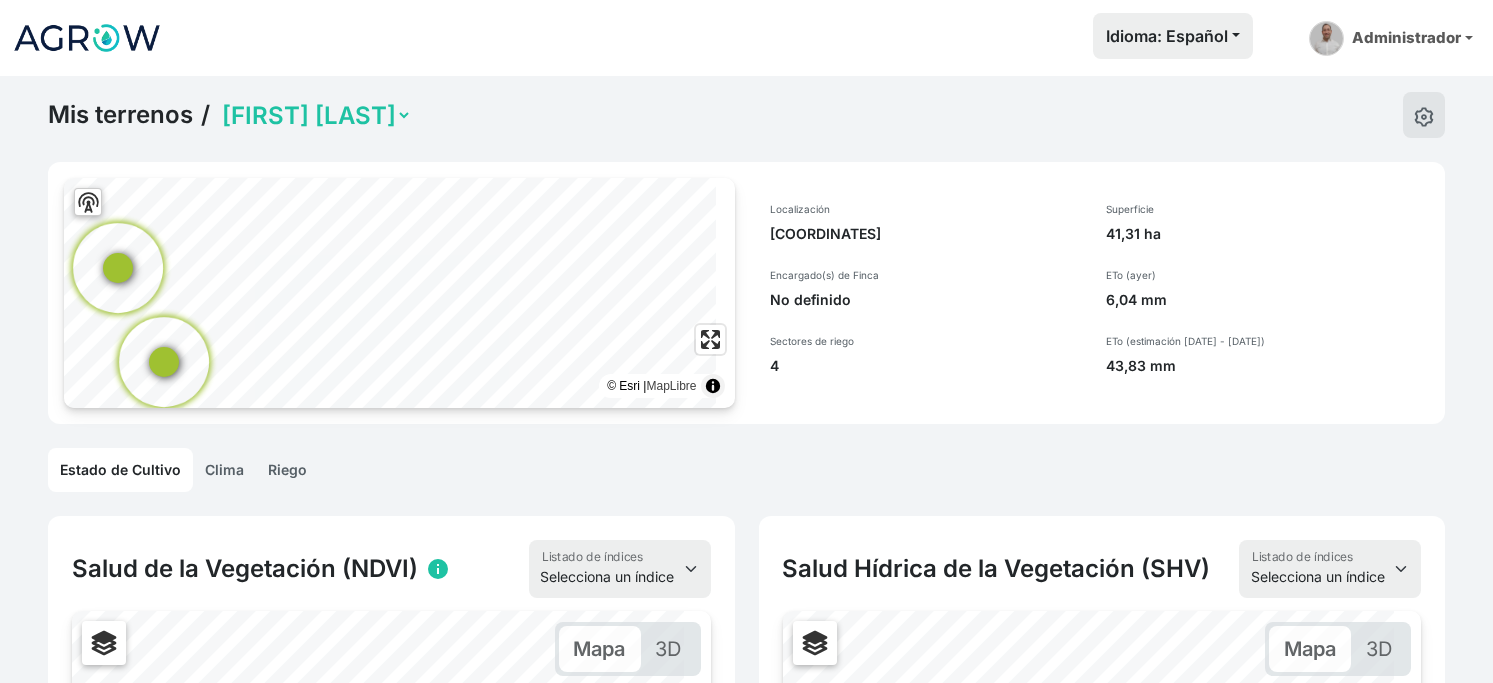 click 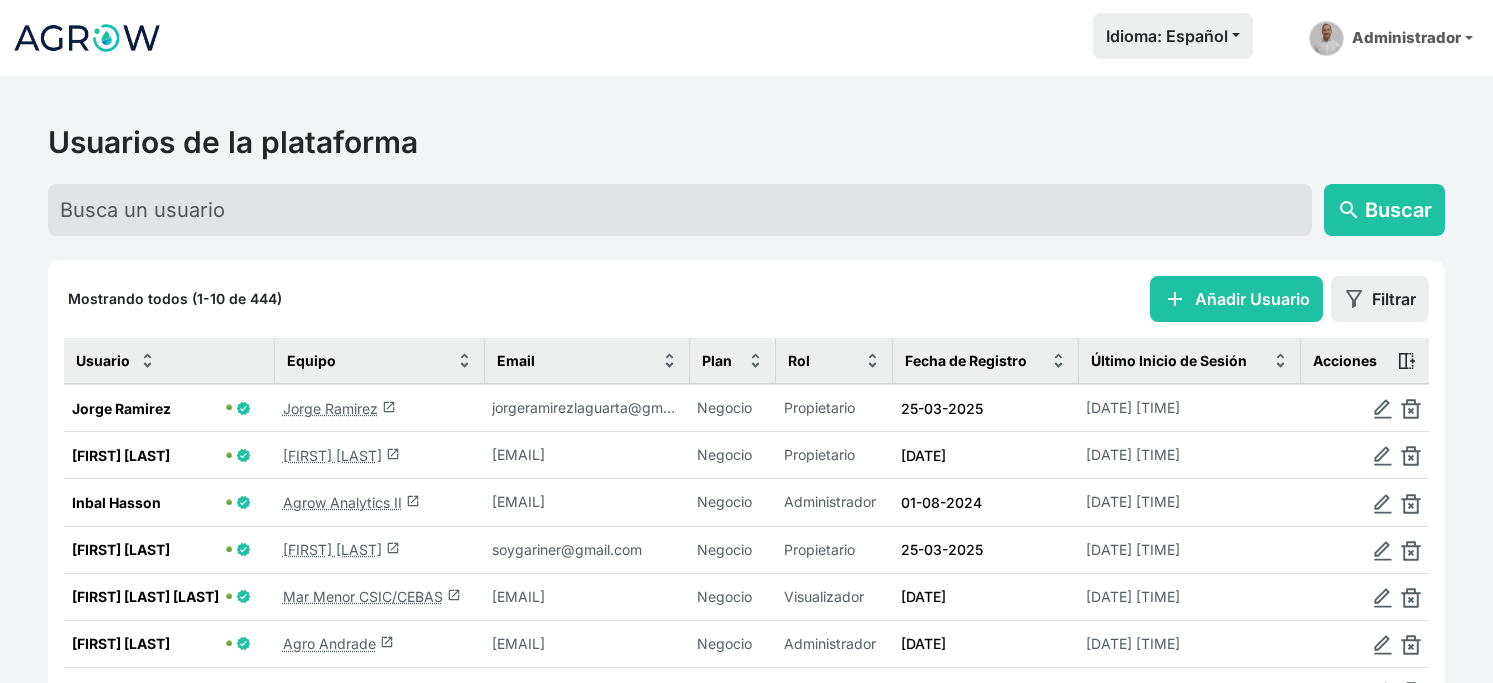 click on "[FIRST] [LAST]  launch" 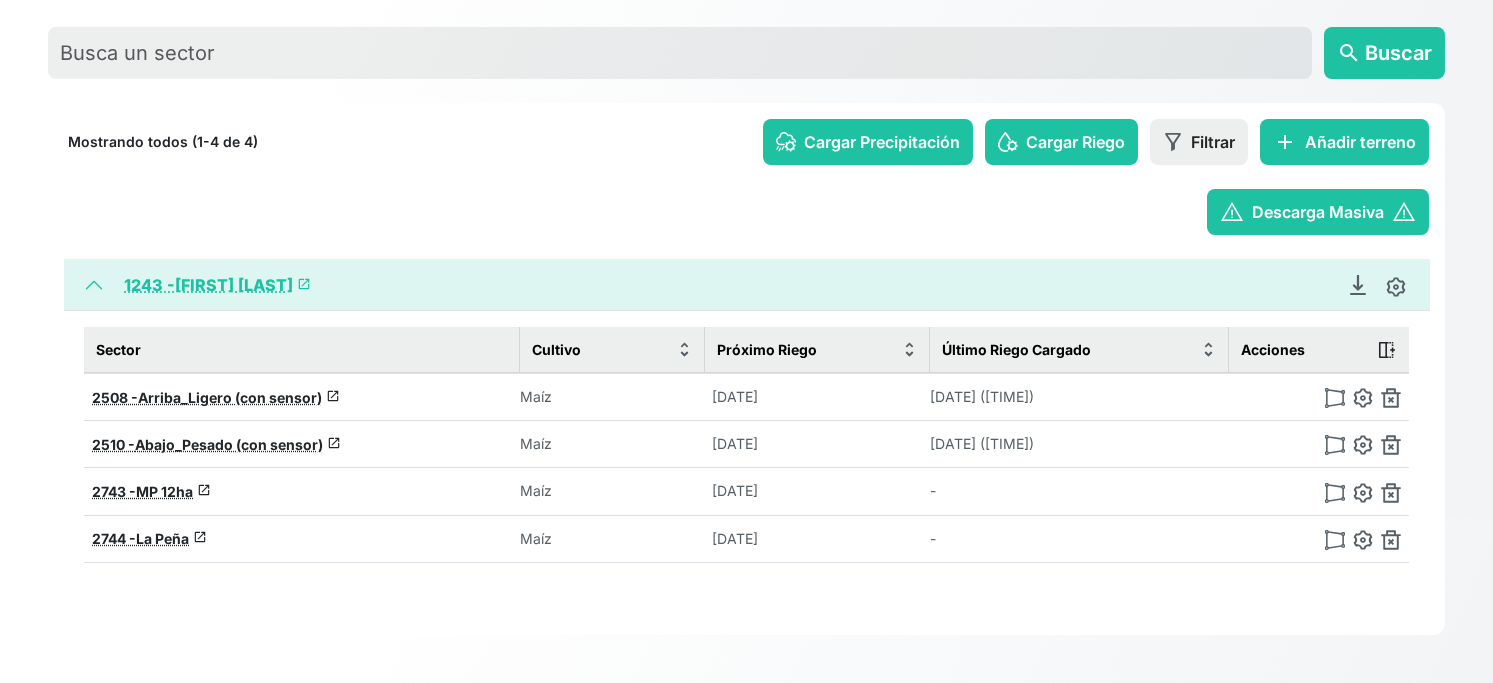 scroll, scrollTop: 247, scrollLeft: 0, axis: vertical 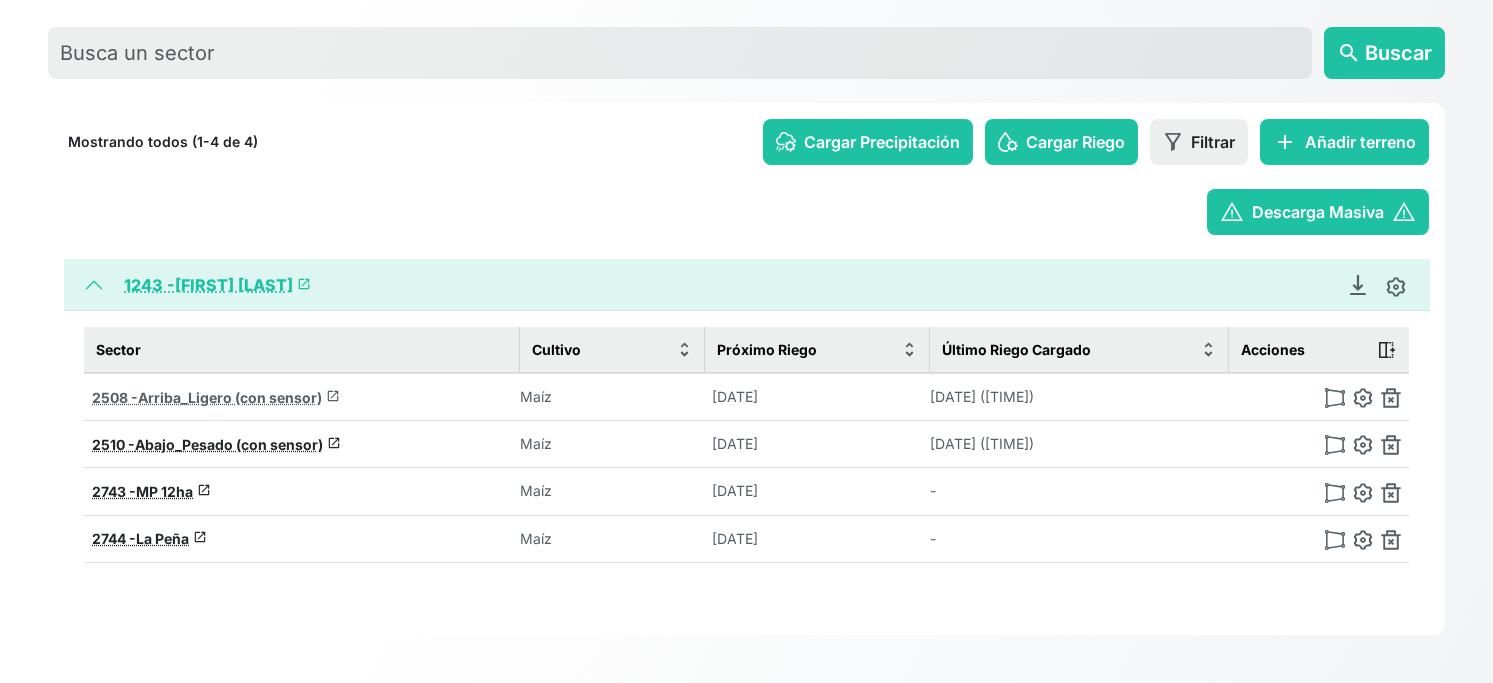 click on "Arriba_Ligero (con sensor)" at bounding box center (230, 397) 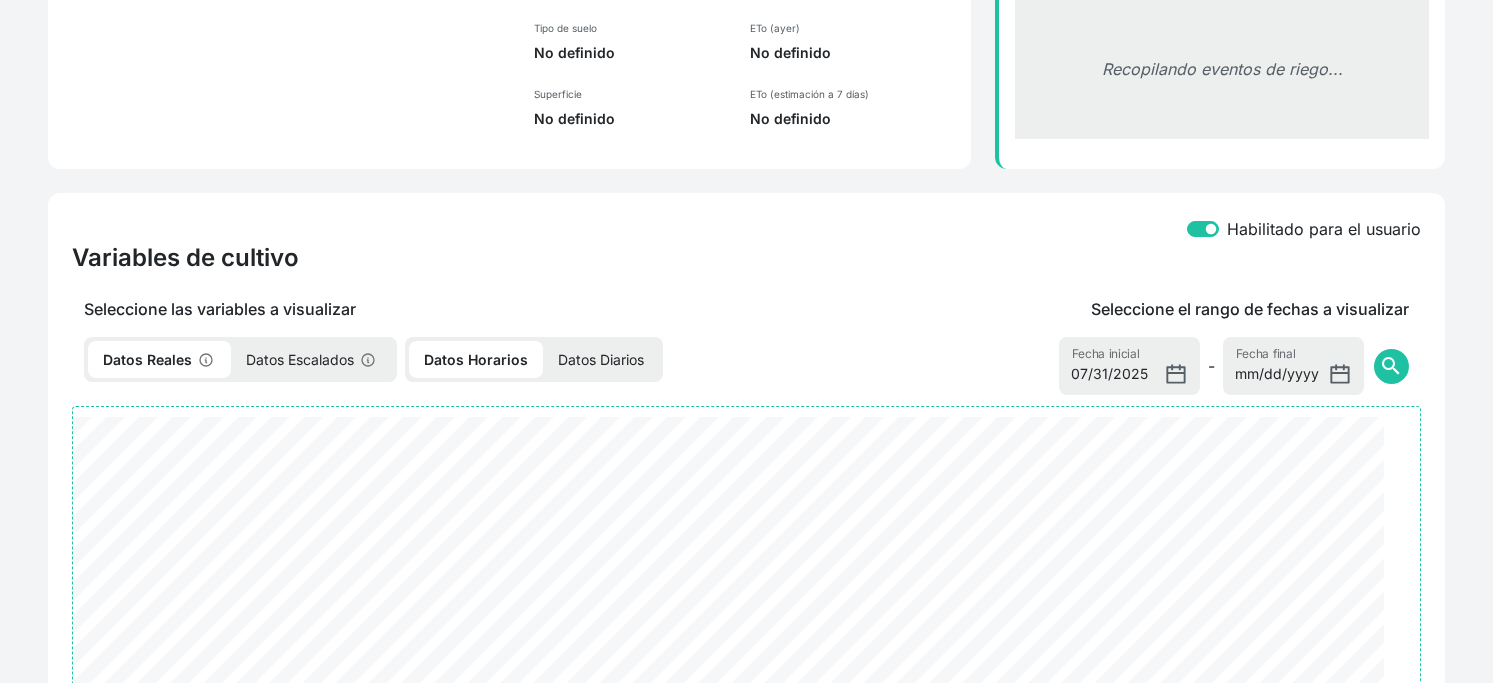 select on "2508" 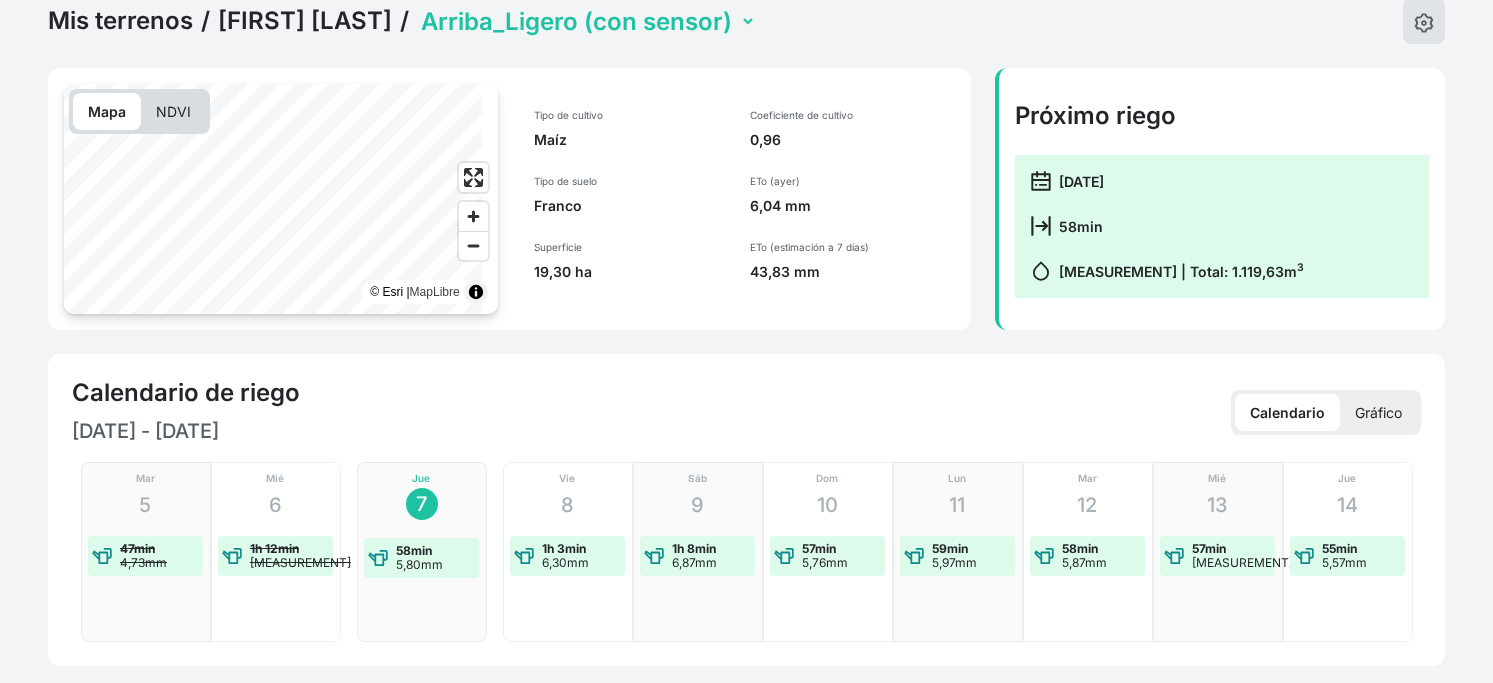 scroll, scrollTop: 0, scrollLeft: 0, axis: both 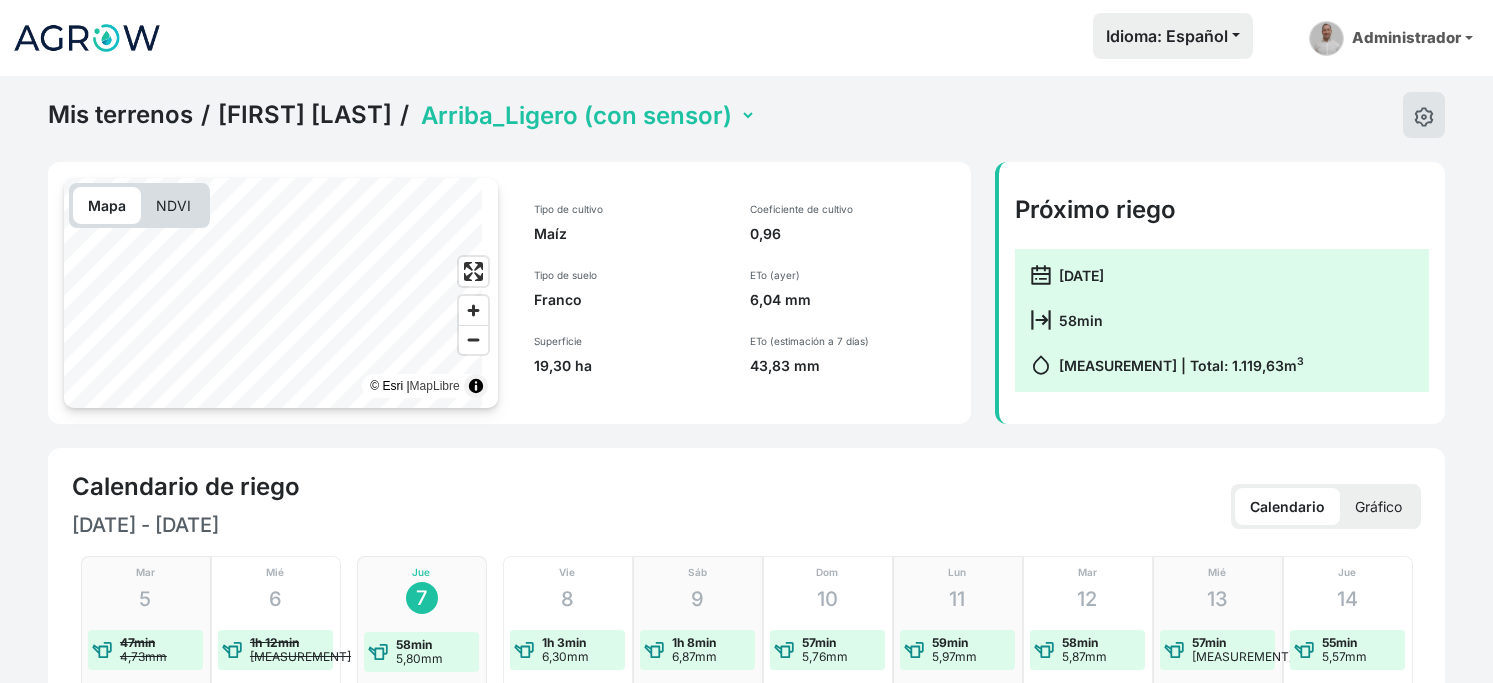 click on "[LOCATION] (con sensor)   [LOCATION] (con sensor)   La Peña   MP 12ha" 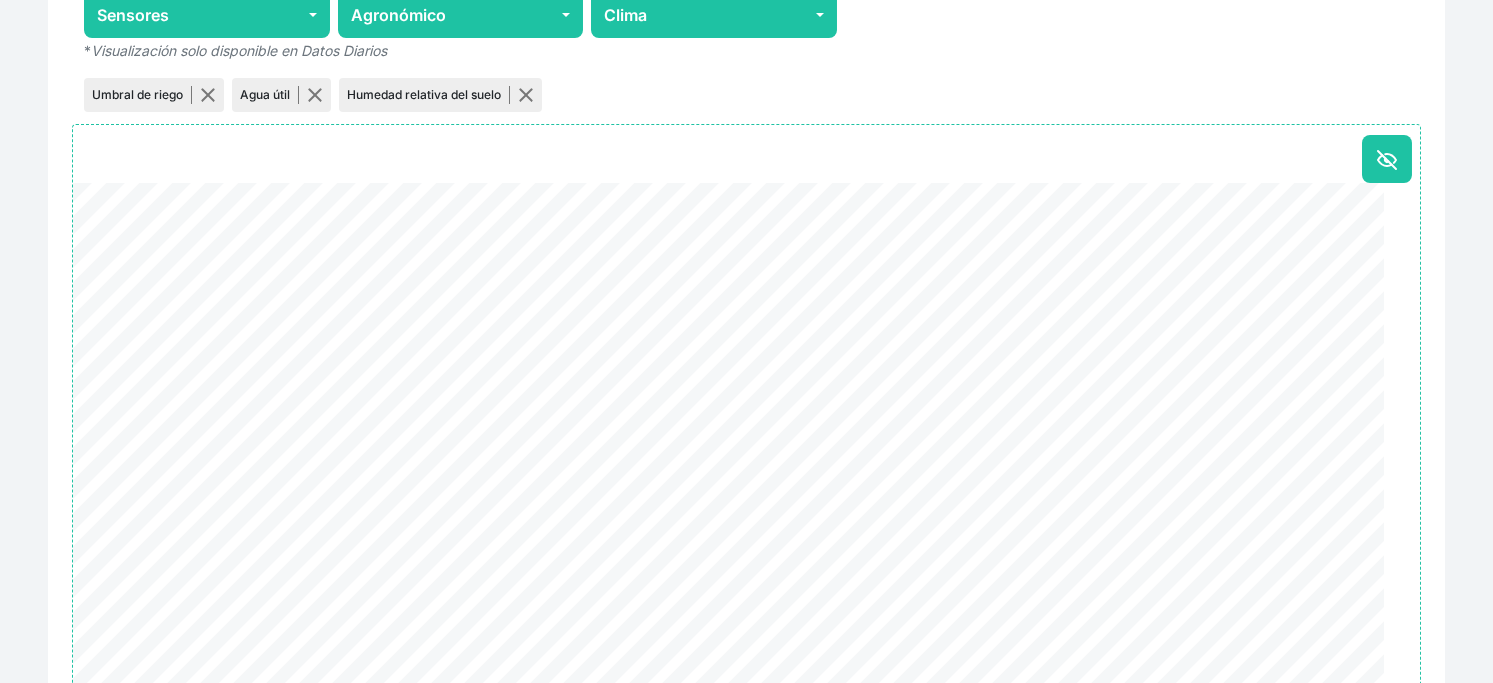 scroll, scrollTop: 1222, scrollLeft: 0, axis: vertical 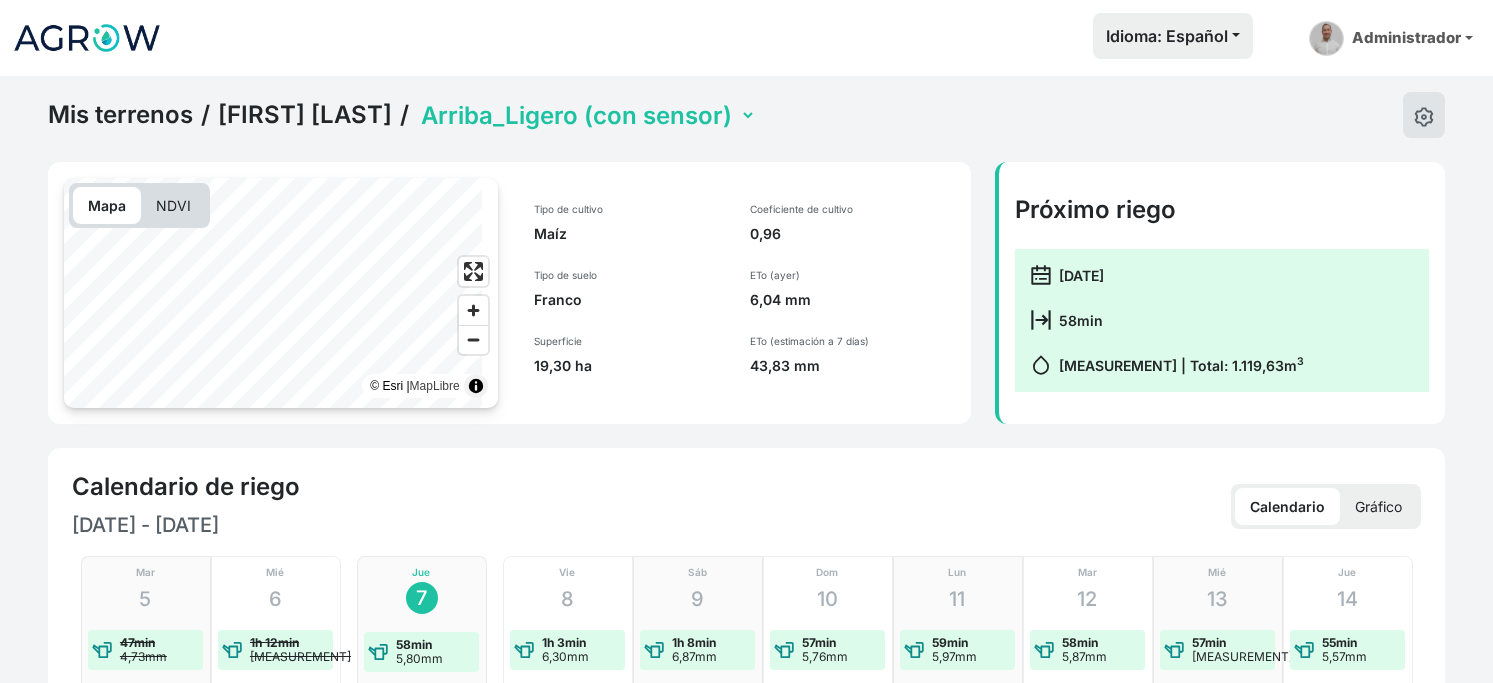 click 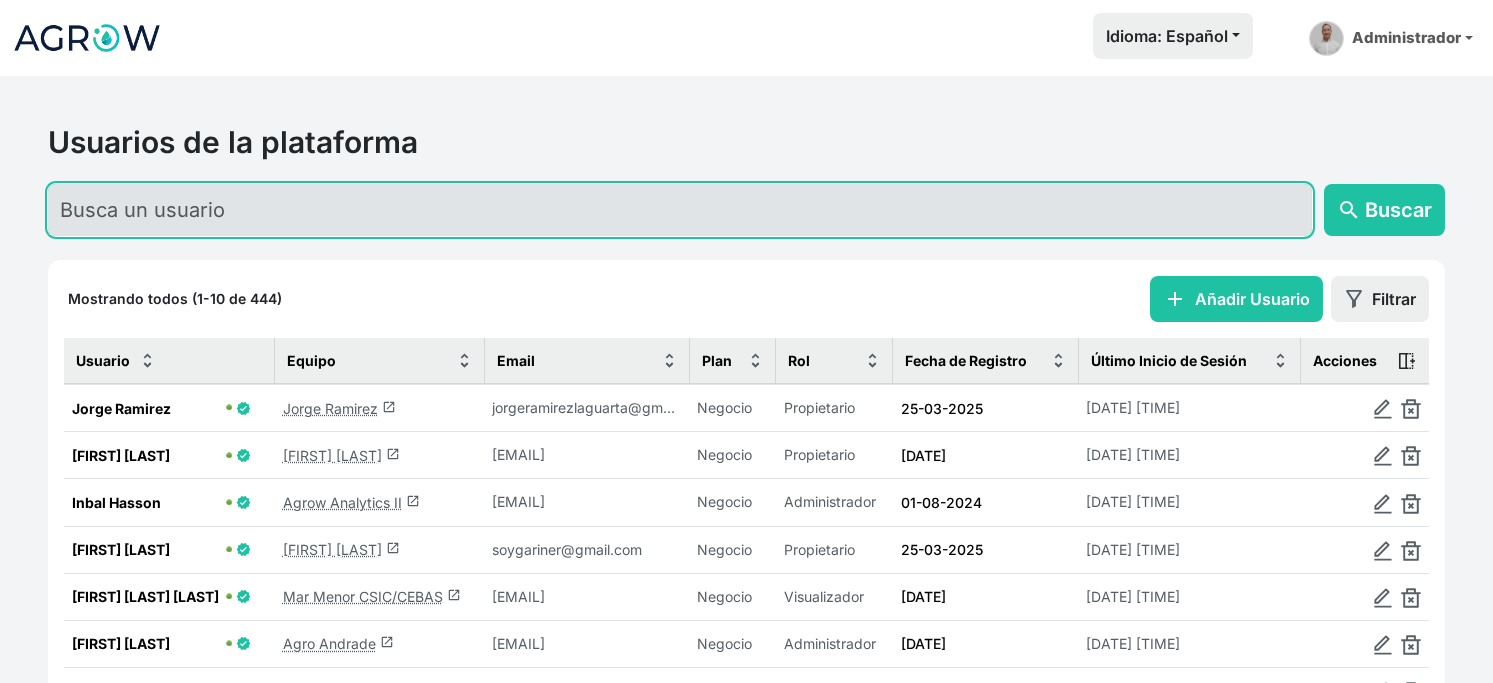click 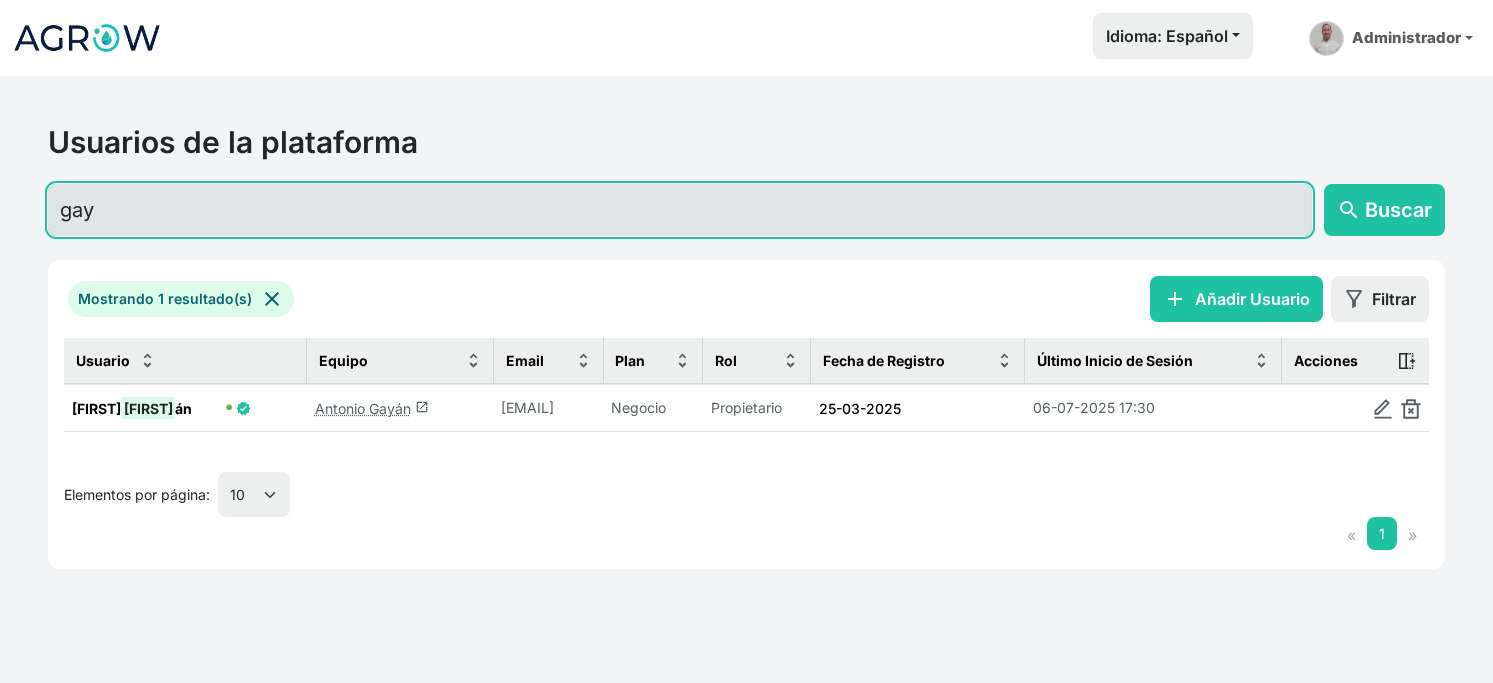 type on "gay" 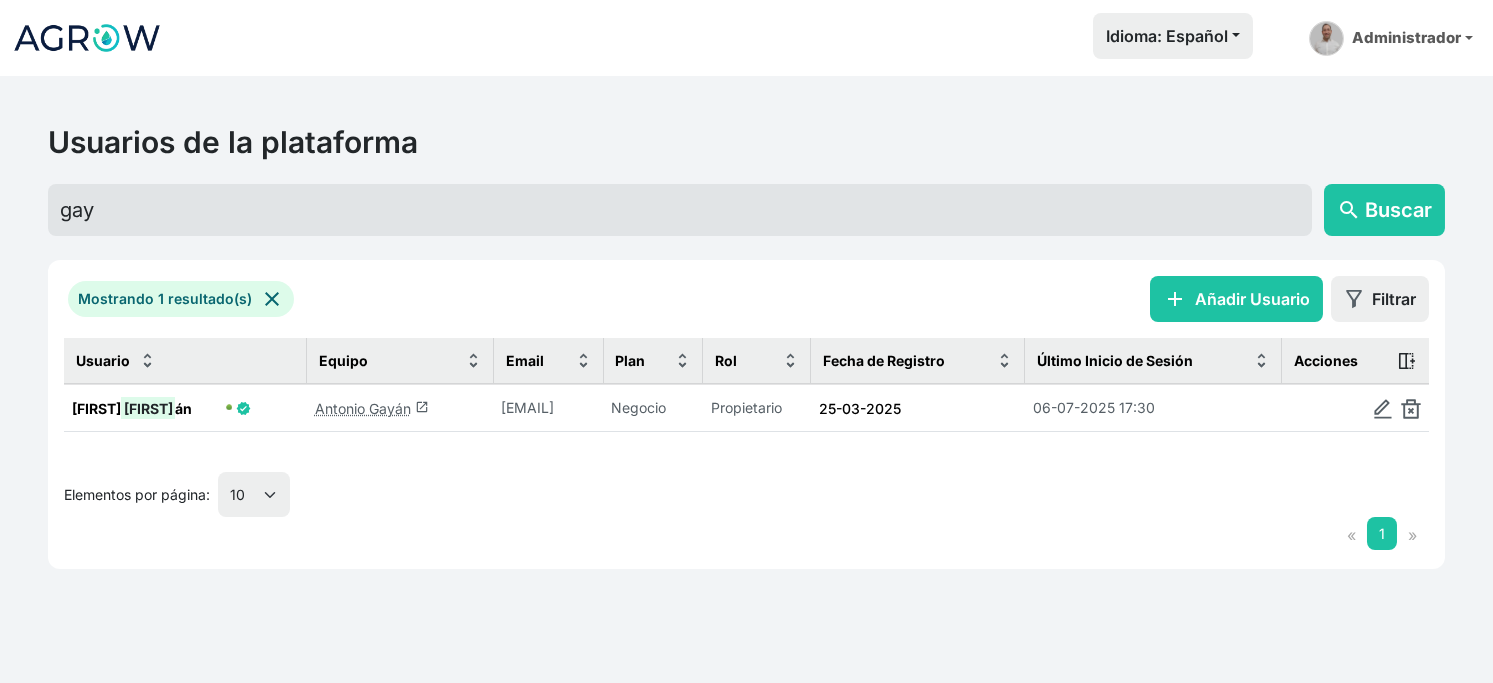 click on "[FIRST] [LAST]  launch" 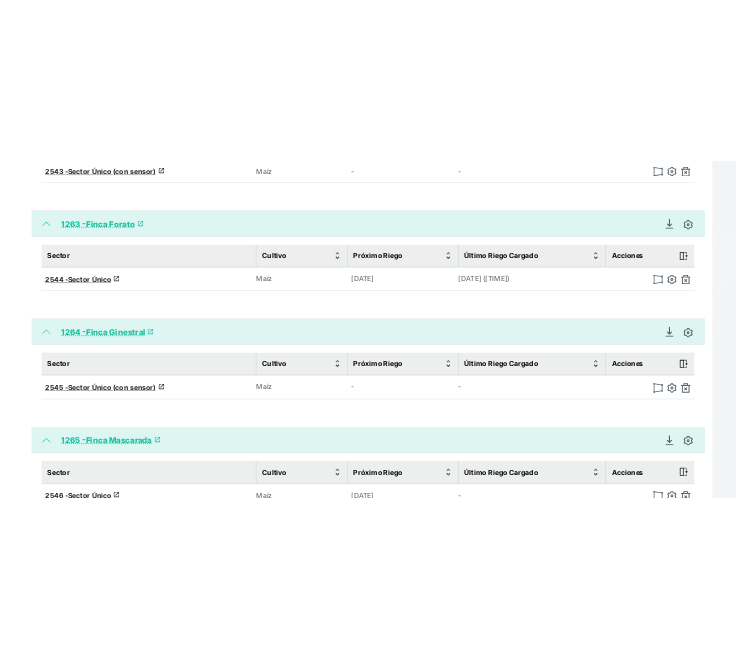 scroll, scrollTop: 0, scrollLeft: 0, axis: both 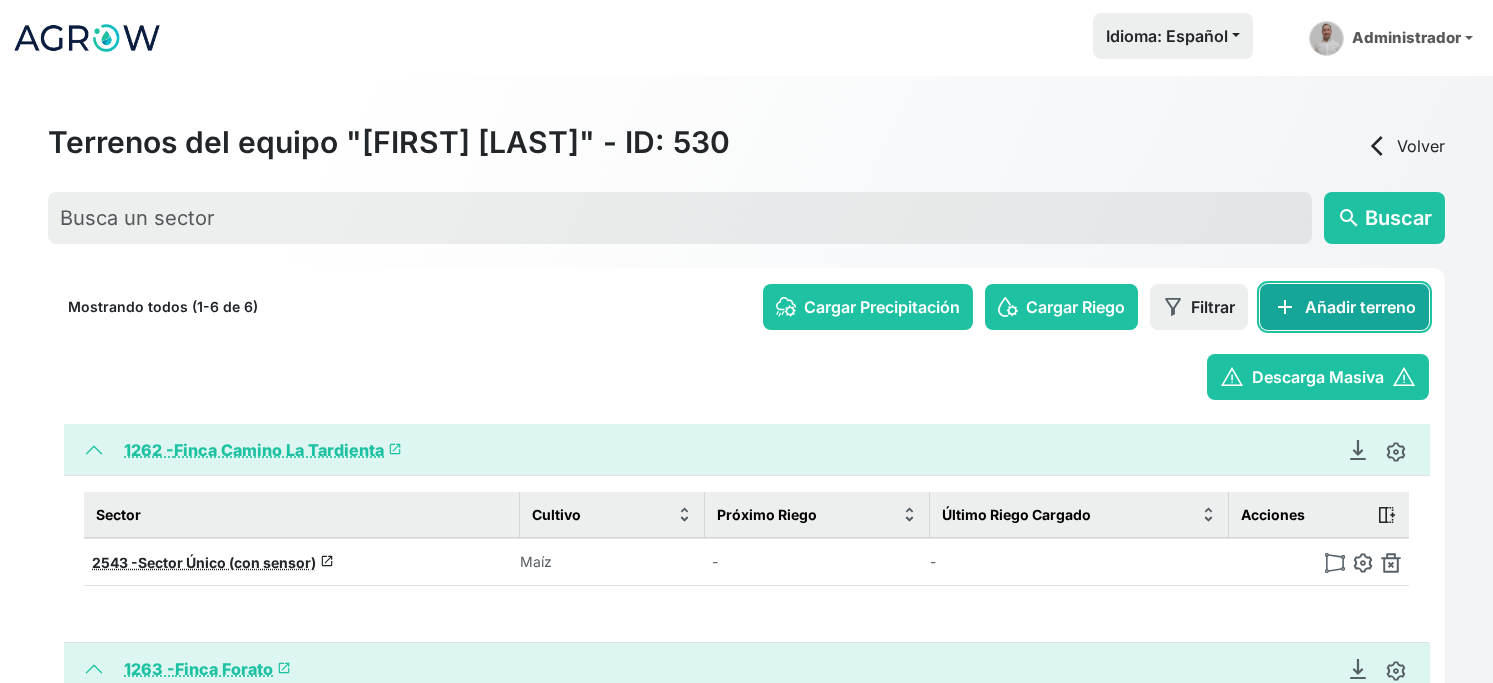 click on "add   Añadir terreno" 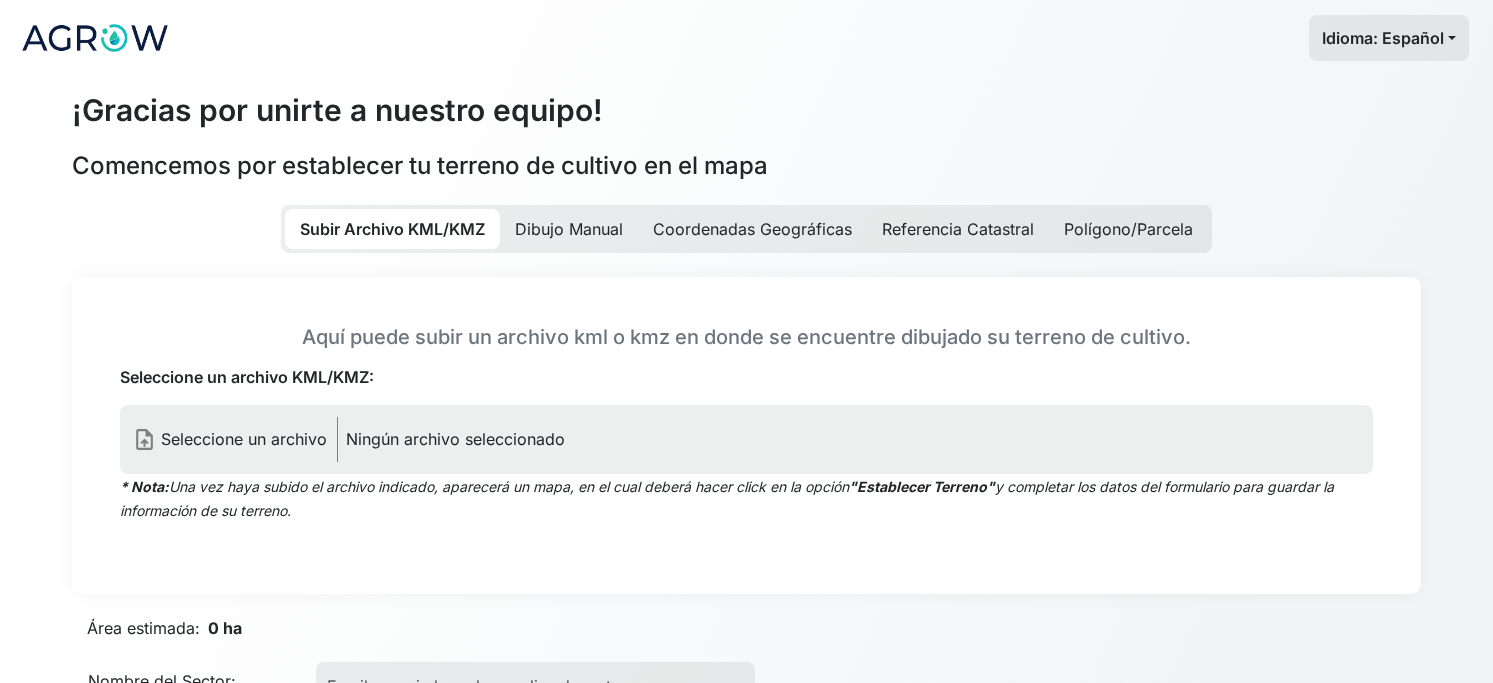 click on "Dibujo Manual" 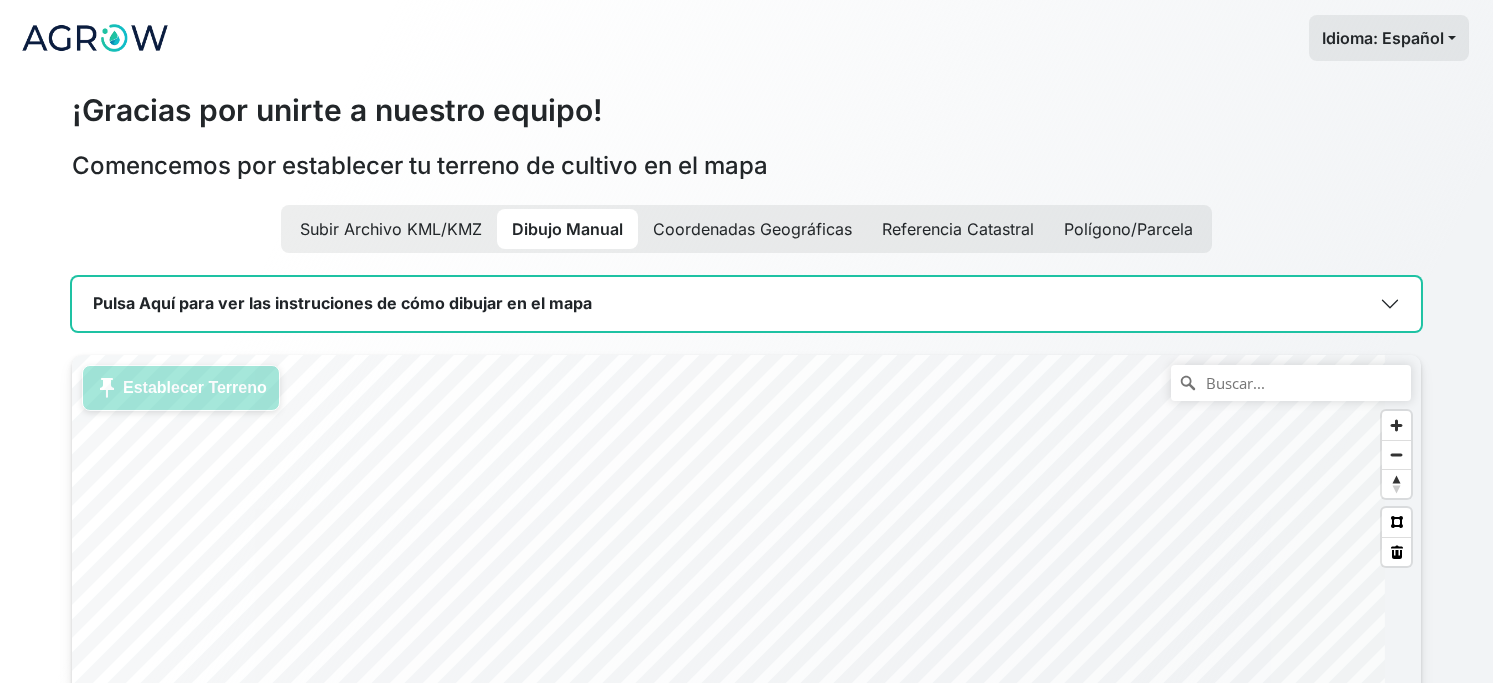 click on "Pulsa Aquí para ver las instruciones de cómo dibujar en el mapa   Puedes usar el buscador     para encontrar tu localidad.   Usa los botones     y     para acercar o alejar el mapa.   Puedes arrastrar el mapa para desplazarte por él.  Una vez hayas encontrado tus tierras de cultivo, haz click en el botón     para comenzar a dibujar tu terreno.   Empieza a dibujar tu terreno haciendo click en una de las esquinas del mismo.   Puedes hacer clicks en tantos puntos como esquinas tenga tu terreno.   Para completar tu dibujo debes hacer click en el punto inicial desde comenzaste a dibujar tu terreno.   Si cometes algún error al dibujar el terreno, ¡No hay problema! puedes hacer doble click en cualquier punto y moverlo al lugar deseado.   Si deseas desechar o eliminar del polígono dibujado, haz click en el botón     luego de hacer click en los puntos del polígono.   Una vez te encuentres satisfecho con el resultado, haz click en    push_pin  Establecer Terreno  .  Cuando hayas acabado, pulsa en el botón  ." 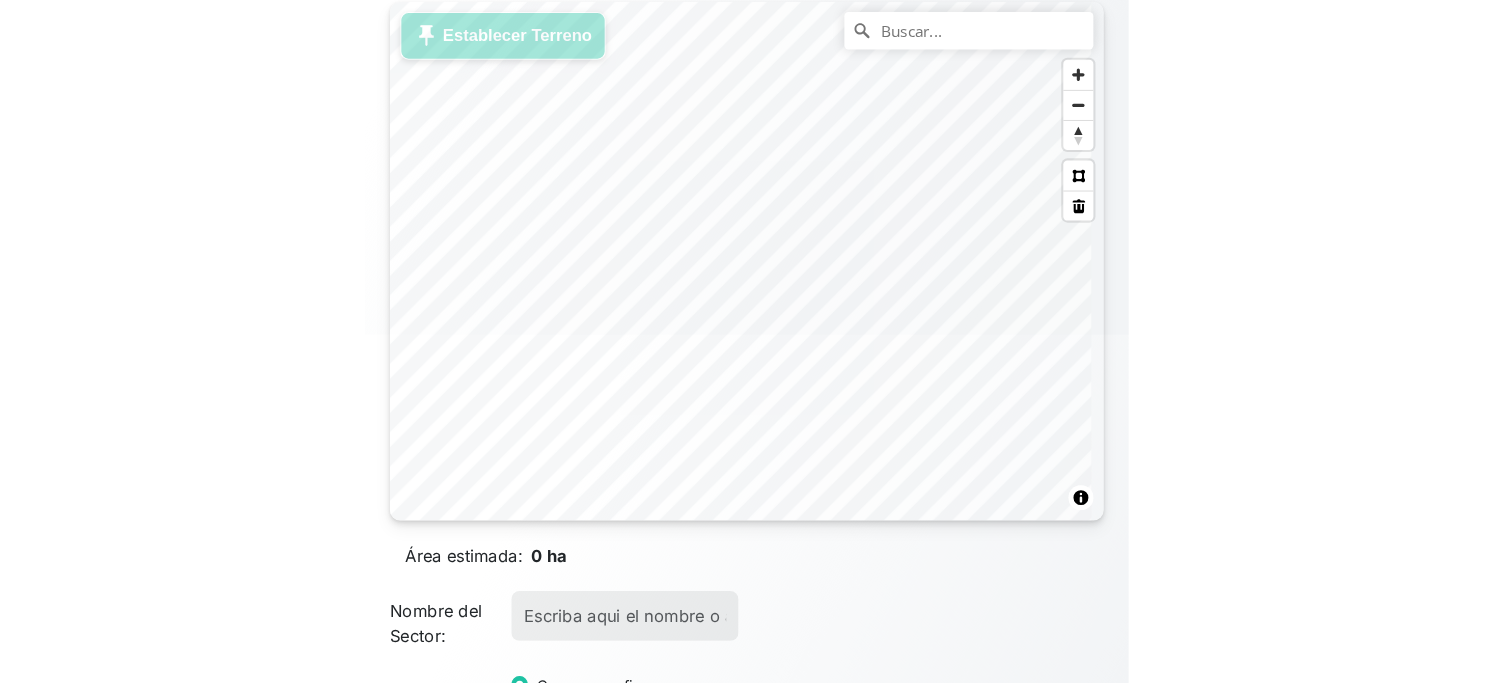 scroll, scrollTop: 361, scrollLeft: 0, axis: vertical 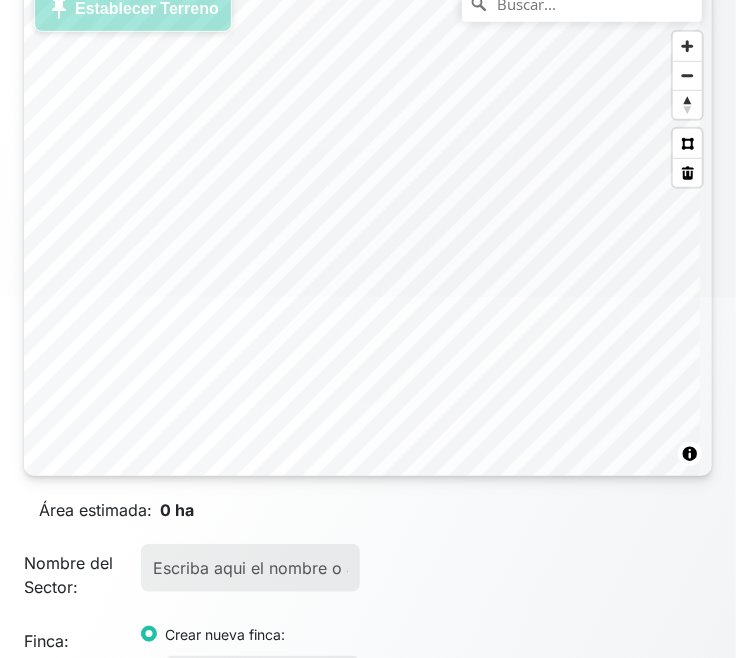 click on "Idioma: Español  Español English Português  ¡Gracias por unirte a nuestro equipo!   Comencemos por establecer tu terreno de cultivo en el mapa   Subir Archivo KML/KMZ   Dibujo Manual   Coordenadas Geográficas   Referencia Catastral   Polígono/Parcela   Pulsa Aquí para ver las instruciones de cómo dibujar en el mapa   Puedes usar el buscador     para encontrar tu localidad.   Usa los botones     y     para acercar o alejar el mapa.   Puedes arrastrar el mapa para desplazarte por él.  Una vez hayas encontrado tus tierras de cultivo, haz click en el botón     para comenzar a dibujar tu terreno.   Empieza a dibujar tu terreno haciendo click en una de las esquinas del mismo.   Puedes hacer clicks en tantos puntos como esquinas tenga tu terreno.   Para completar tu dibujo debes hacer click en el punto inicial desde comenzaste a dibujar tu terreno.   Si cometes algún error al dibujar el terreno, ¡No hay problema! puedes hacer doble click en cualquier punto y moverlo al lugar deseado.  ." at bounding box center (368, -32) 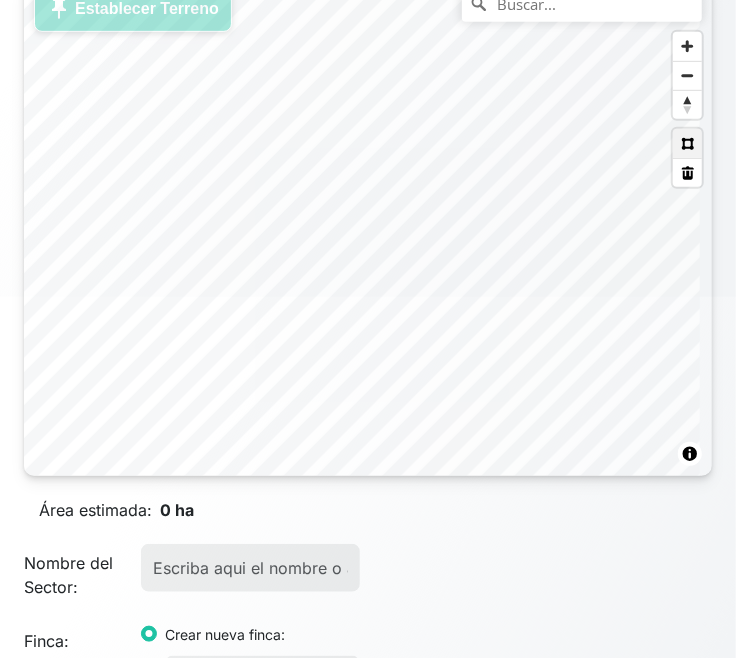 click 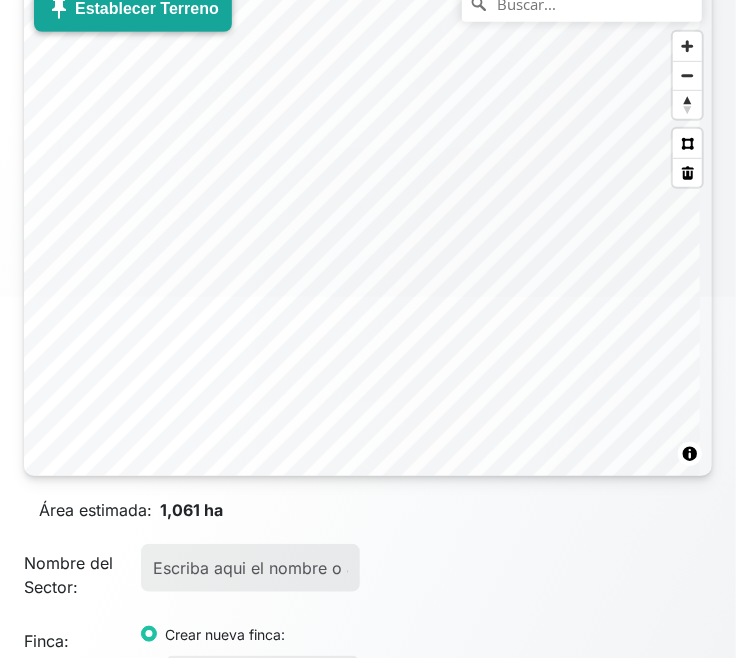 click on "push_pin
Establecer Terreno" 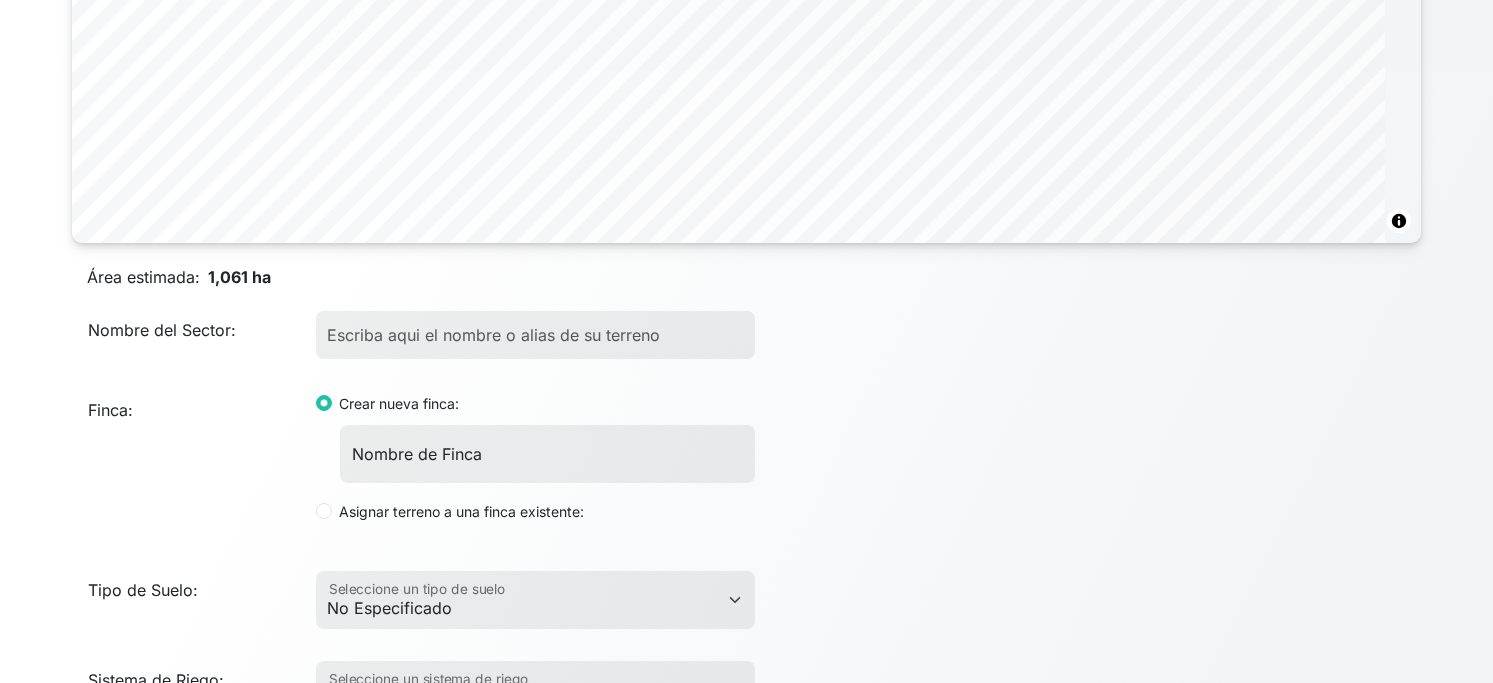 scroll, scrollTop: 806, scrollLeft: 0, axis: vertical 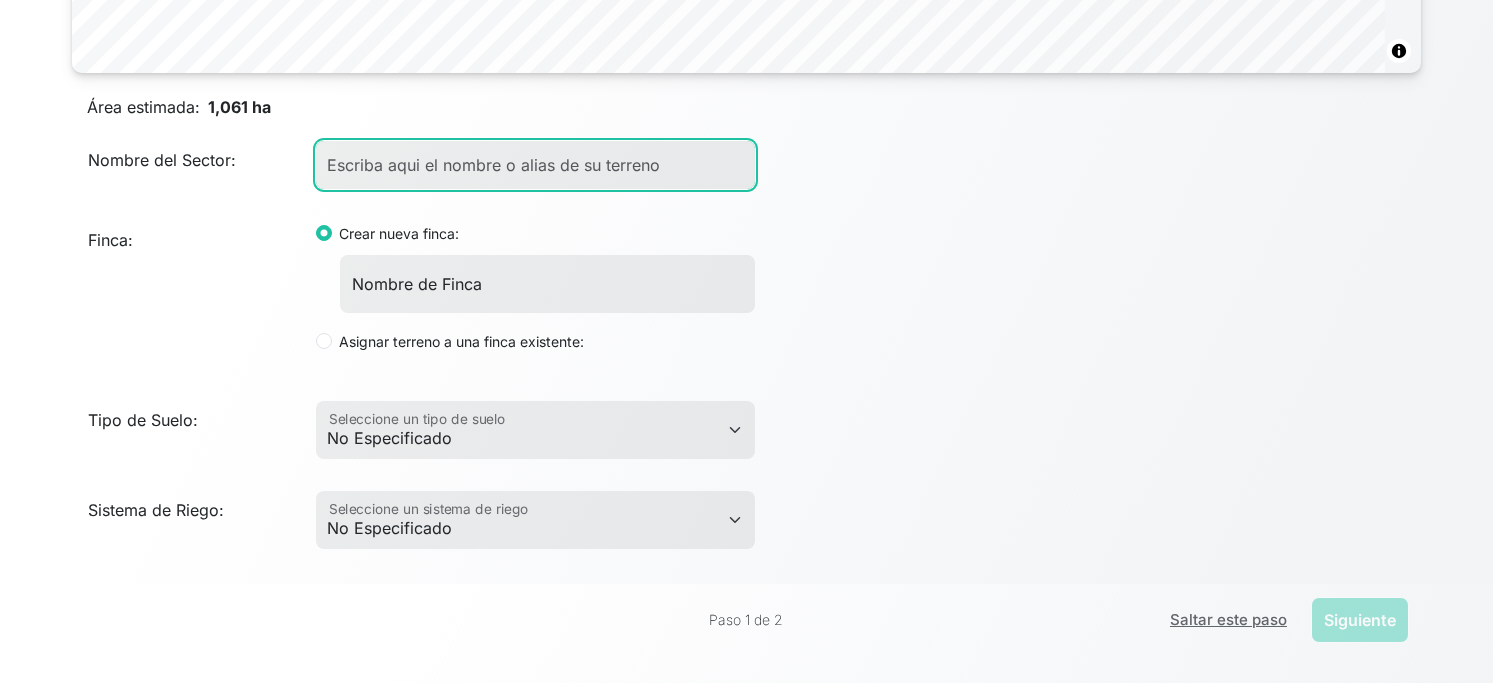 click on "Nombre del Sector:" at bounding box center (535, 165) 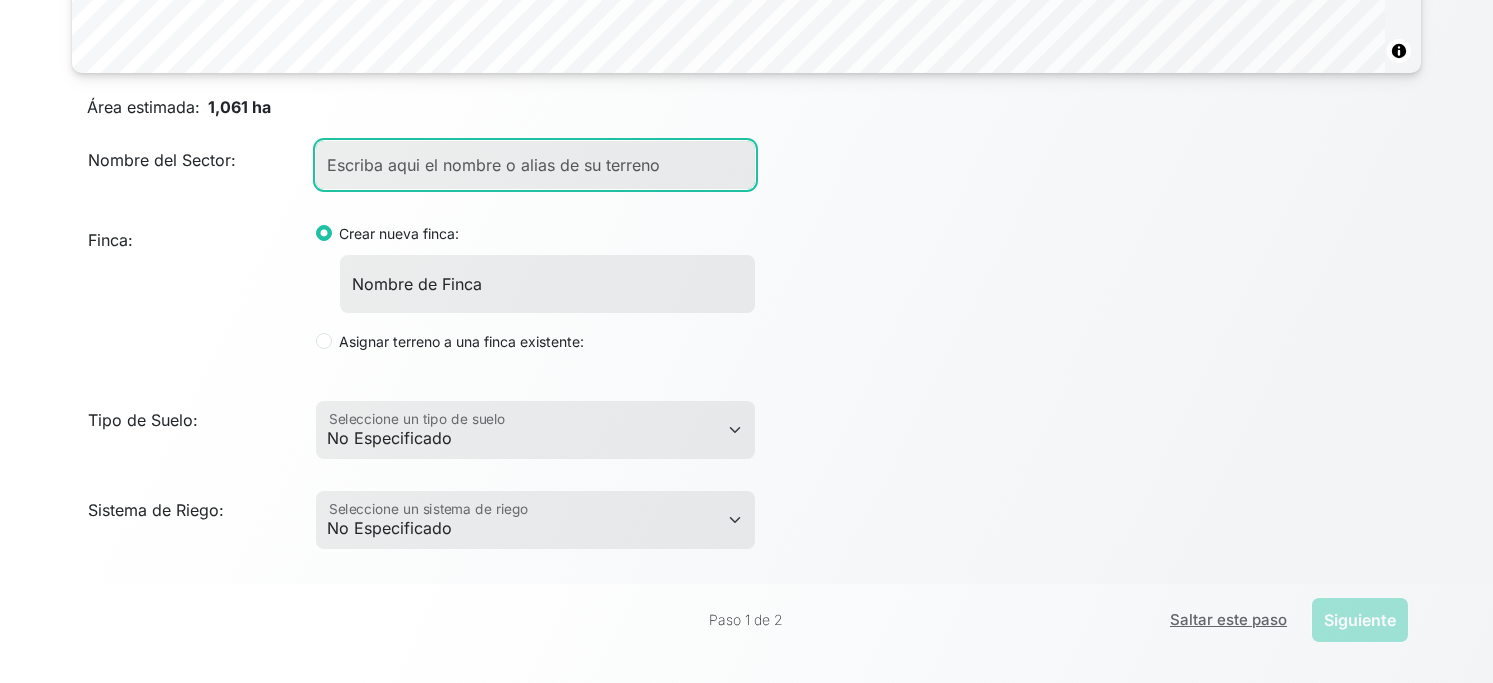 type on "Sector Único" 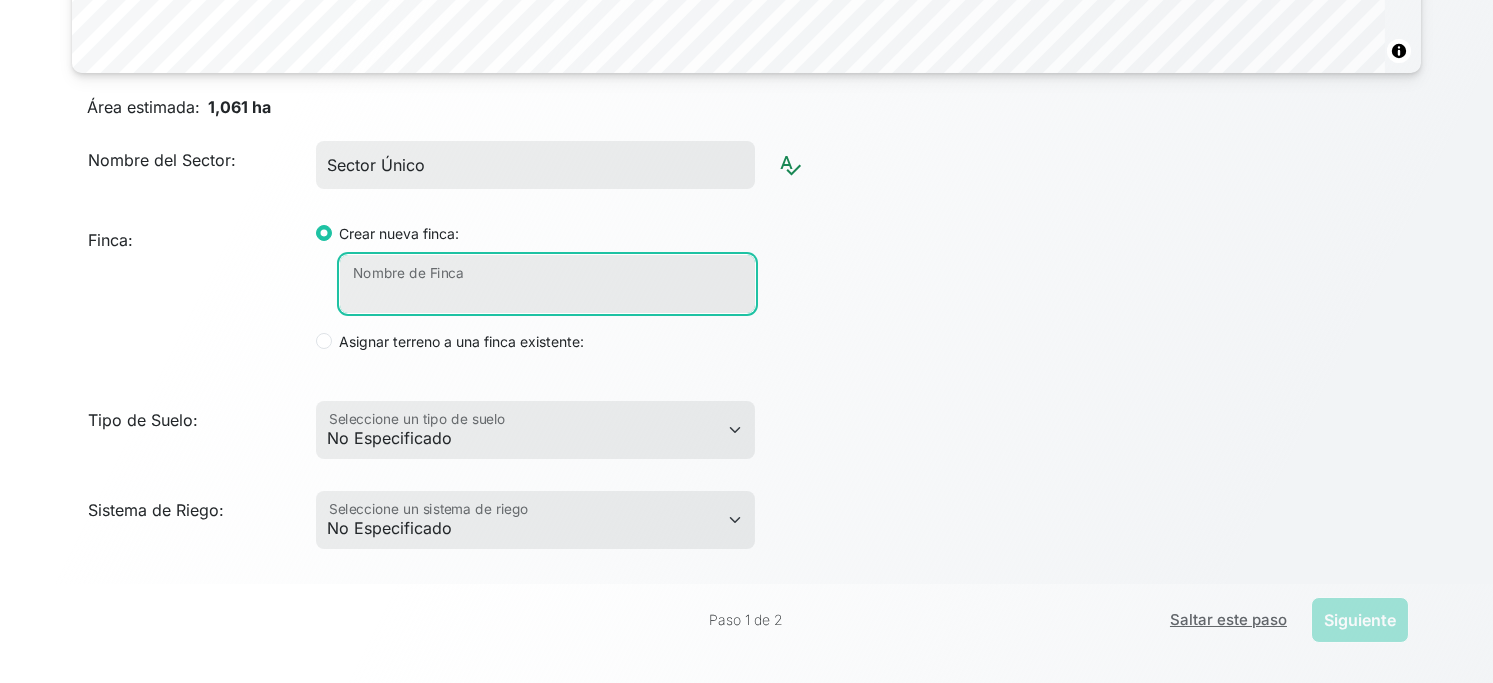 drag, startPoint x: 544, startPoint y: 352, endPoint x: 491, endPoint y: 343, distance: 53.75872 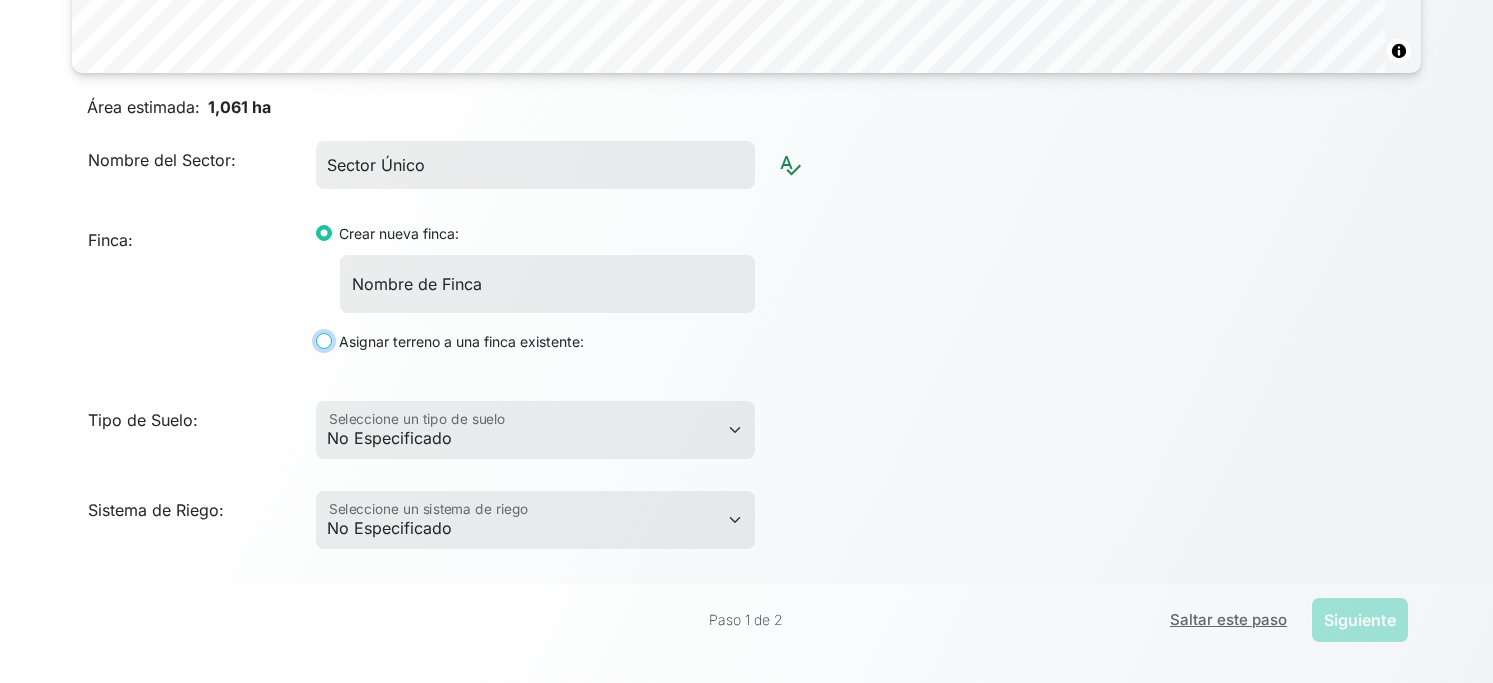 click on "Crear nueva finca: Nombre de Finca  Asignar terreno a una finca existente:  Finca [LOCATION]   Finca [LOCATION]   Finca [LOCATION]   Finca [LOCATION]   Finca [LOCATION] [LOCATION]  Seleccione una finca" 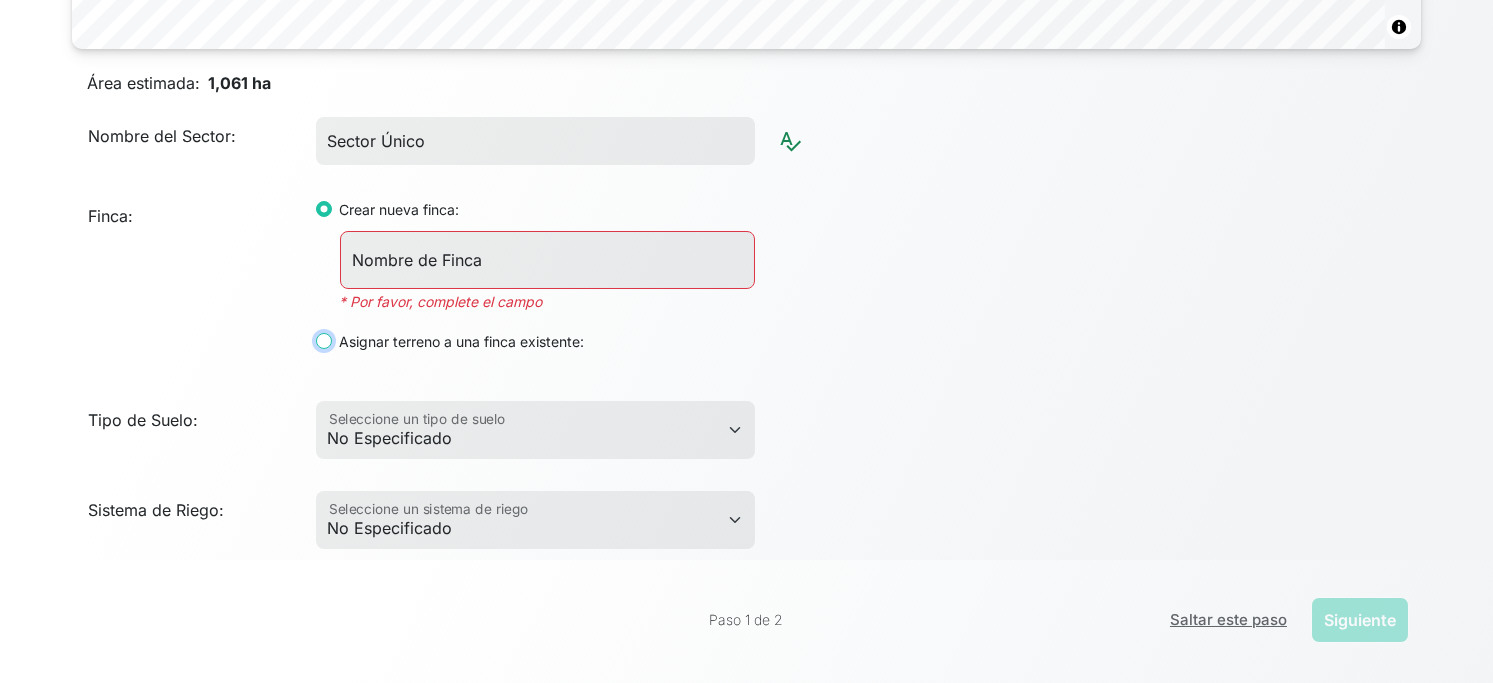 click on "Asignar terreno a una finca existente:" at bounding box center (324, 341) 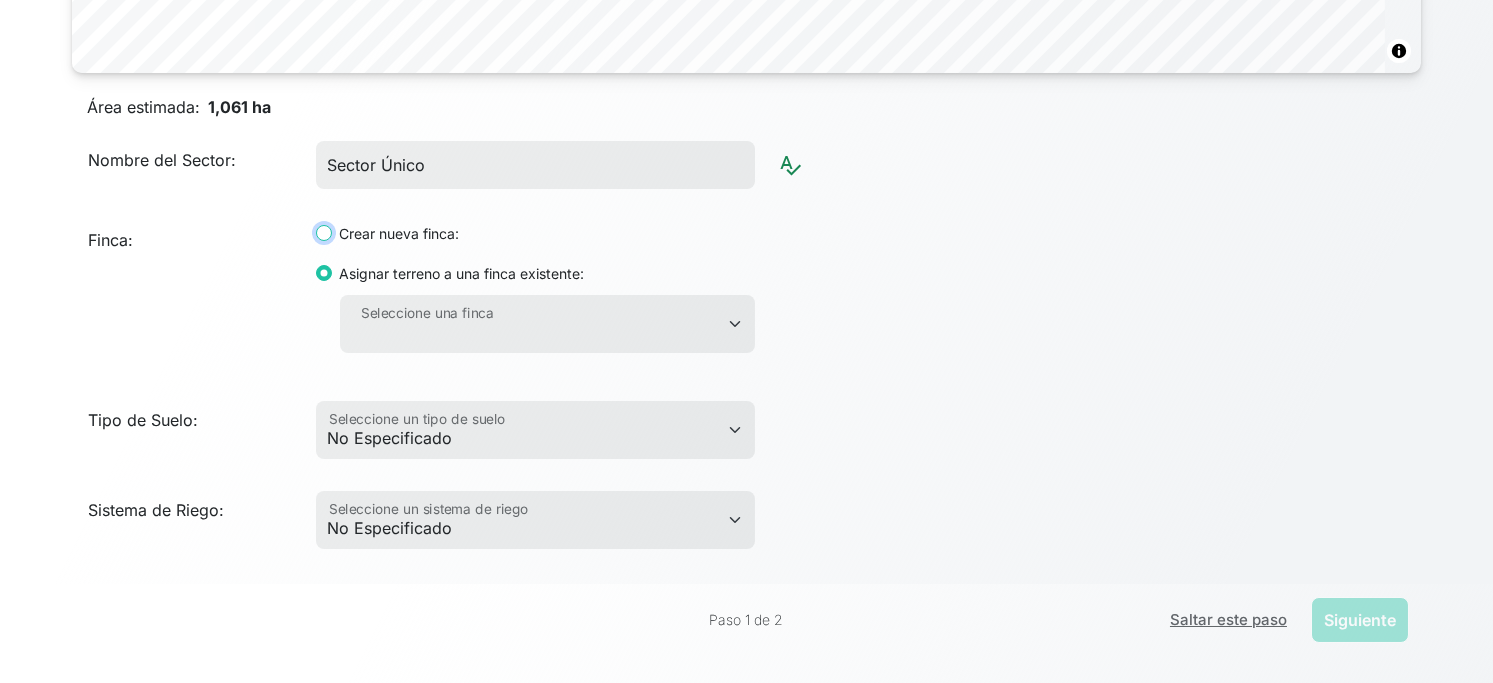 click on "Crear nueva finca:" at bounding box center [324, 233] 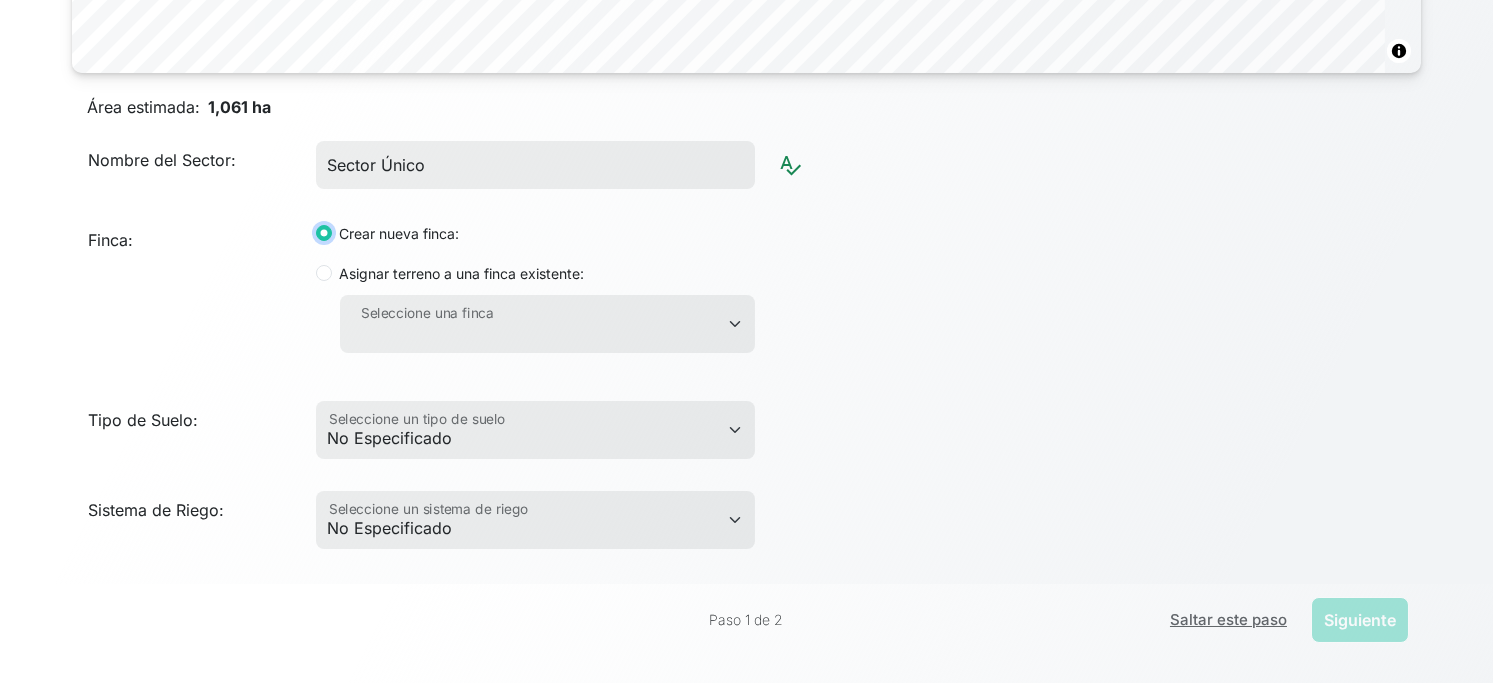 select 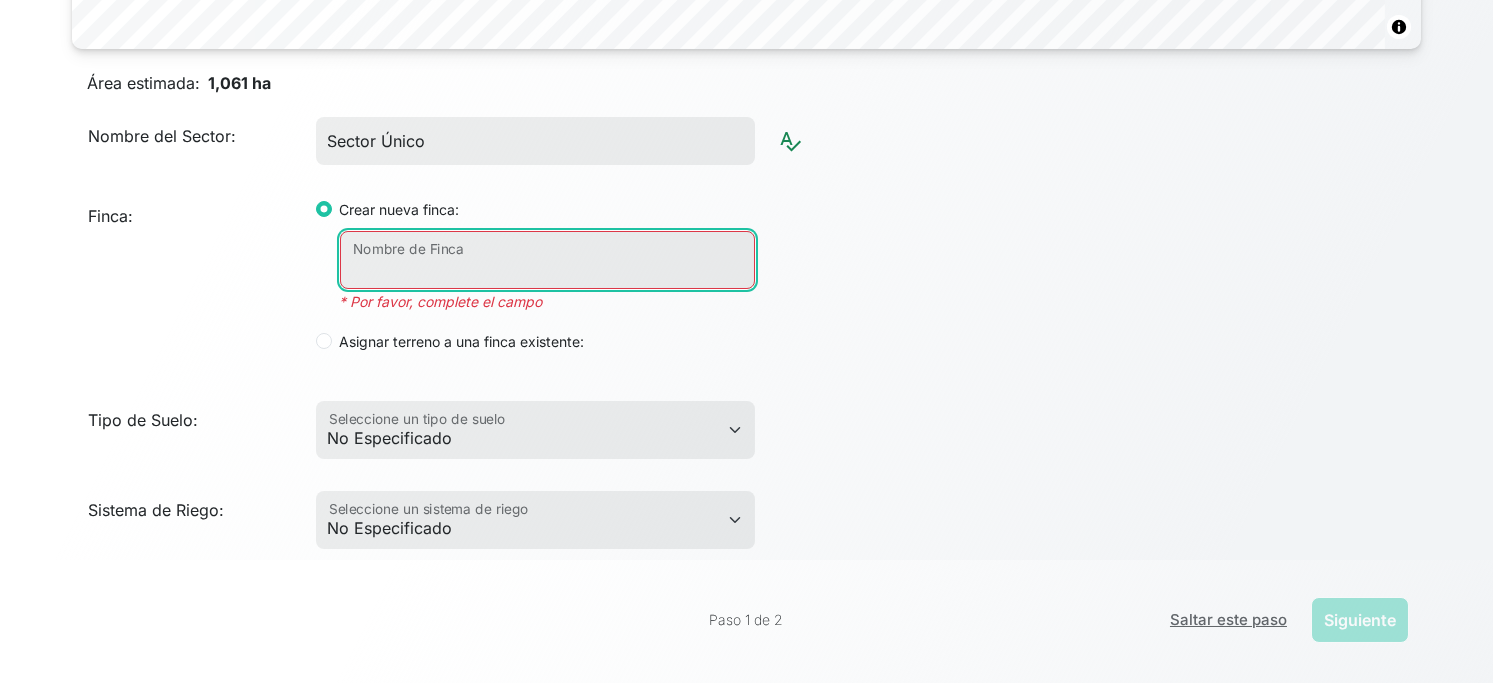 drag, startPoint x: 572, startPoint y: 365, endPoint x: 342, endPoint y: 351, distance: 230.42569 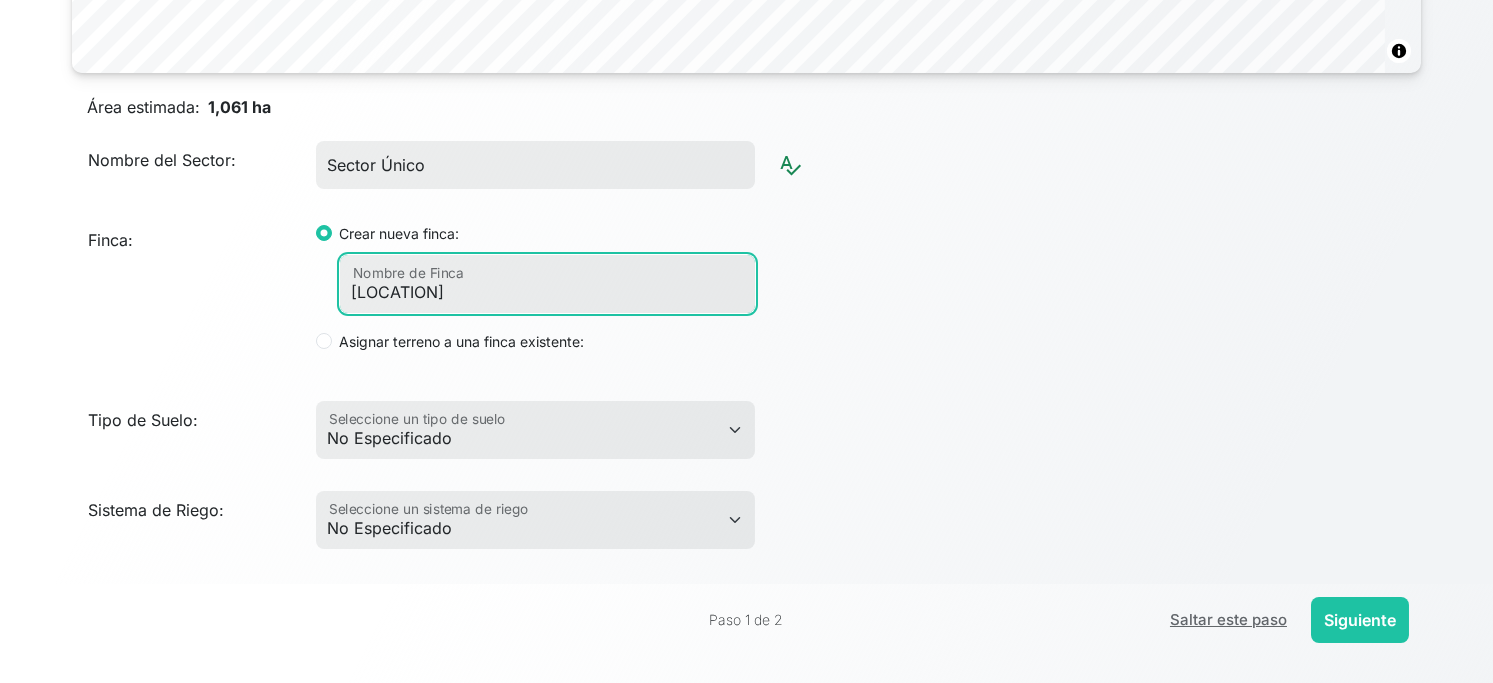 type on "[LOCATION]" 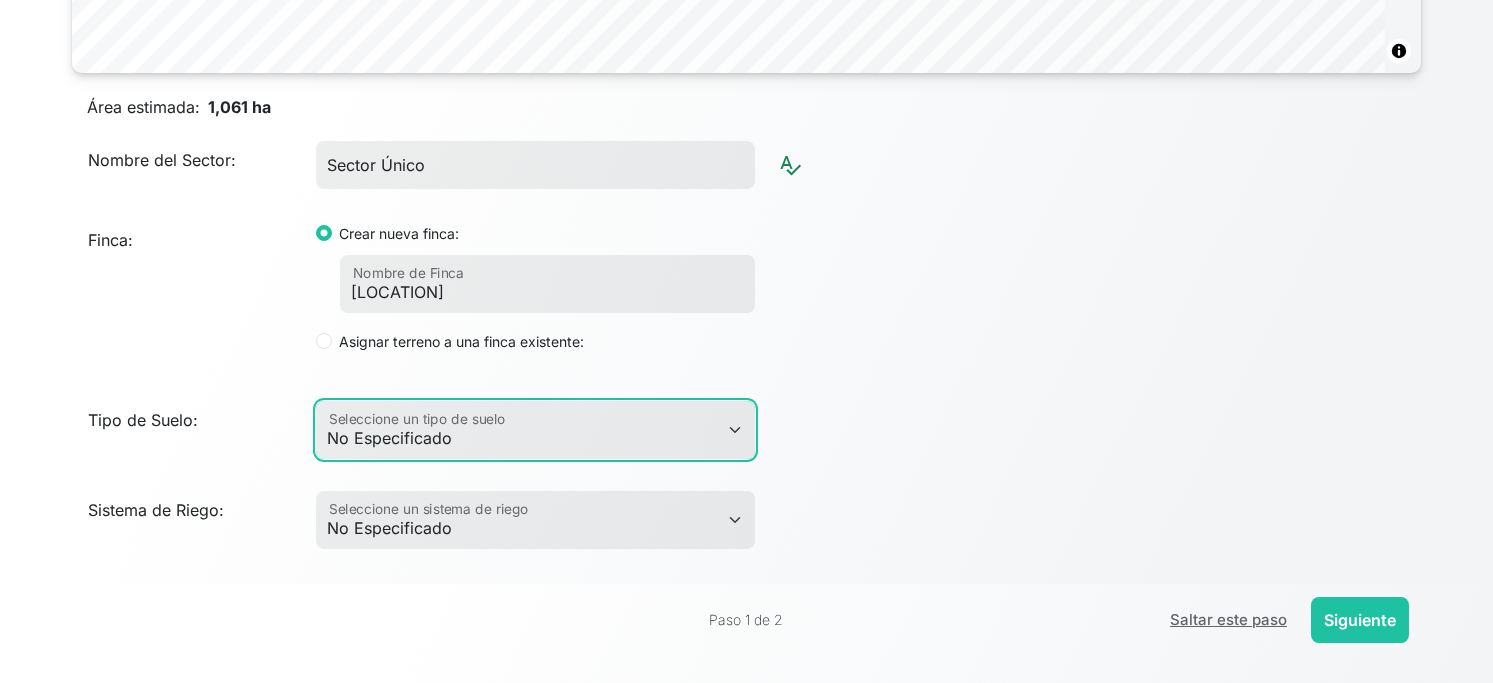 click on "No Especificado   Arcilloso   Arcilloso Arenoso   Arcilloso Limoso   Arenoso   Arenoso Franco   Franco   Franco Arcilloso   Franco Arcilloso arenoso   Franco Arcilloso limoso   Franco Arenoso   Franco Limoso   Limoso   Muy arcilloso   Sustrato" at bounding box center (535, 430) 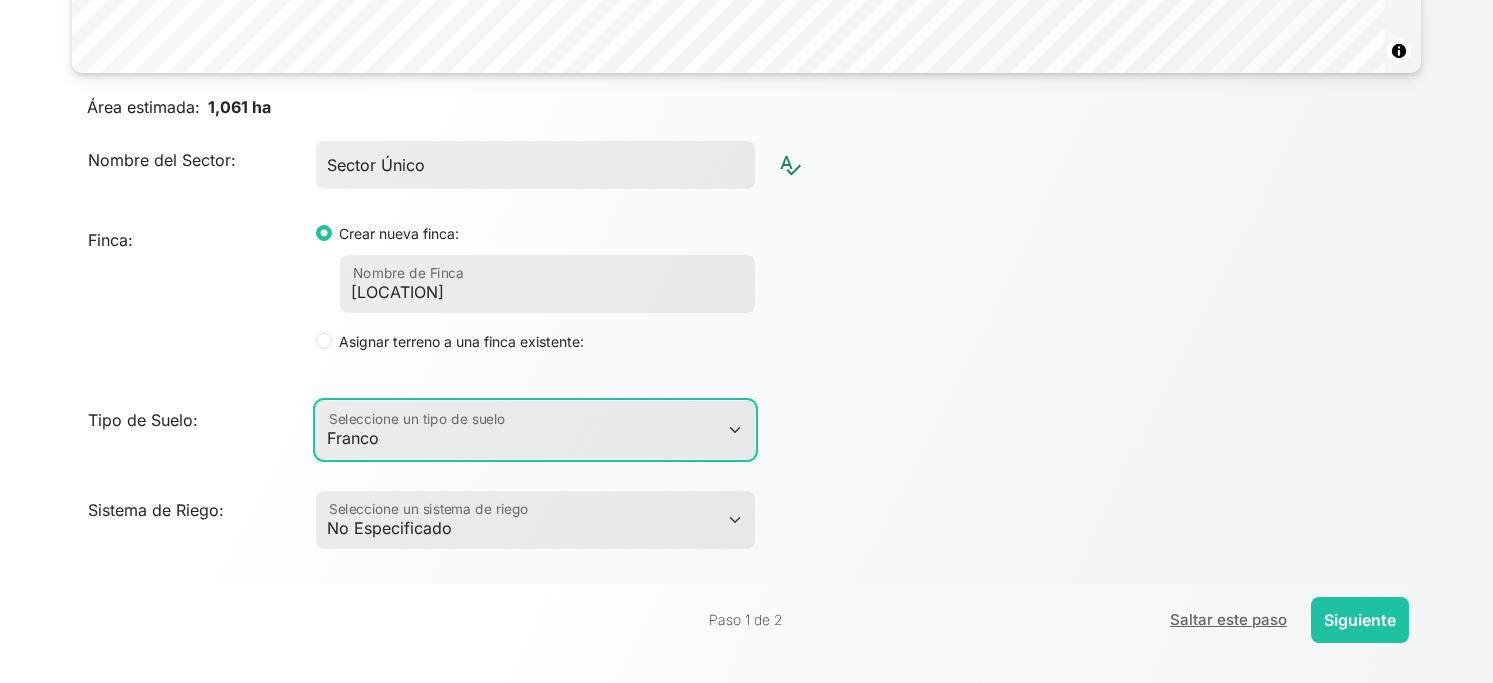 click on "No Especificado   Arcilloso   Arcilloso Arenoso   Arcilloso Limoso   Arenoso   Arenoso Franco   Franco   Franco Arcilloso   Franco Arcilloso arenoso   Franco Arcilloso limoso   Franco Arenoso   Franco Limoso   Limoso   Muy arcilloso   Sustrato" at bounding box center (535, 430) 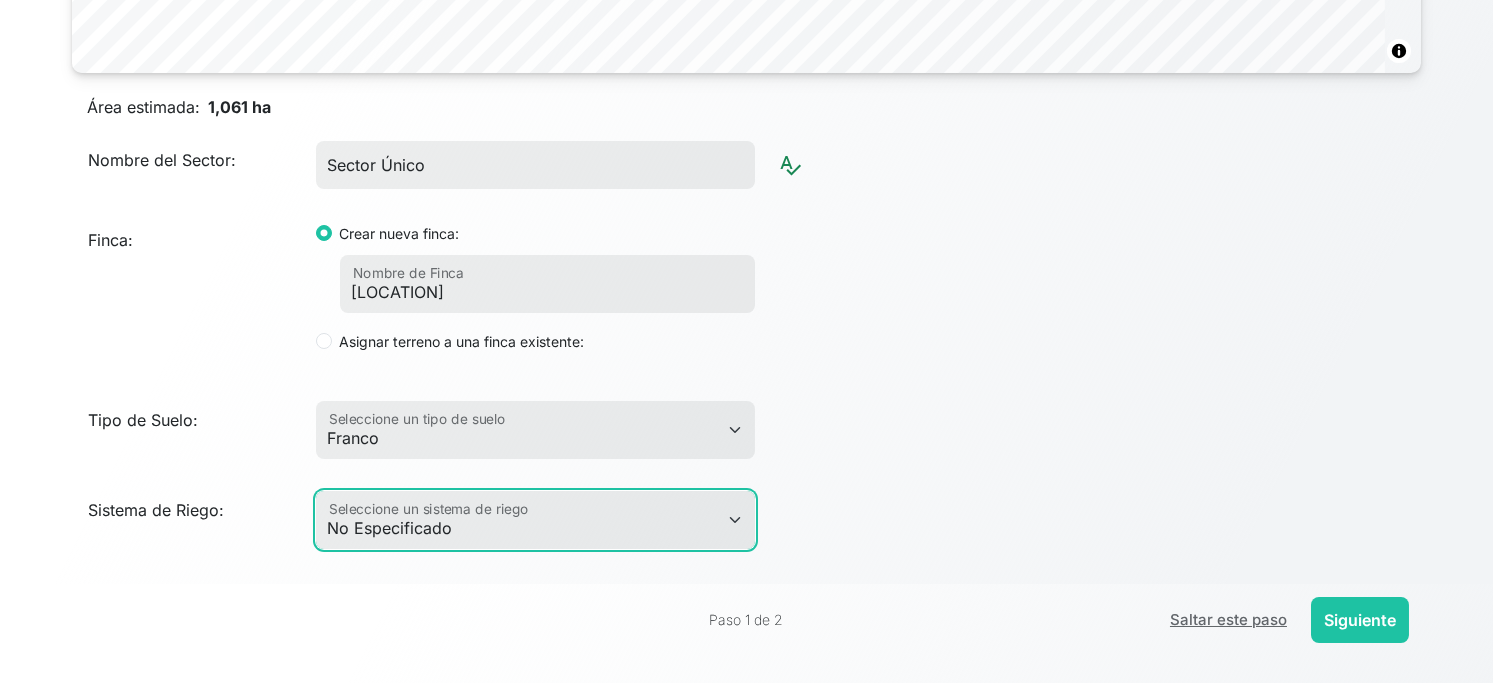 click on "No Especificado   Aspersión   Aspersor Lineal   Cañón de Riego   Micro Aspersión   No Irrigado   Pivote   Riego por Escurrimiento   Riego por Goteo   Riego por Goteo Subterráneo   Riego por gravedad   Pivote independiente" at bounding box center [535, 520] 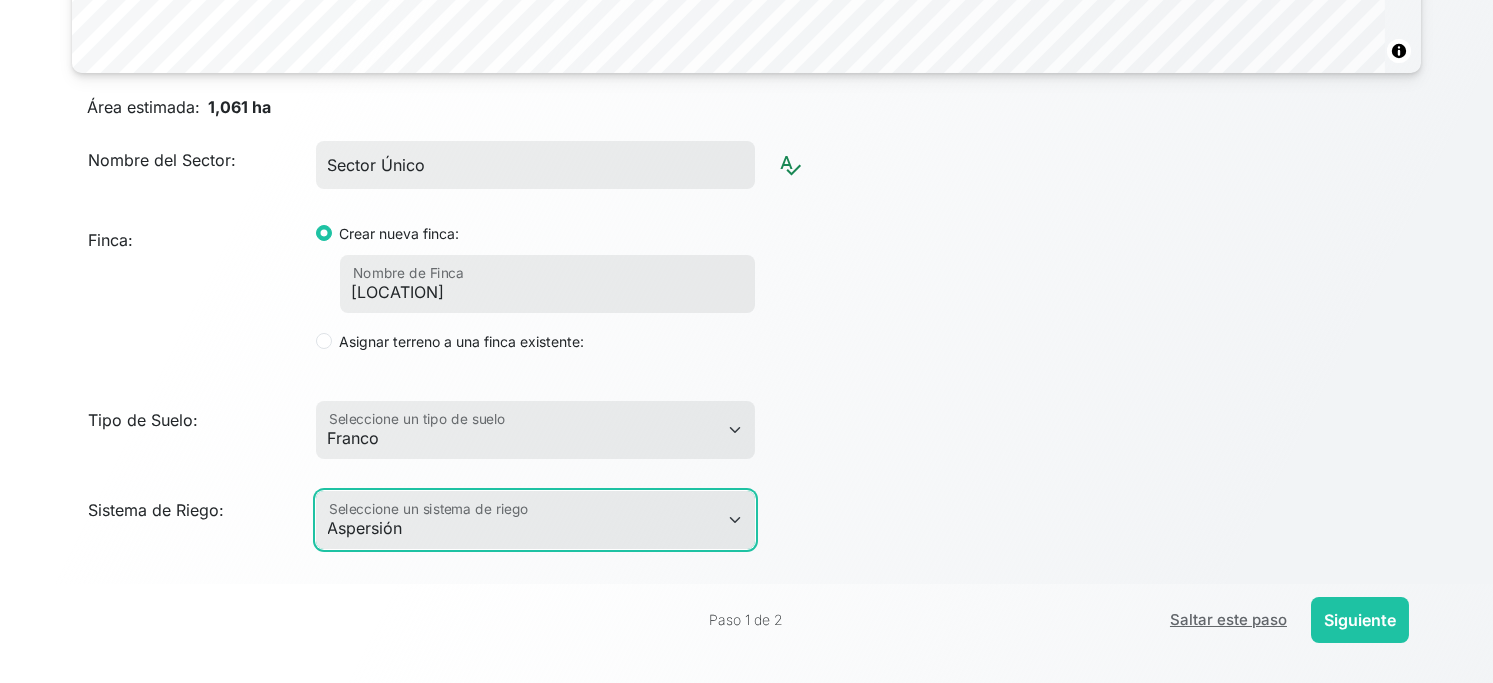 click on "No Especificado   Aspersión   Aspersor Lineal   Cañón de Riego   Micro Aspersión   No Irrigado   Pivote   Riego por Escurrimiento   Riego por Goteo   Riego por Goteo Subterráneo   Riego por gravedad   Pivote independiente" at bounding box center [535, 520] 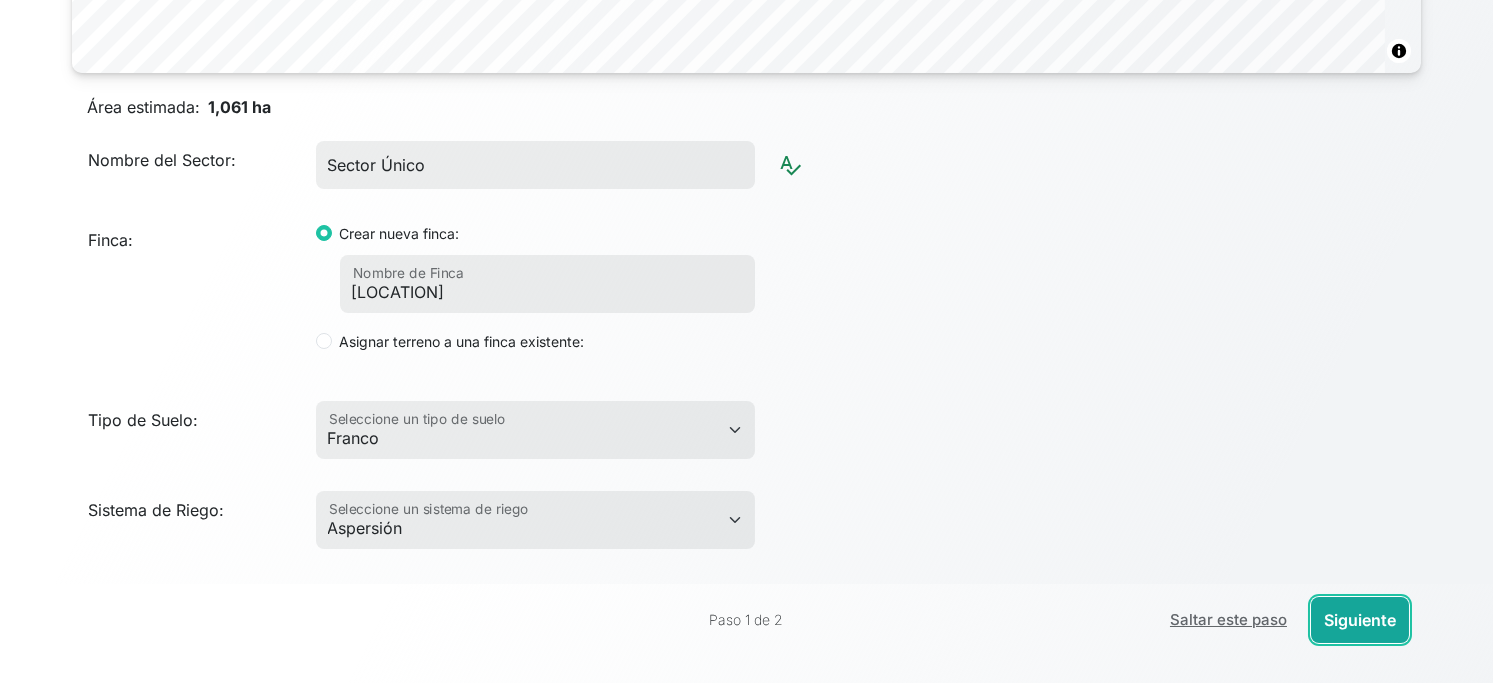 click on "Siguiente" 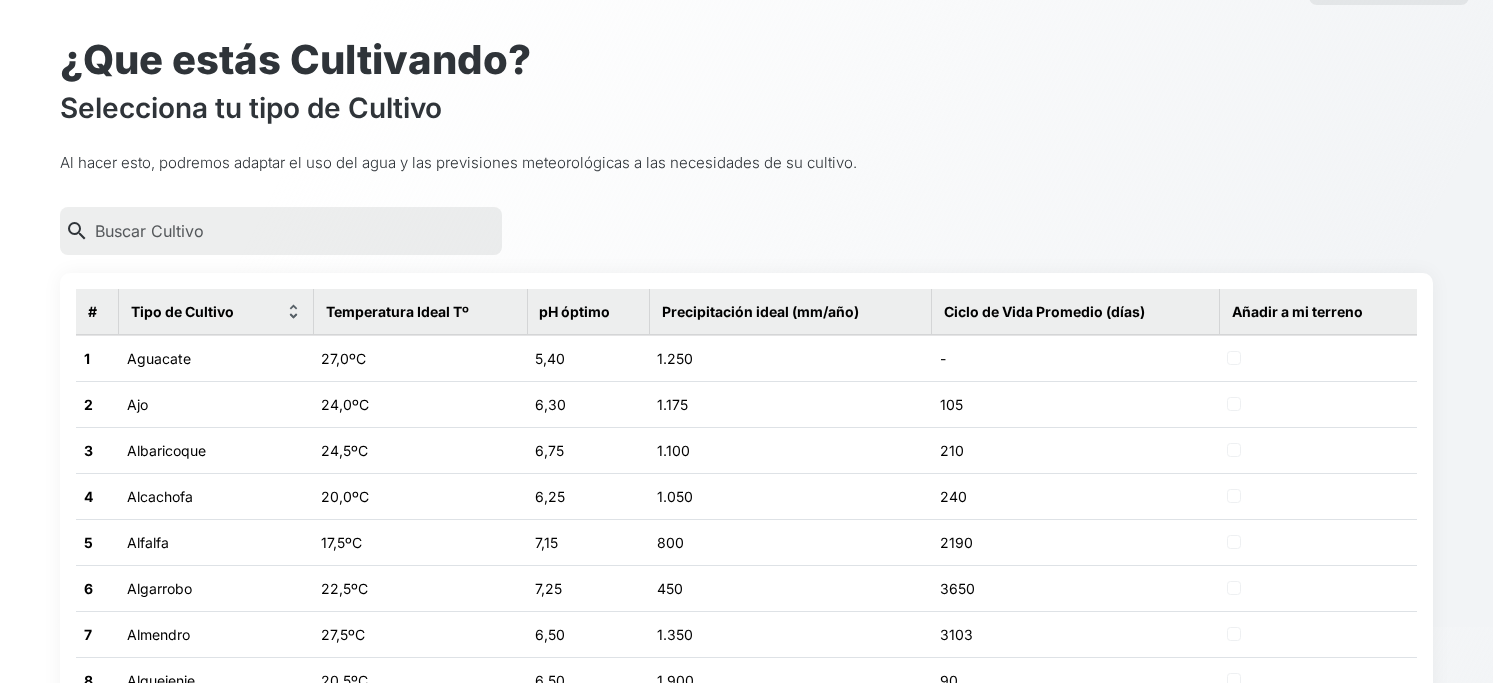 scroll, scrollTop: 0, scrollLeft: 0, axis: both 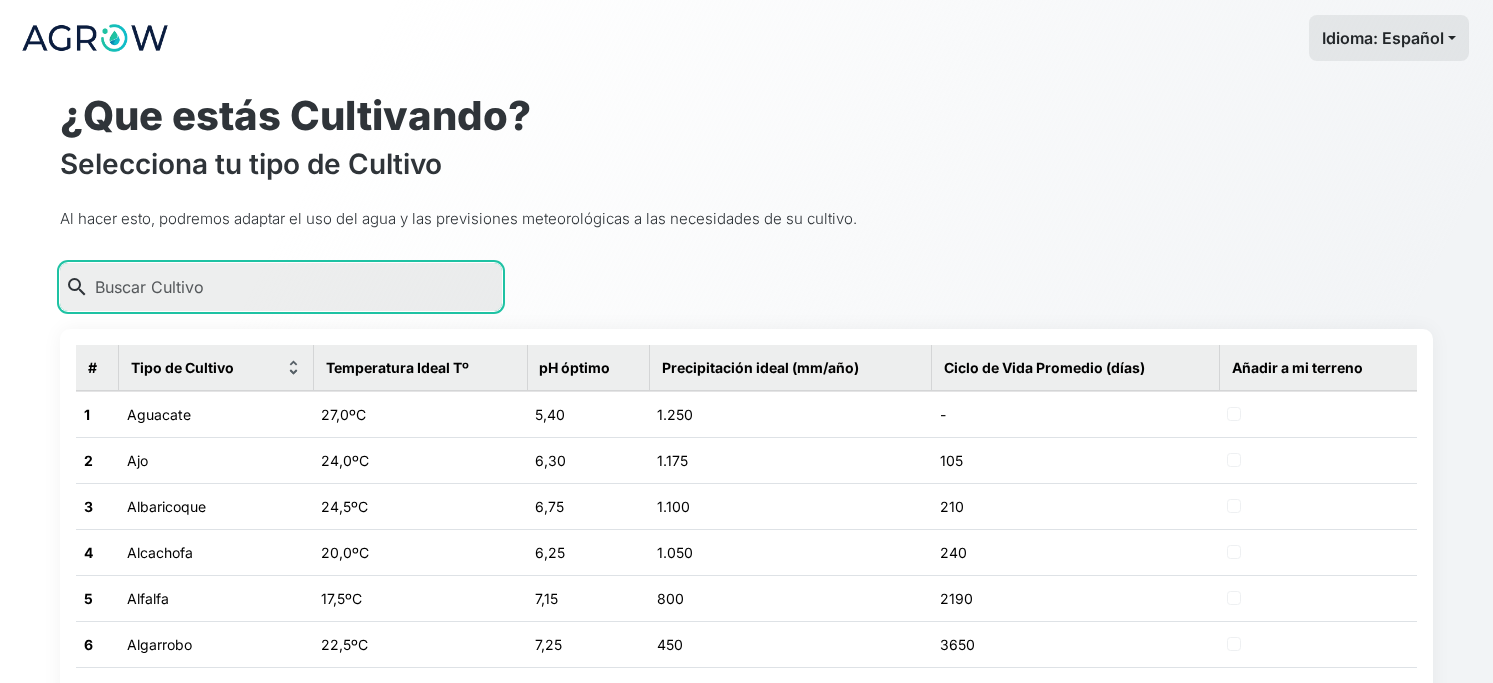 click 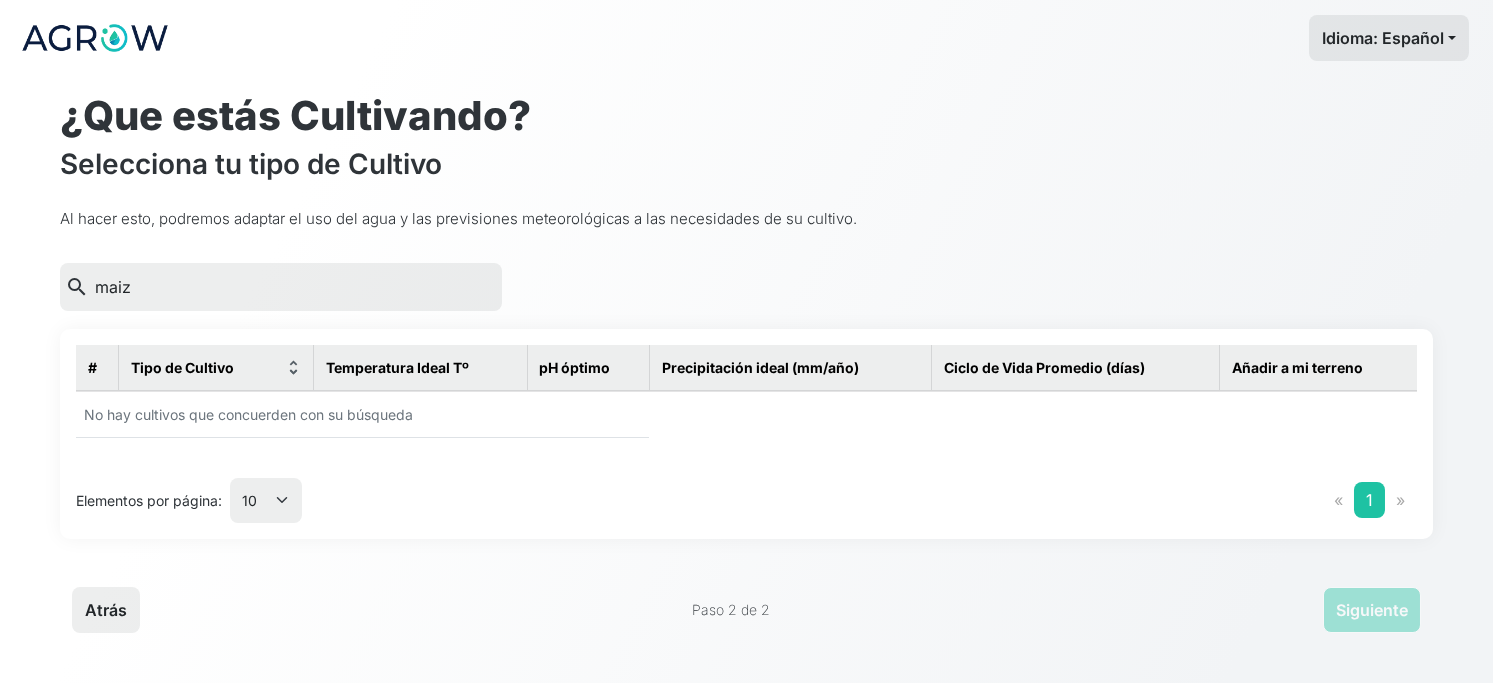 click on "search  maiz" 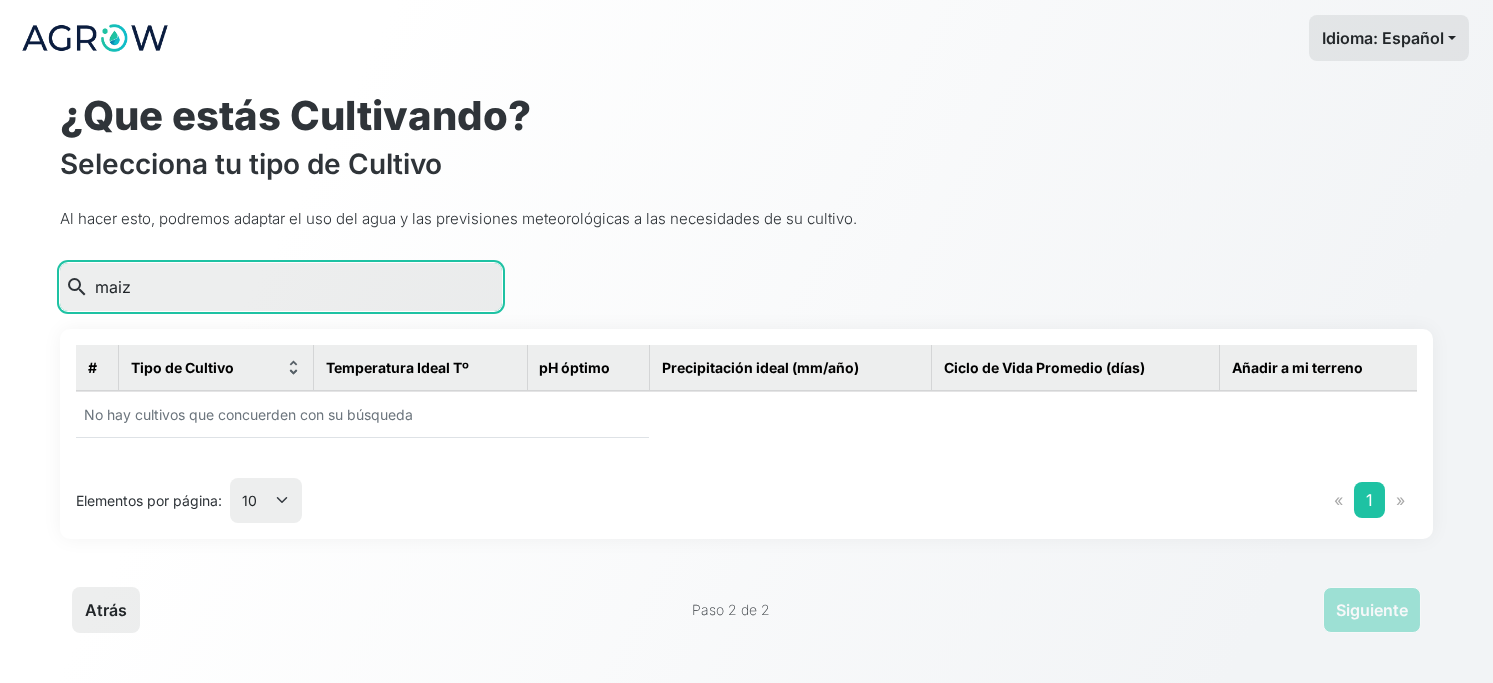 click on "maiz" 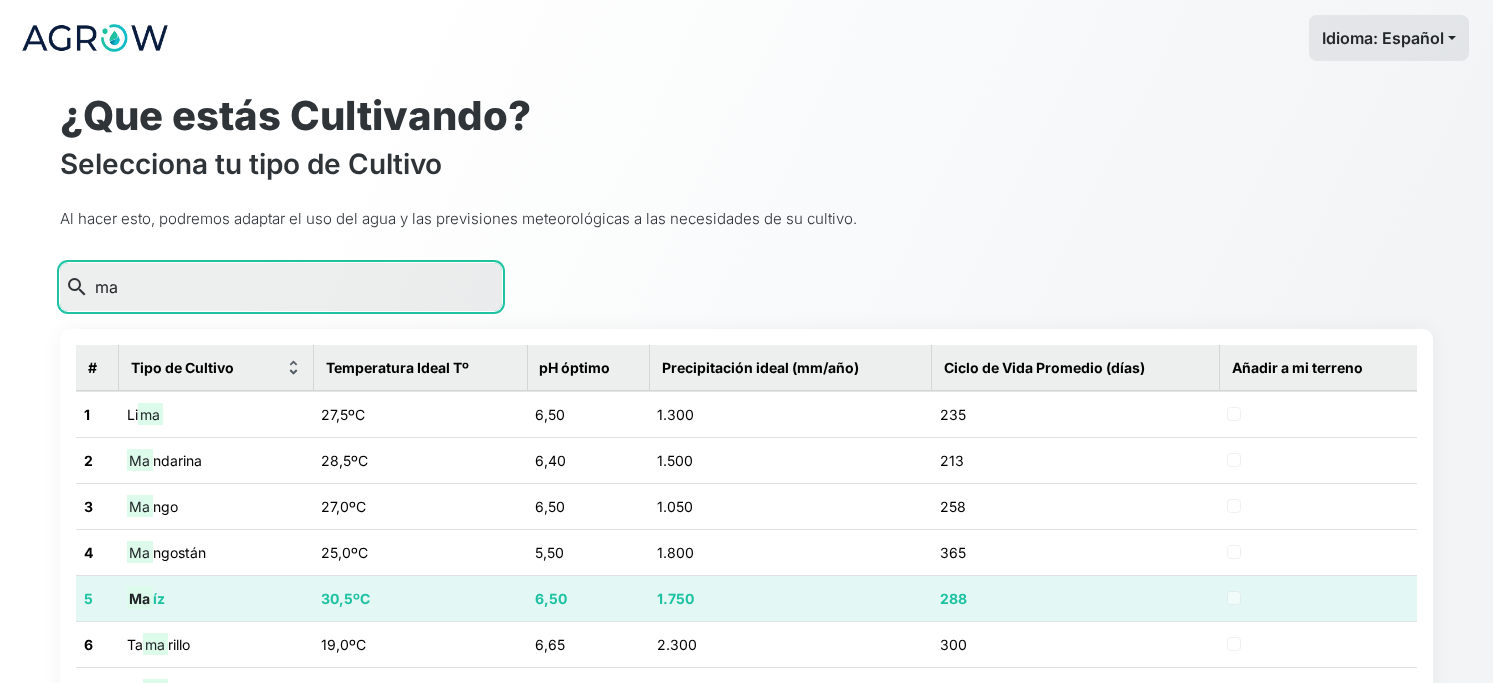 type on "ma" 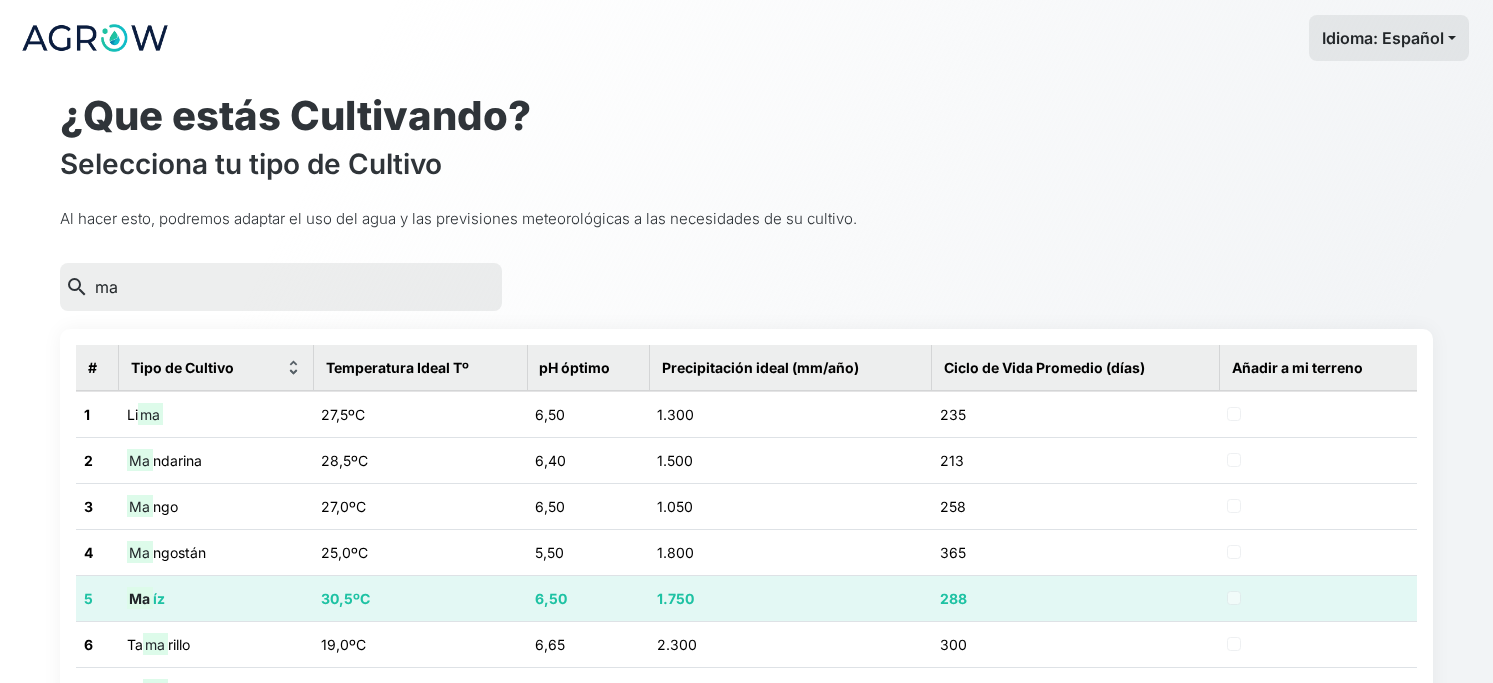 click on "Ma íz" 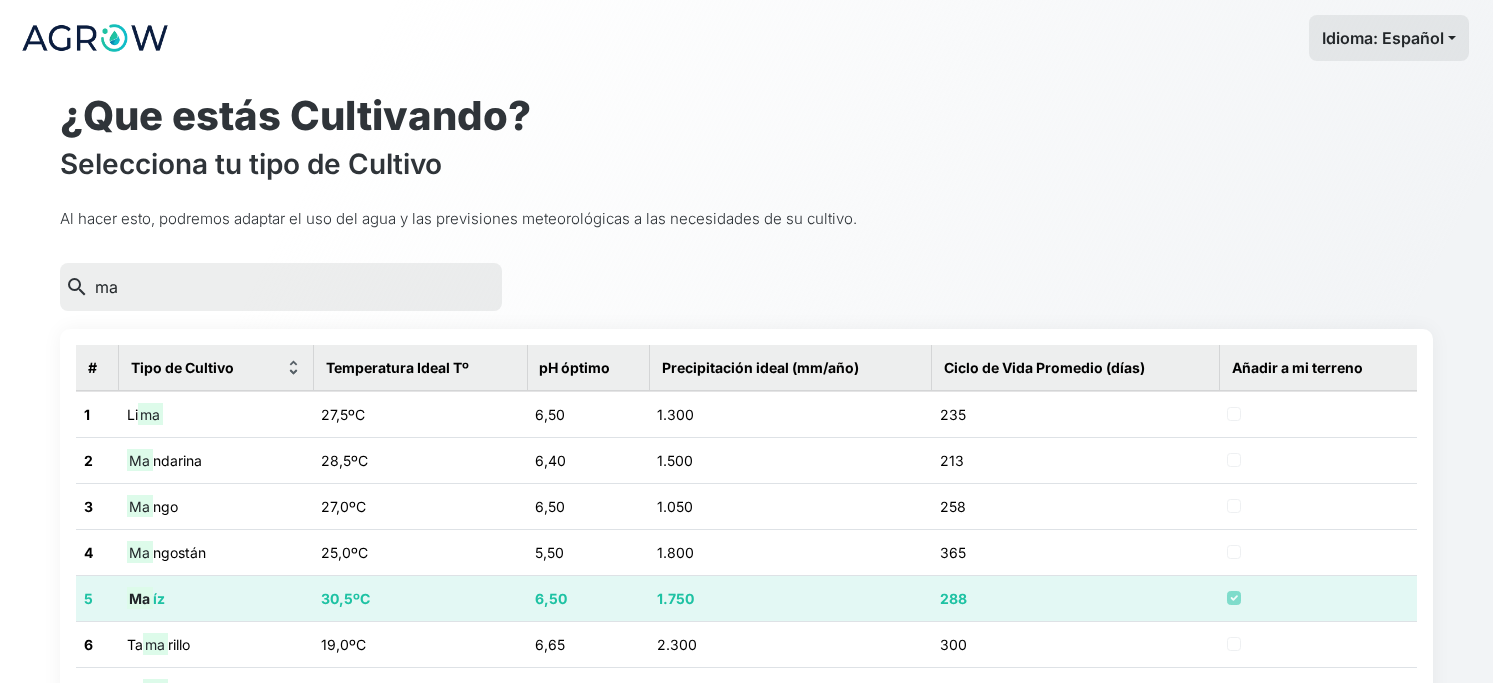 checkbox on "true" 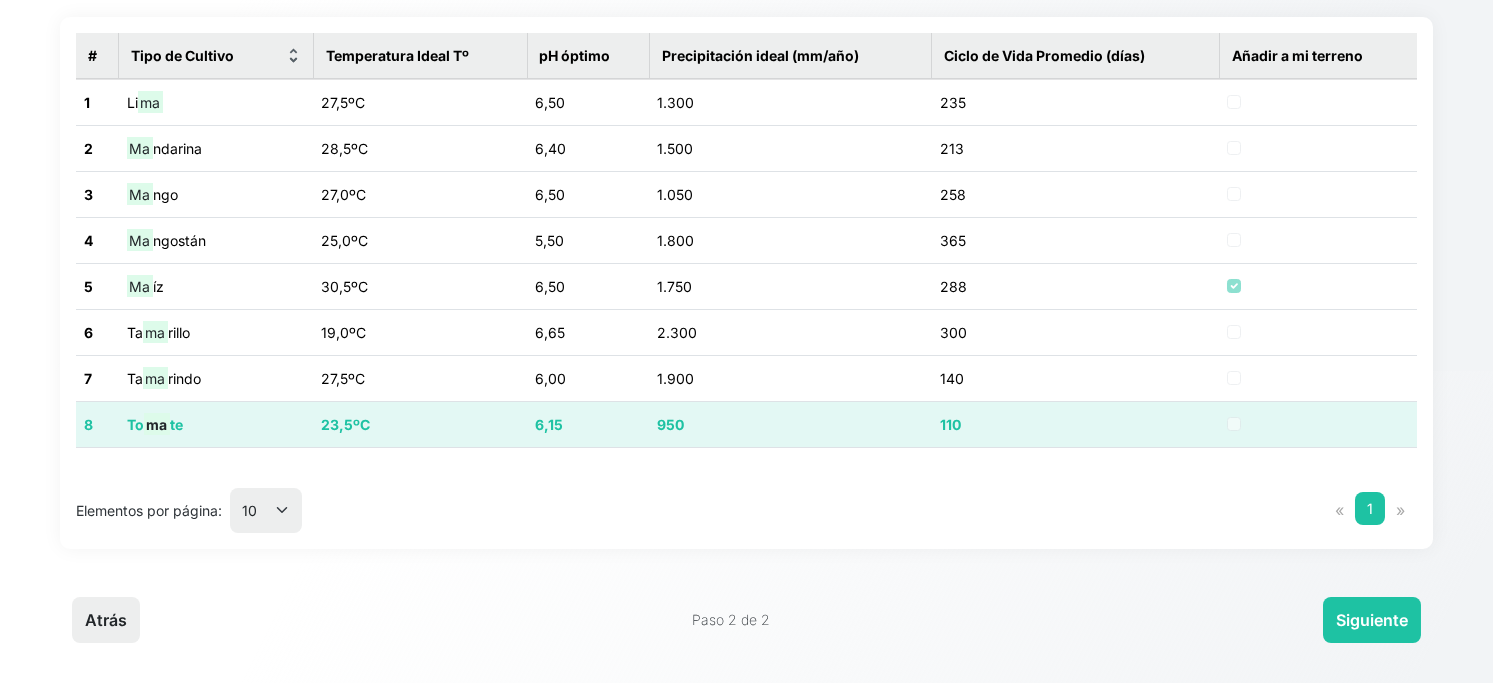 scroll, scrollTop: 397, scrollLeft: 0, axis: vertical 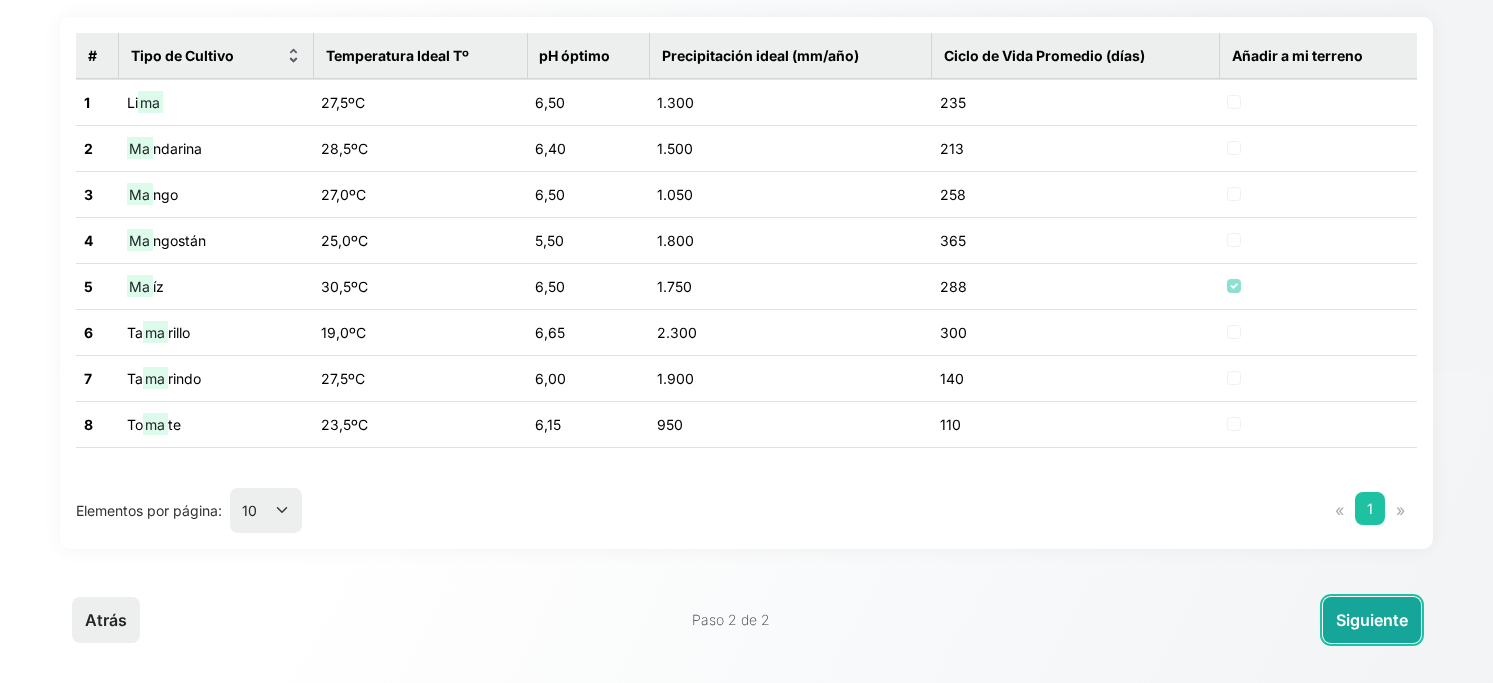 click on "Siguiente" 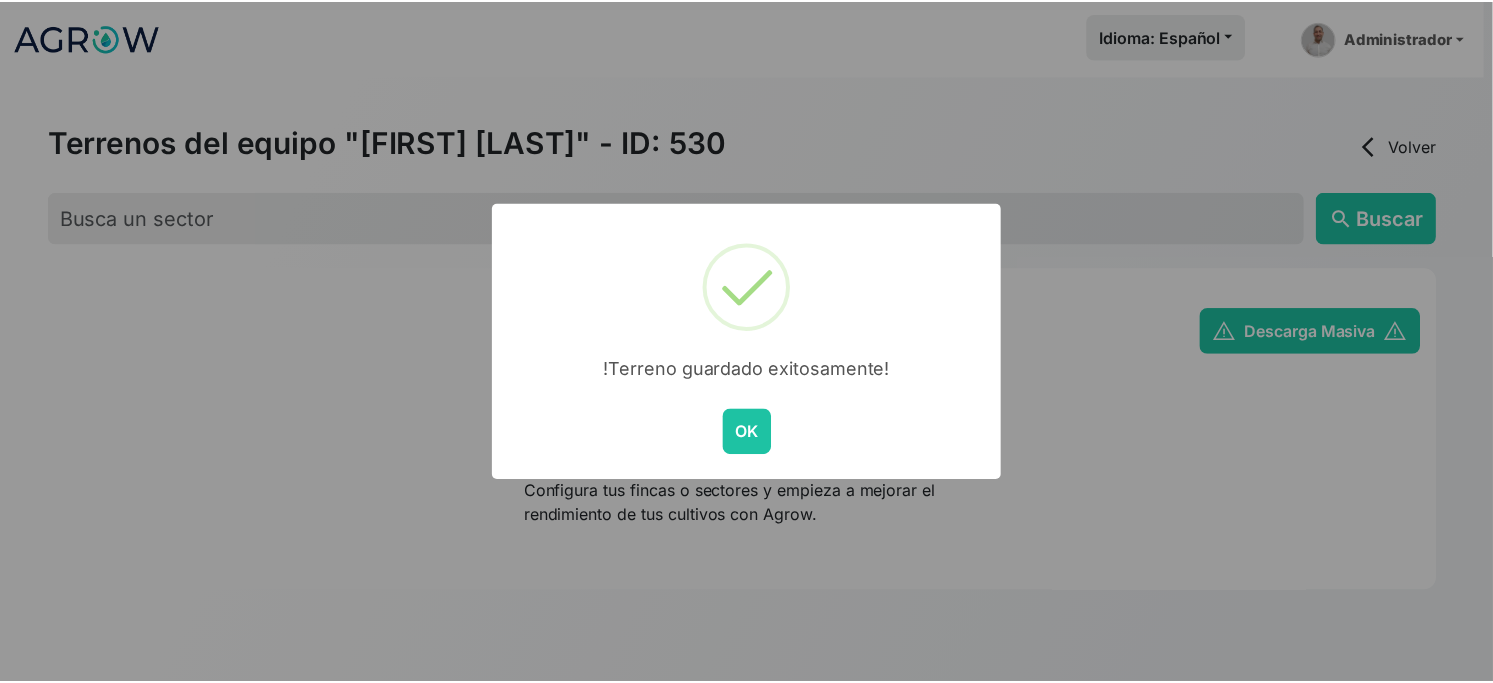 scroll, scrollTop: 397, scrollLeft: 0, axis: vertical 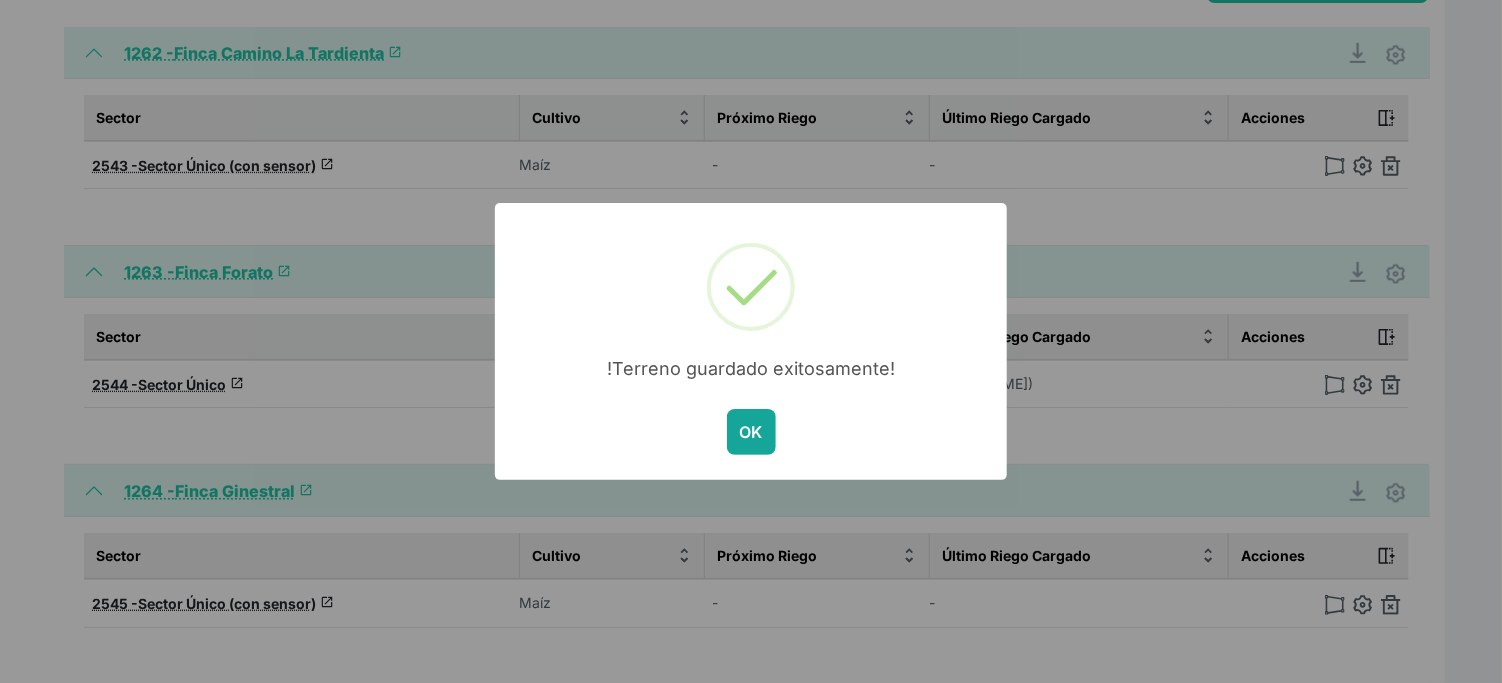 click on "OK" at bounding box center (751, 432) 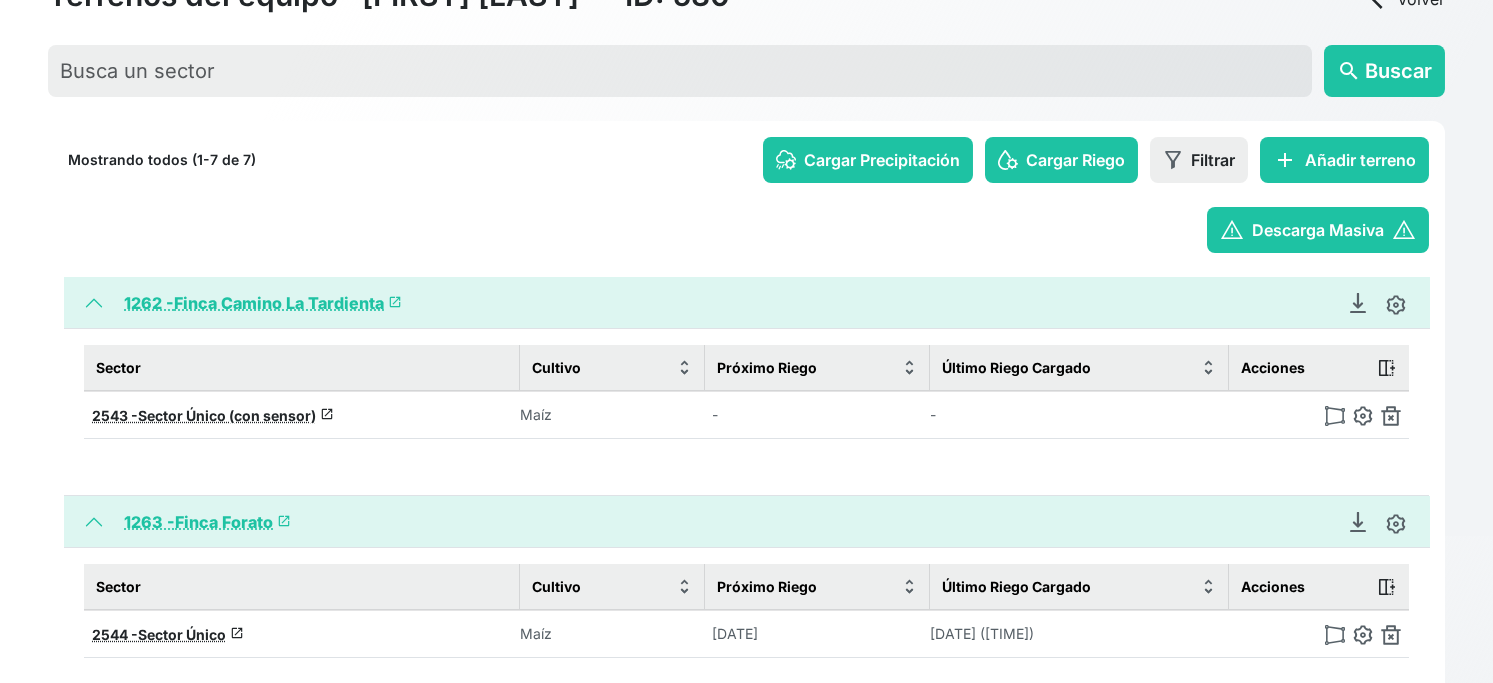 scroll, scrollTop: 0, scrollLeft: 0, axis: both 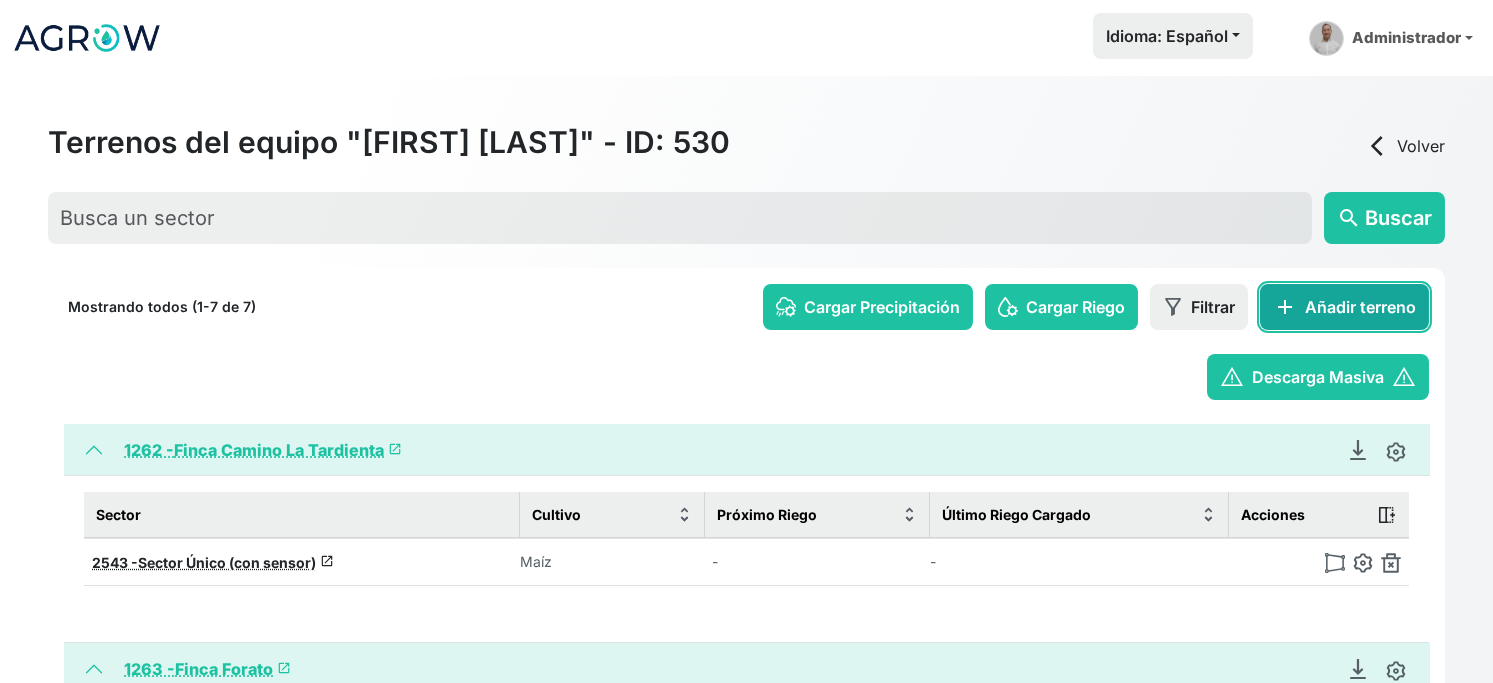 click on "add   Añadir terreno" 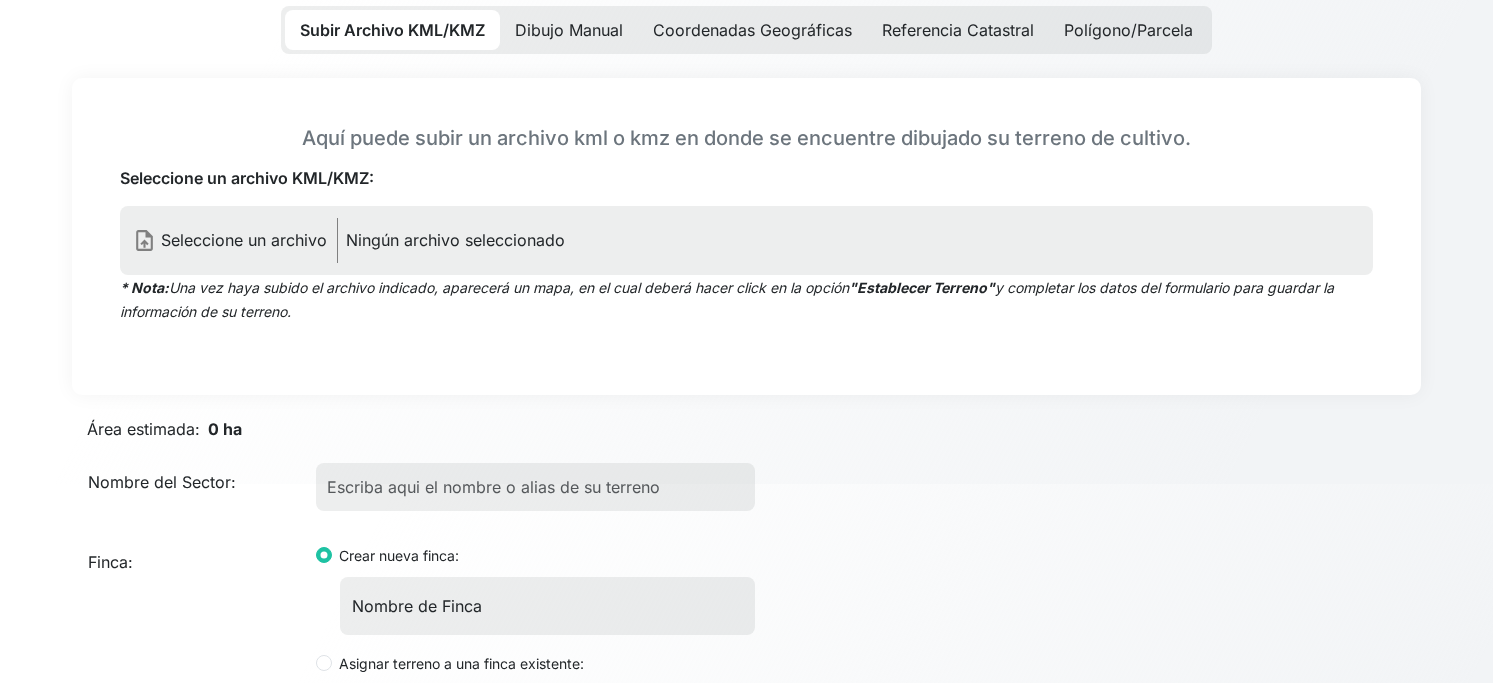 scroll, scrollTop: 0, scrollLeft: 0, axis: both 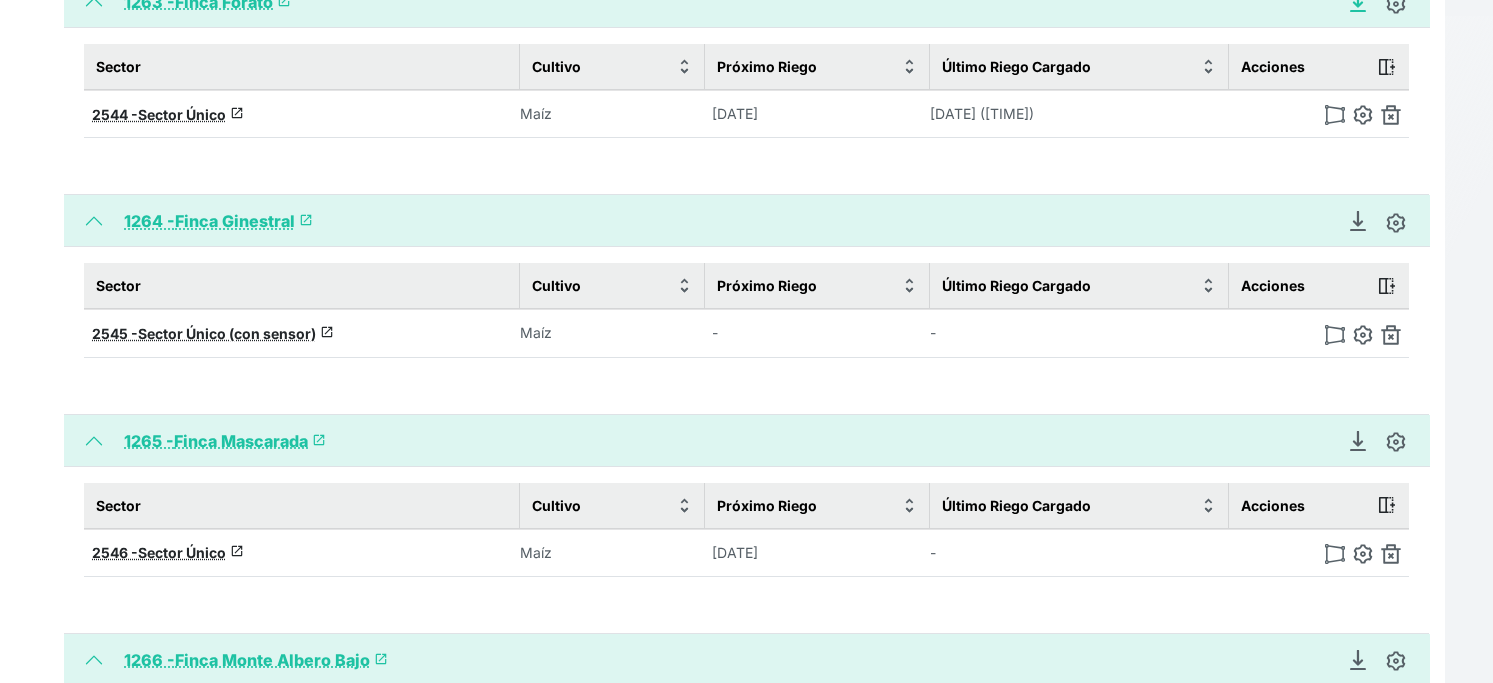 click 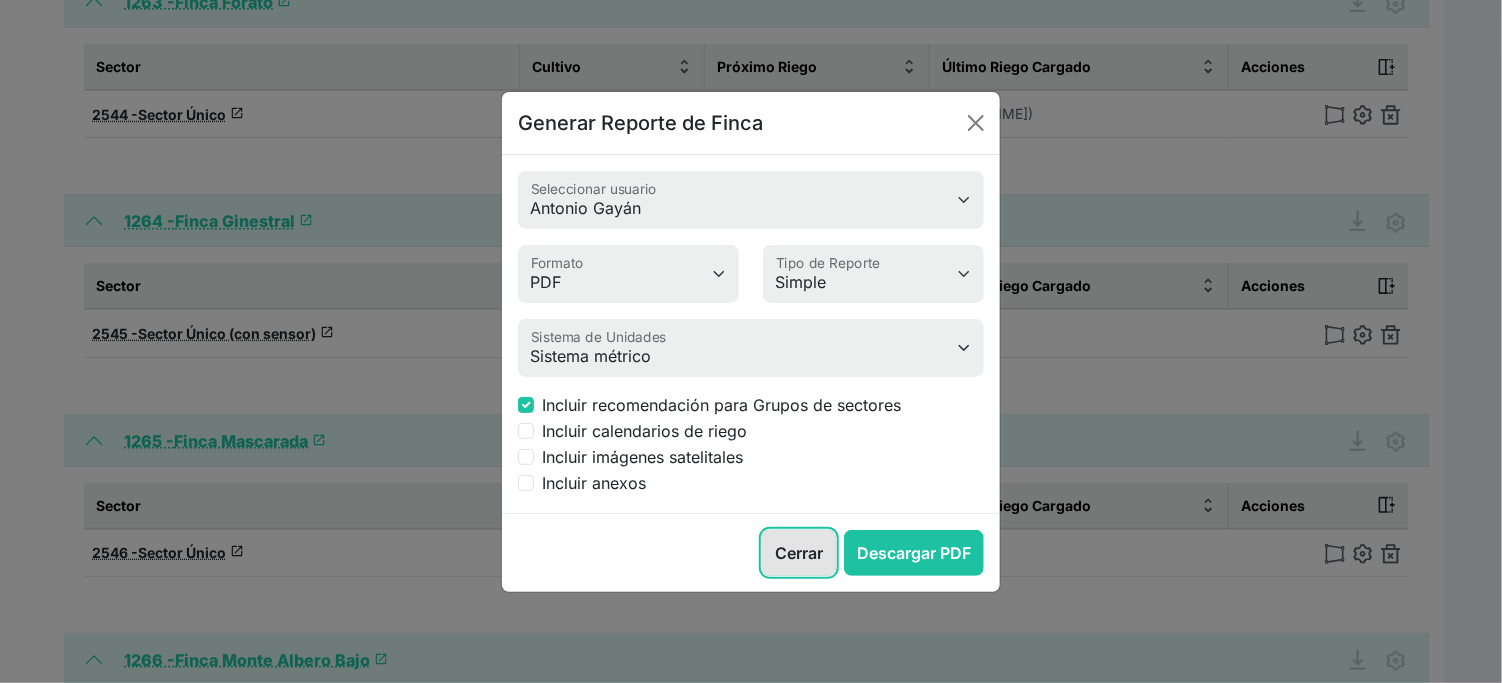 drag, startPoint x: 758, startPoint y: 632, endPoint x: 757, endPoint y: 622, distance: 10.049875 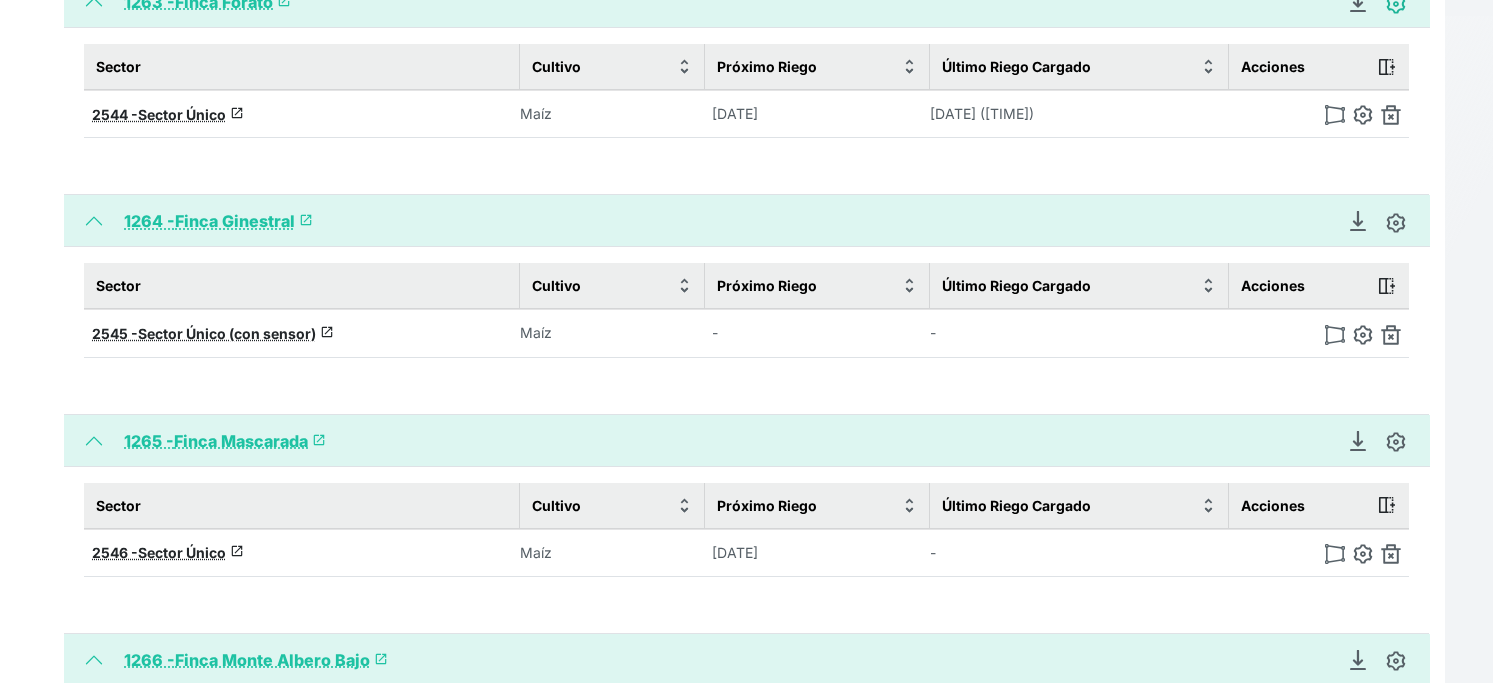click at bounding box center [1396, 4] 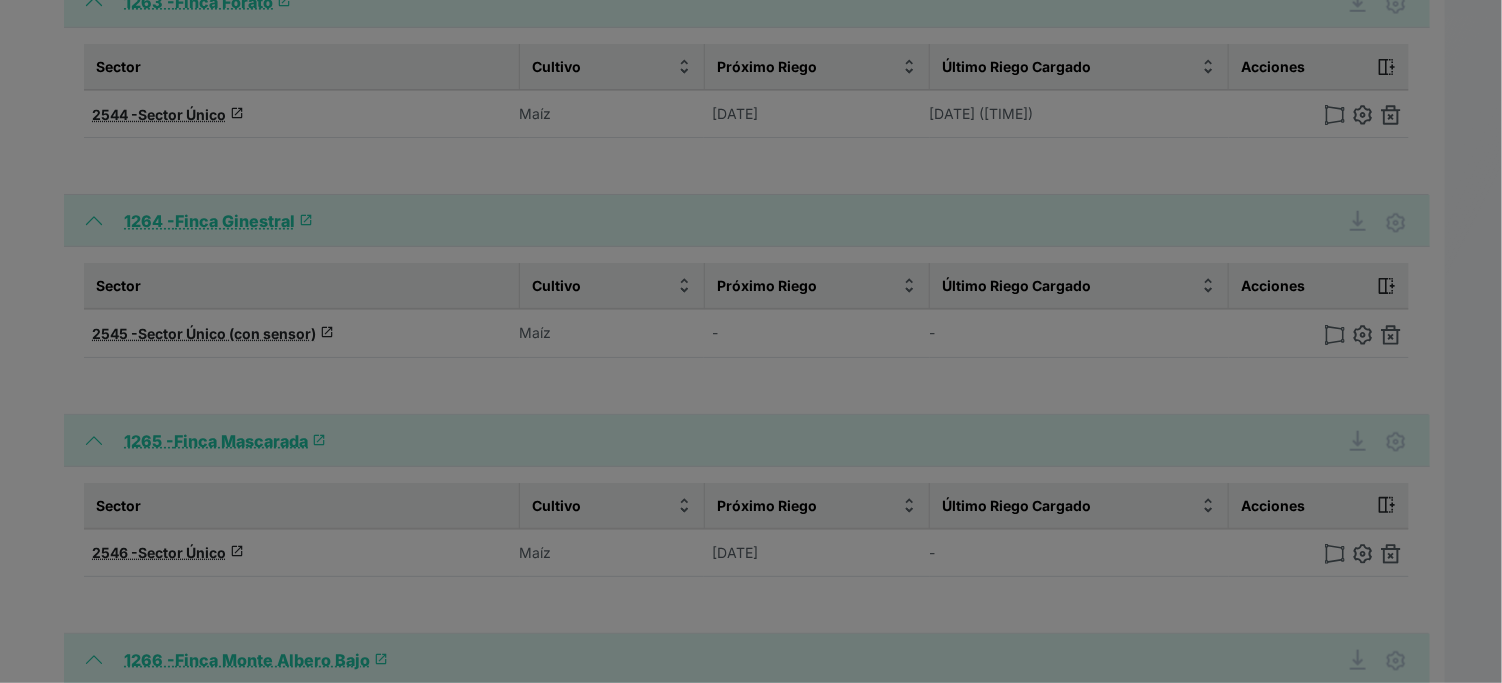 type on "Finca Forato" 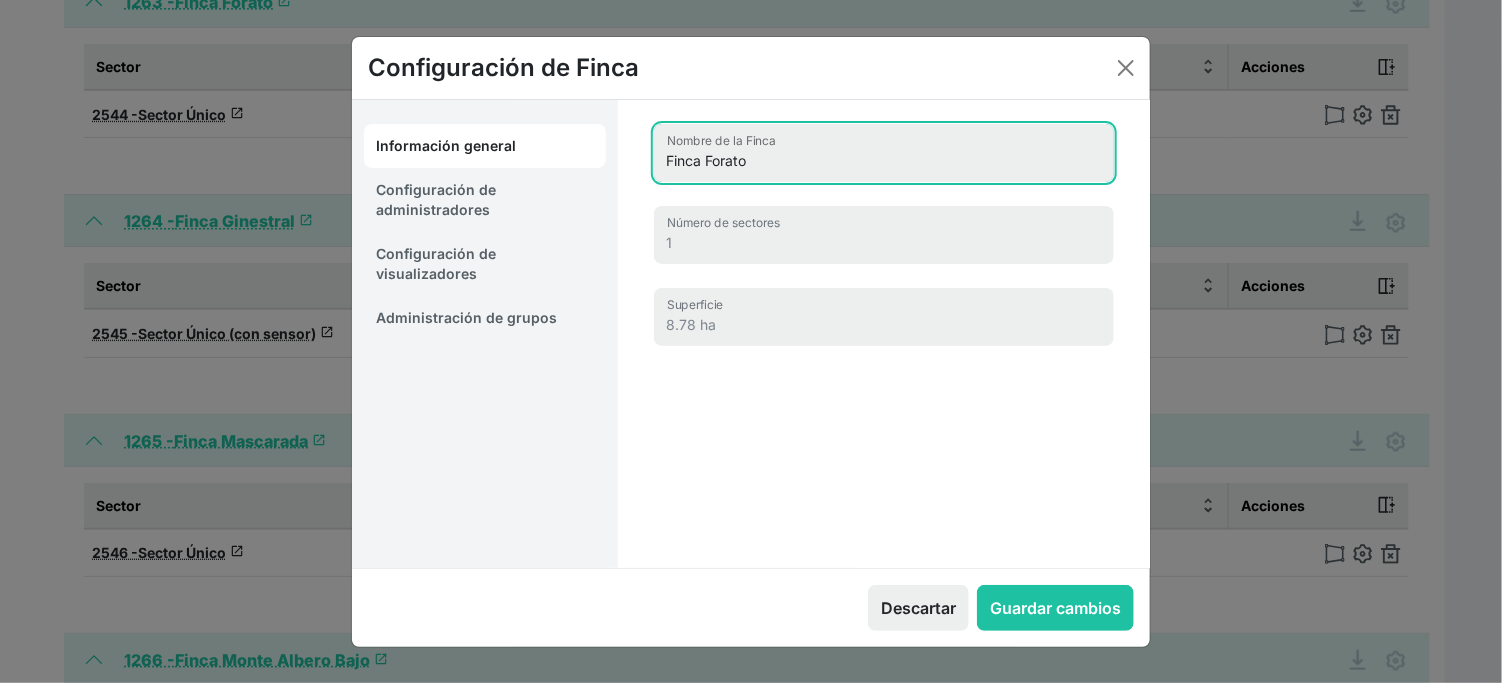 click on "Finca Forato" at bounding box center [884, 153] 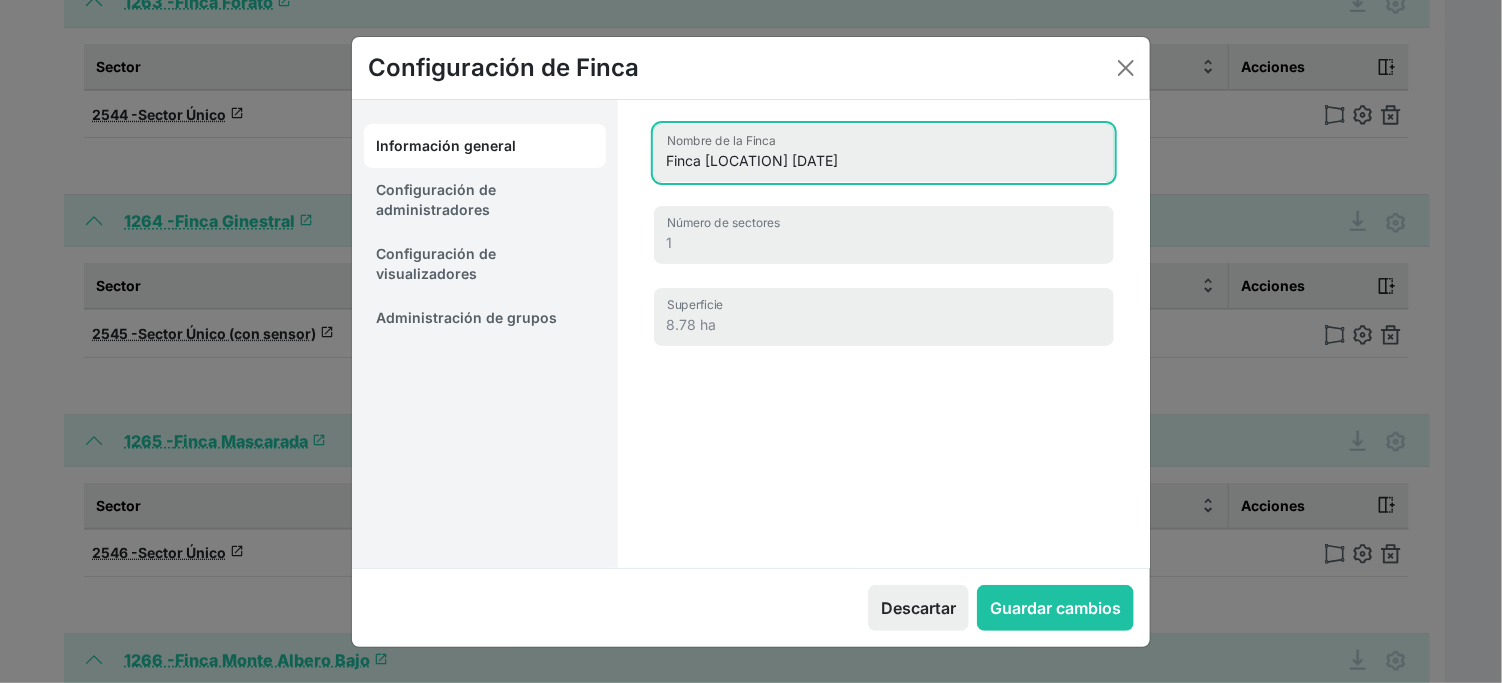 click on "Finca [LOCATION] [DATE]" at bounding box center (884, 153) 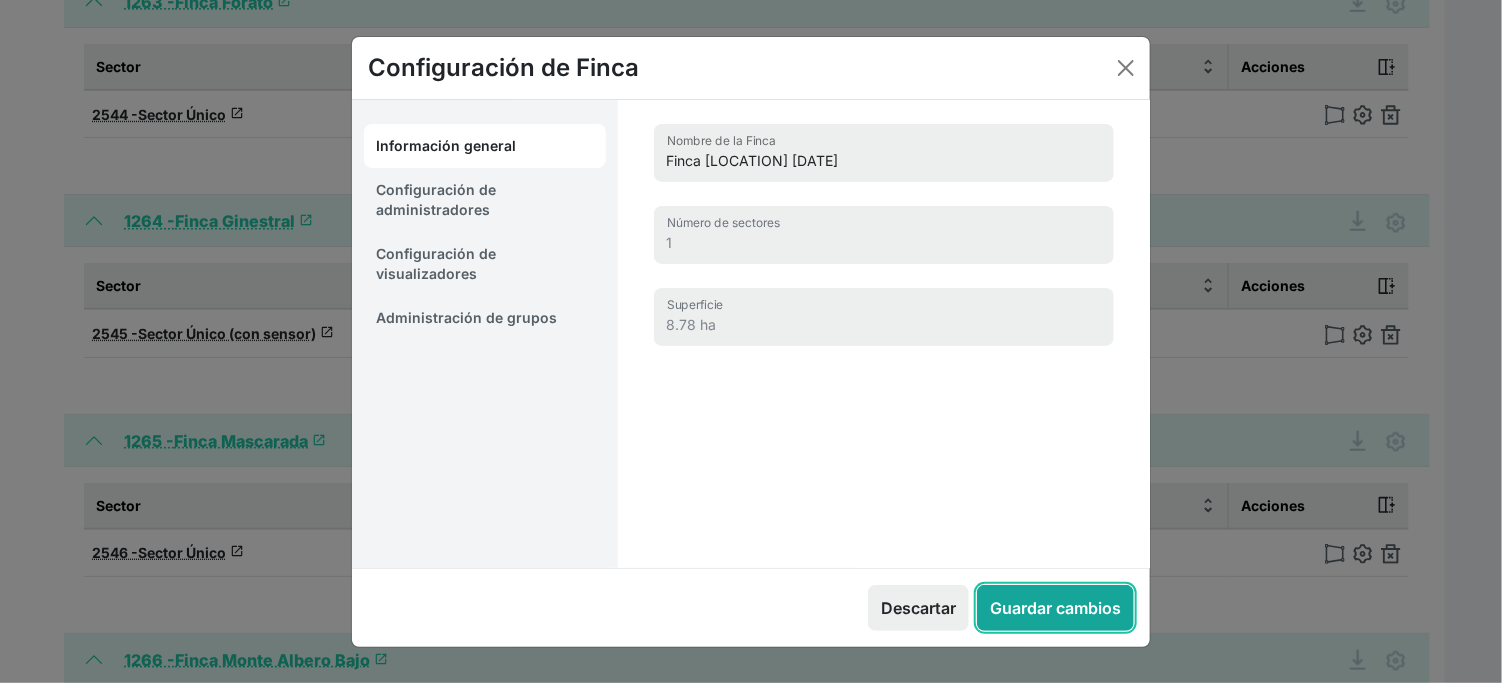 click on "Guardar cambios" at bounding box center (1055, 608) 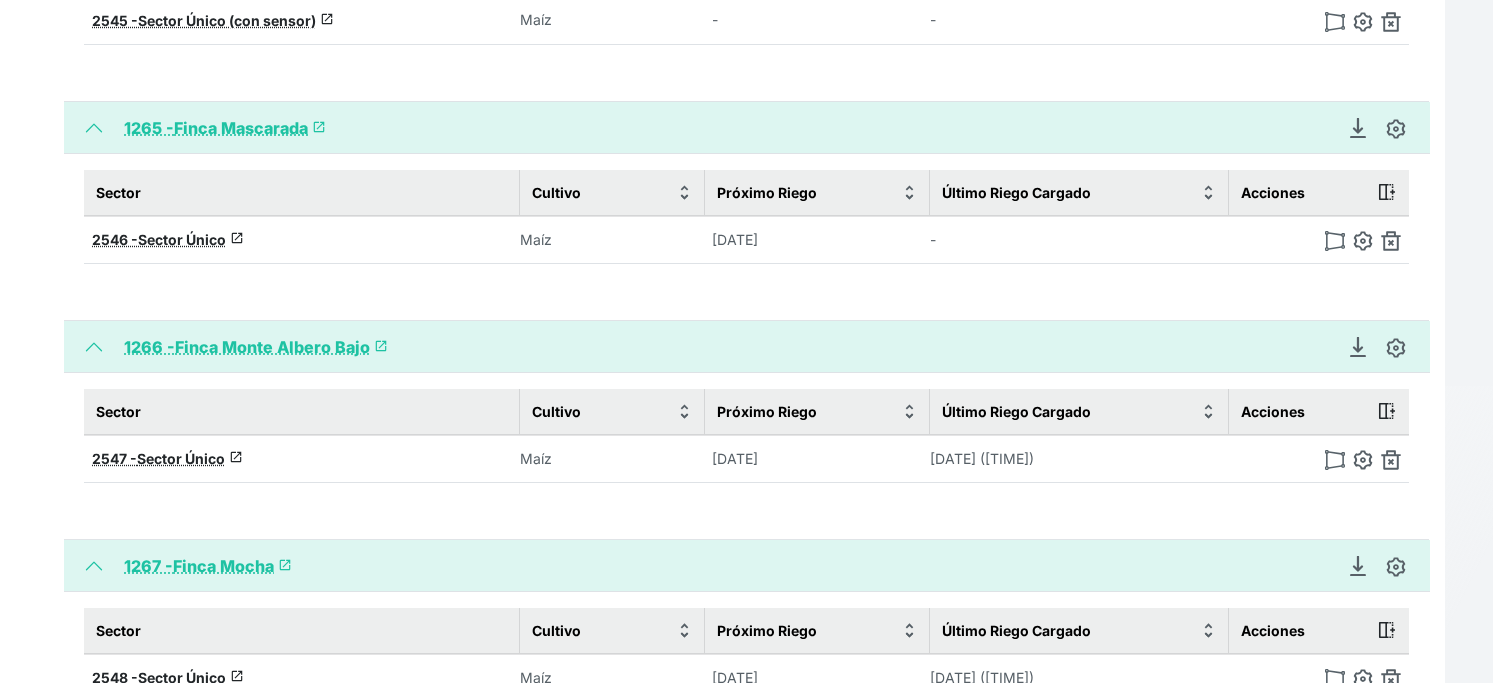 scroll, scrollTop: 999, scrollLeft: 0, axis: vertical 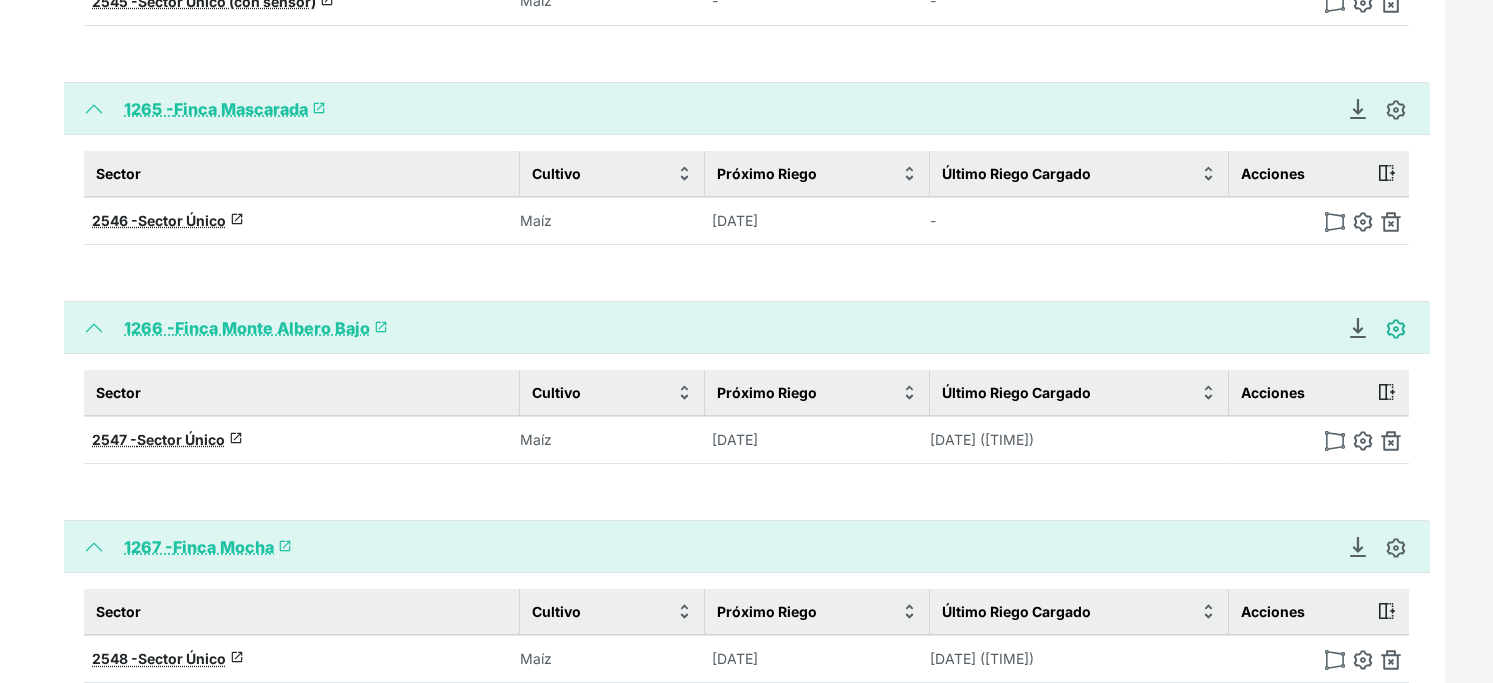 click at bounding box center (1396, 329) 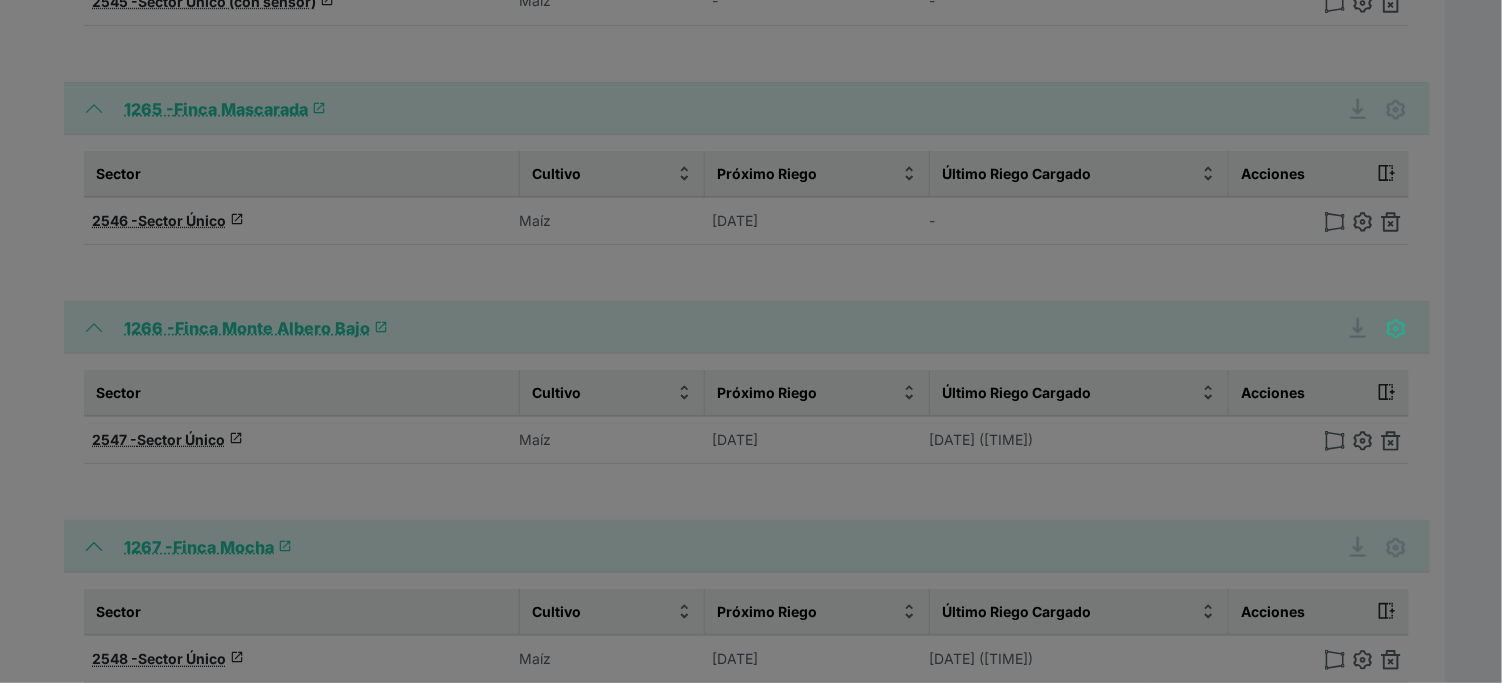 type on "Finca Monte Albero Bajo" 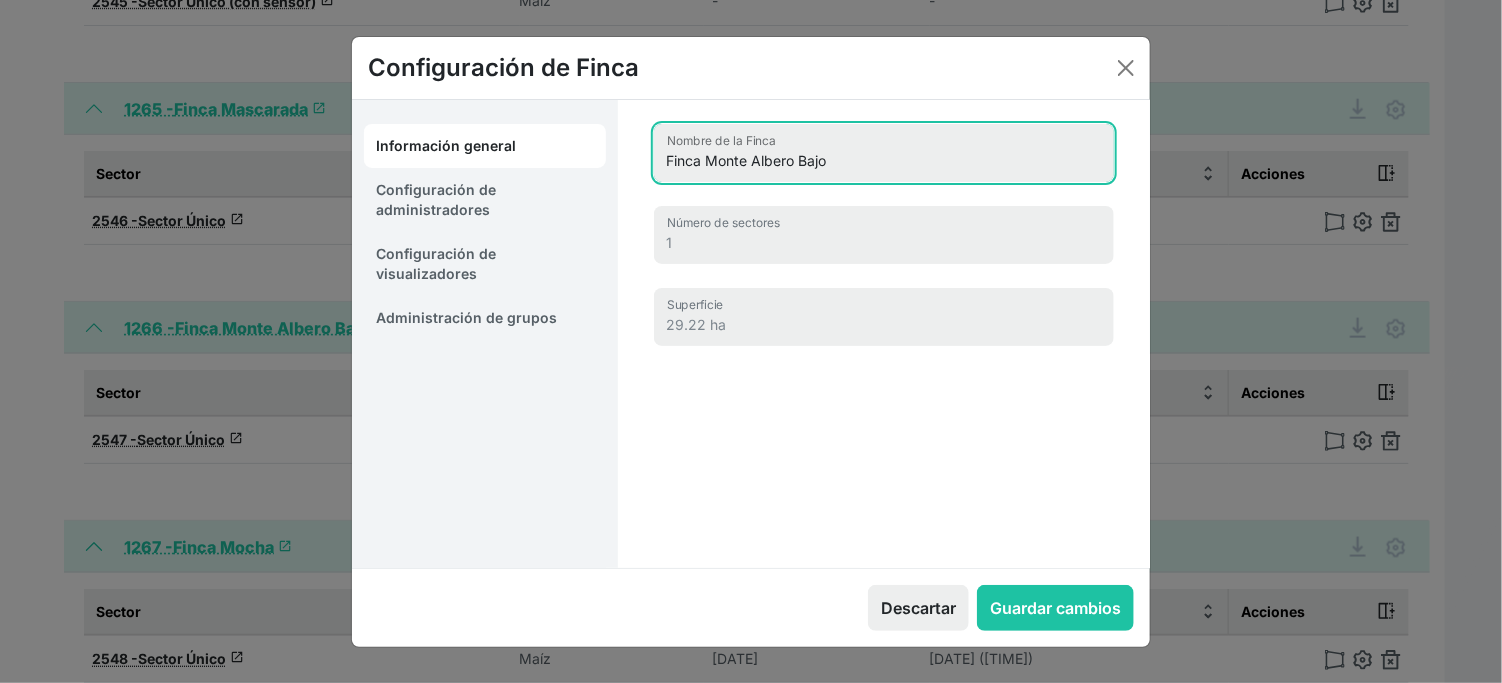 click on "Finca Monte Albero Bajo" at bounding box center [884, 153] 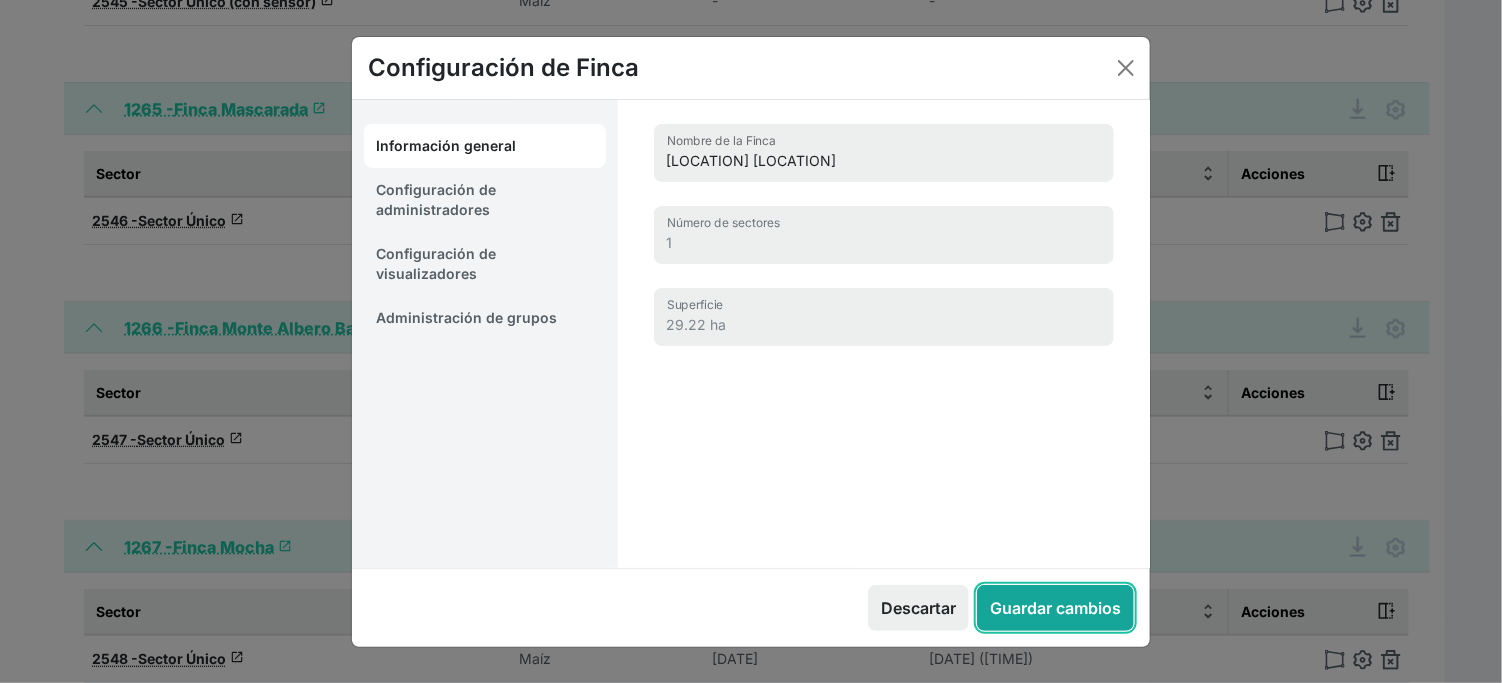 click on "Guardar cambios" at bounding box center (1055, 608) 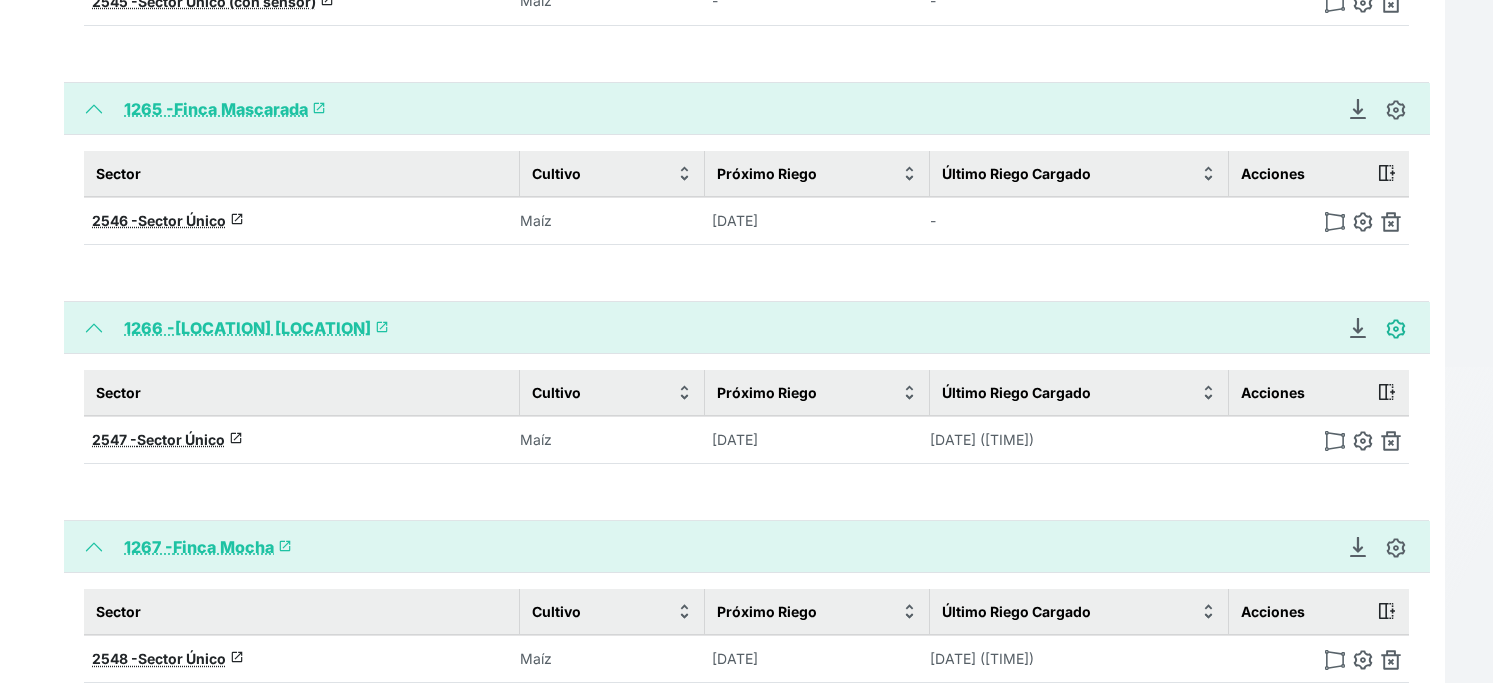 click at bounding box center [1396, 329] 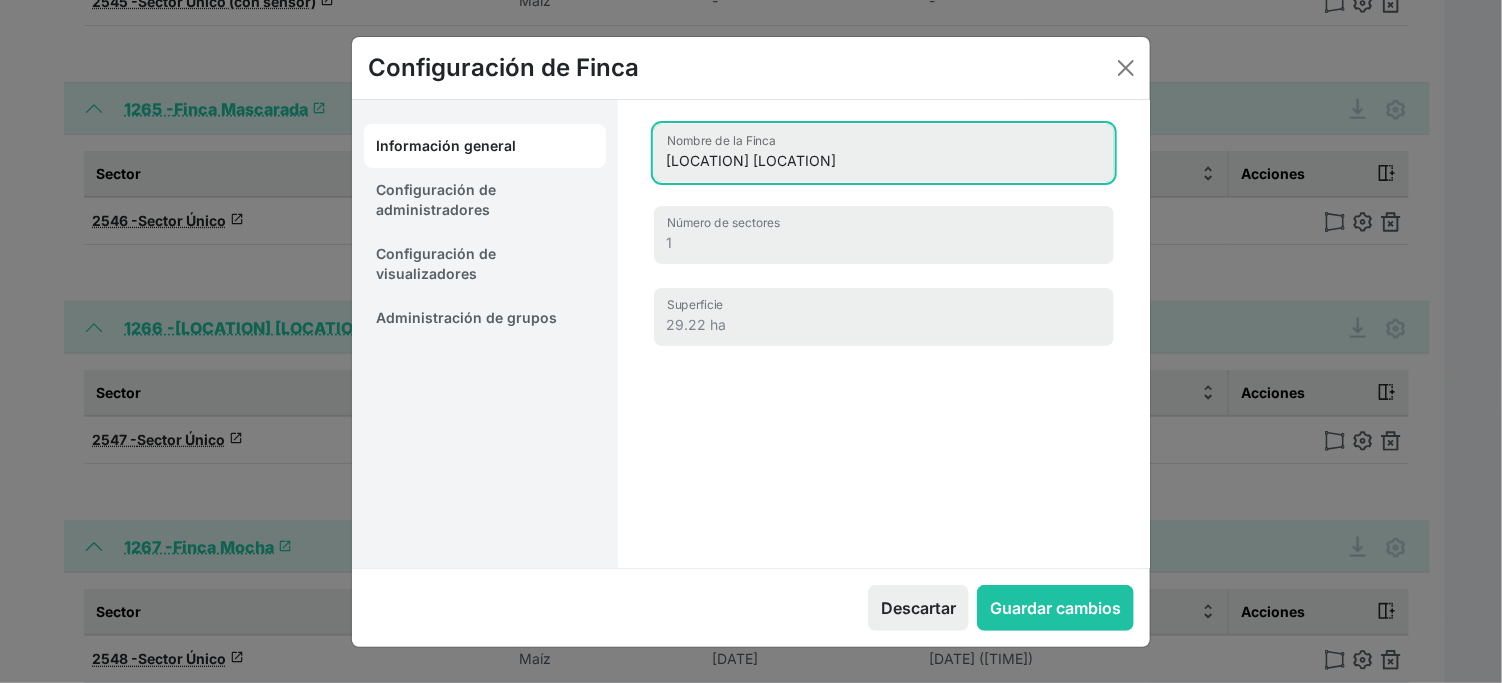 click on "[LOCATION] [LOCATION]" at bounding box center [884, 153] 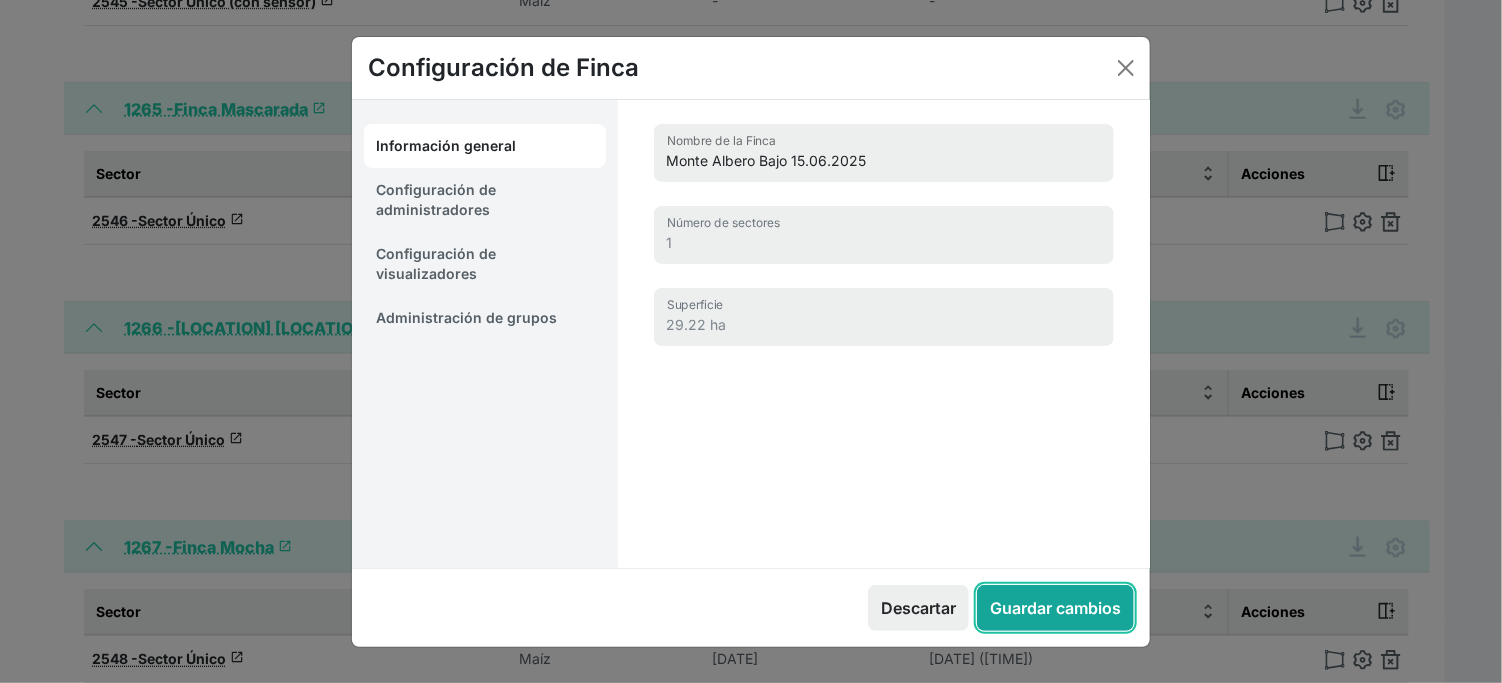 click on "Guardar cambios" at bounding box center (1055, 608) 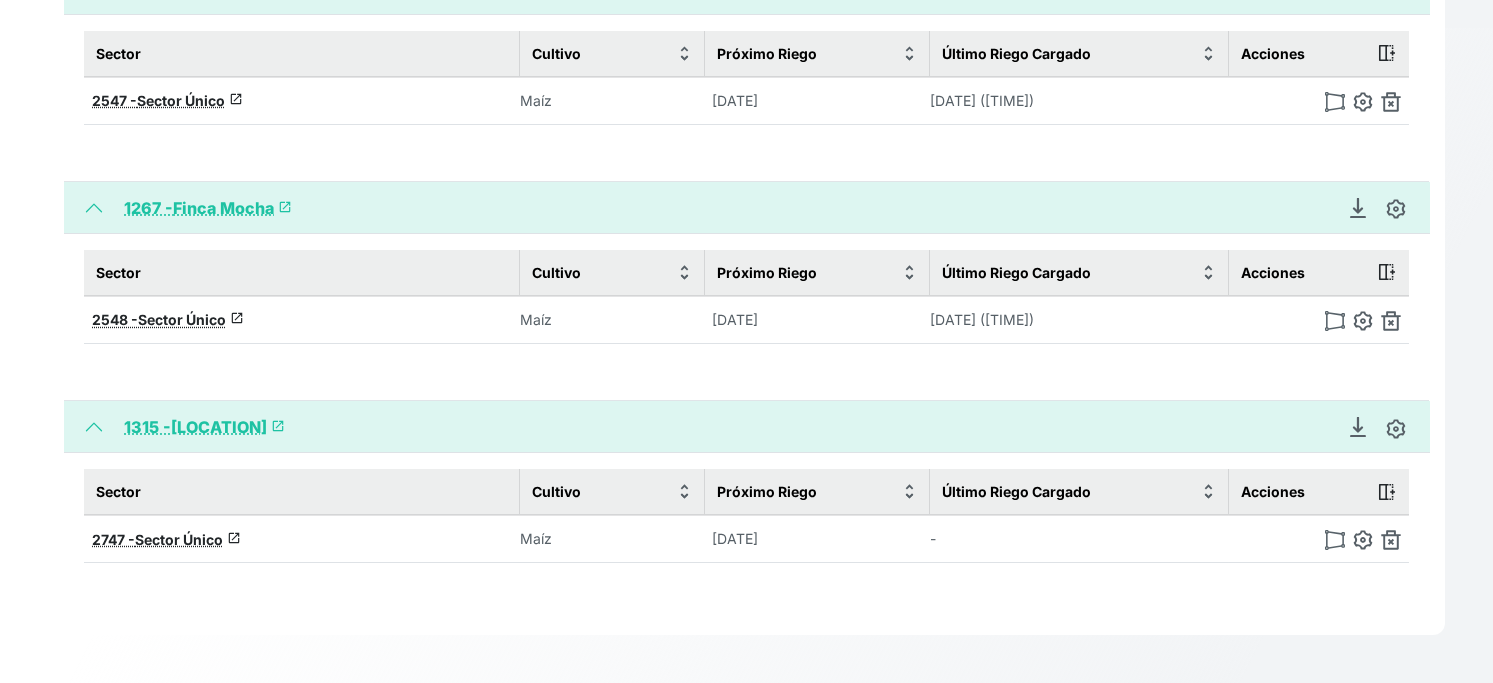 scroll, scrollTop: 1444, scrollLeft: 0, axis: vertical 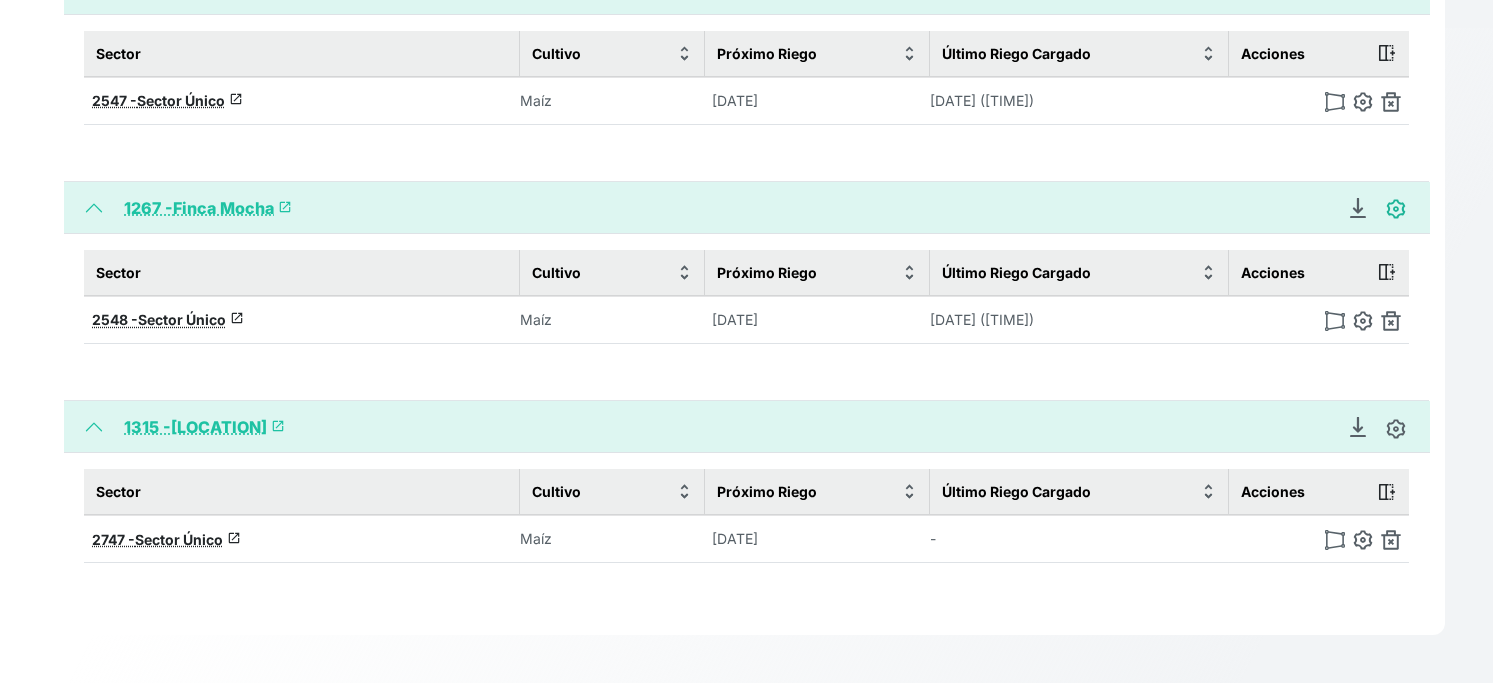 click at bounding box center (1396, 209) 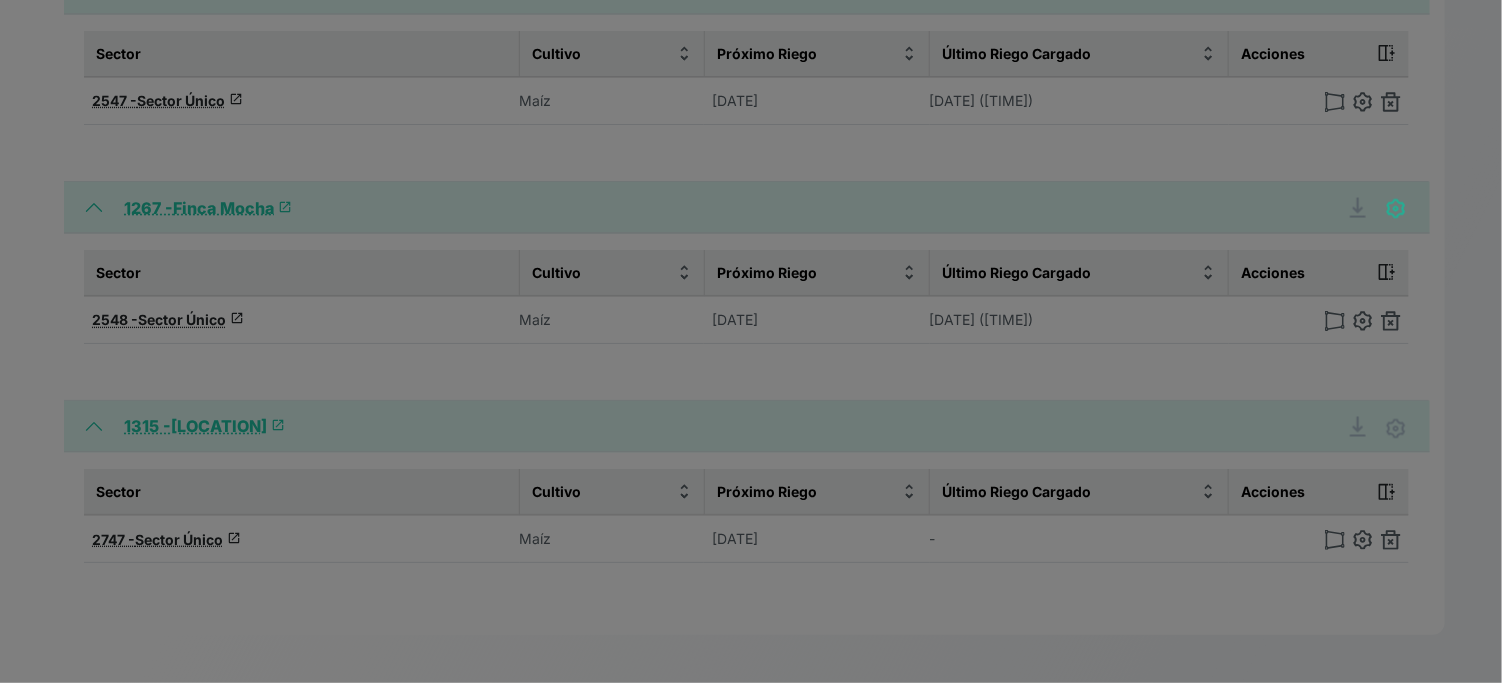 type on "Finca Mocha" 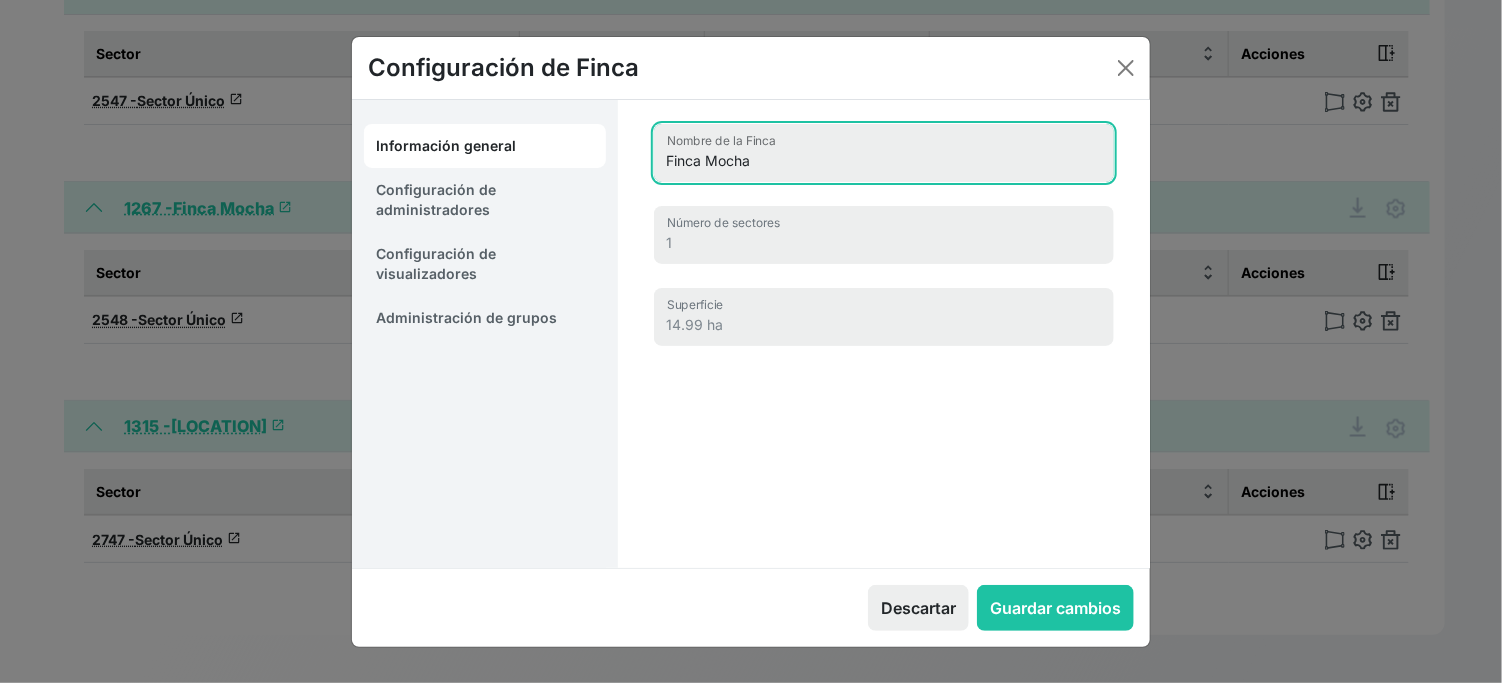 drag, startPoint x: 713, startPoint y: 182, endPoint x: 553, endPoint y: 170, distance: 160.44937 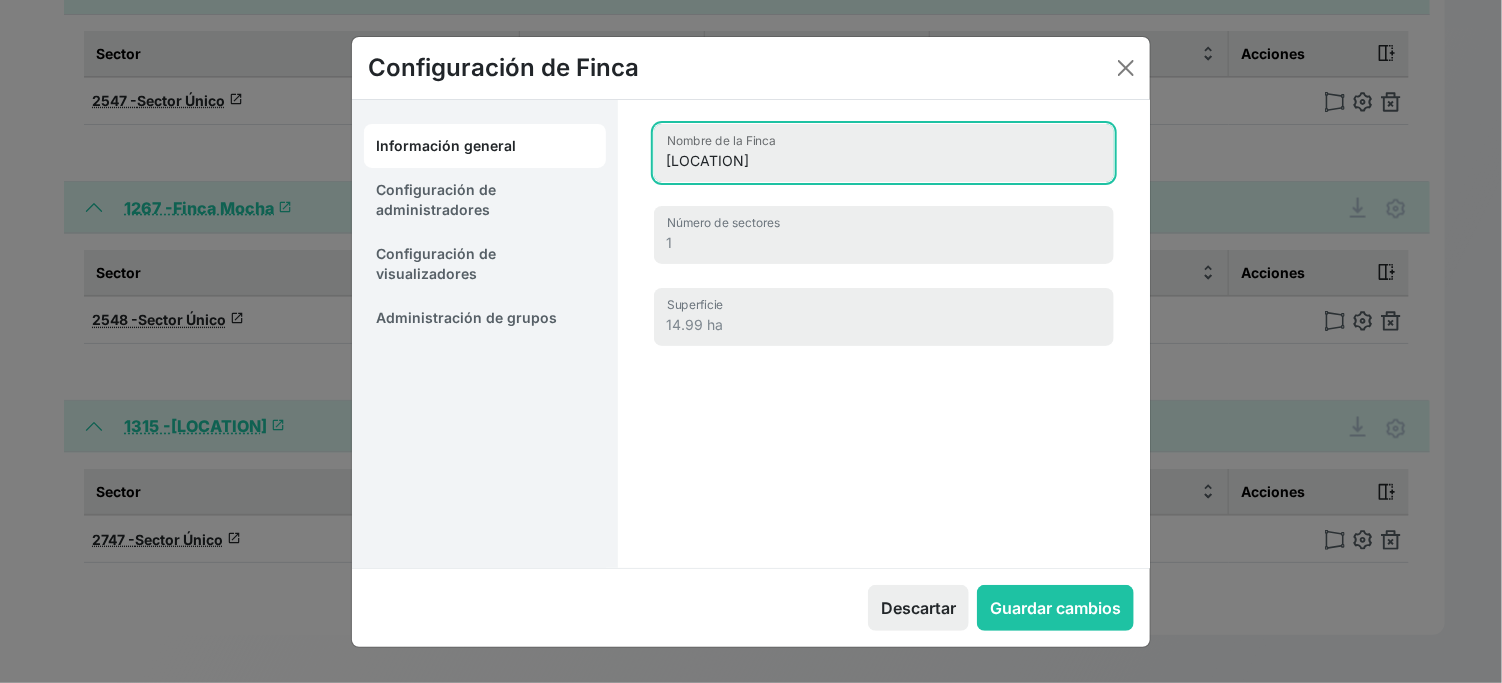 click on "[LOCATION]" at bounding box center [884, 153] 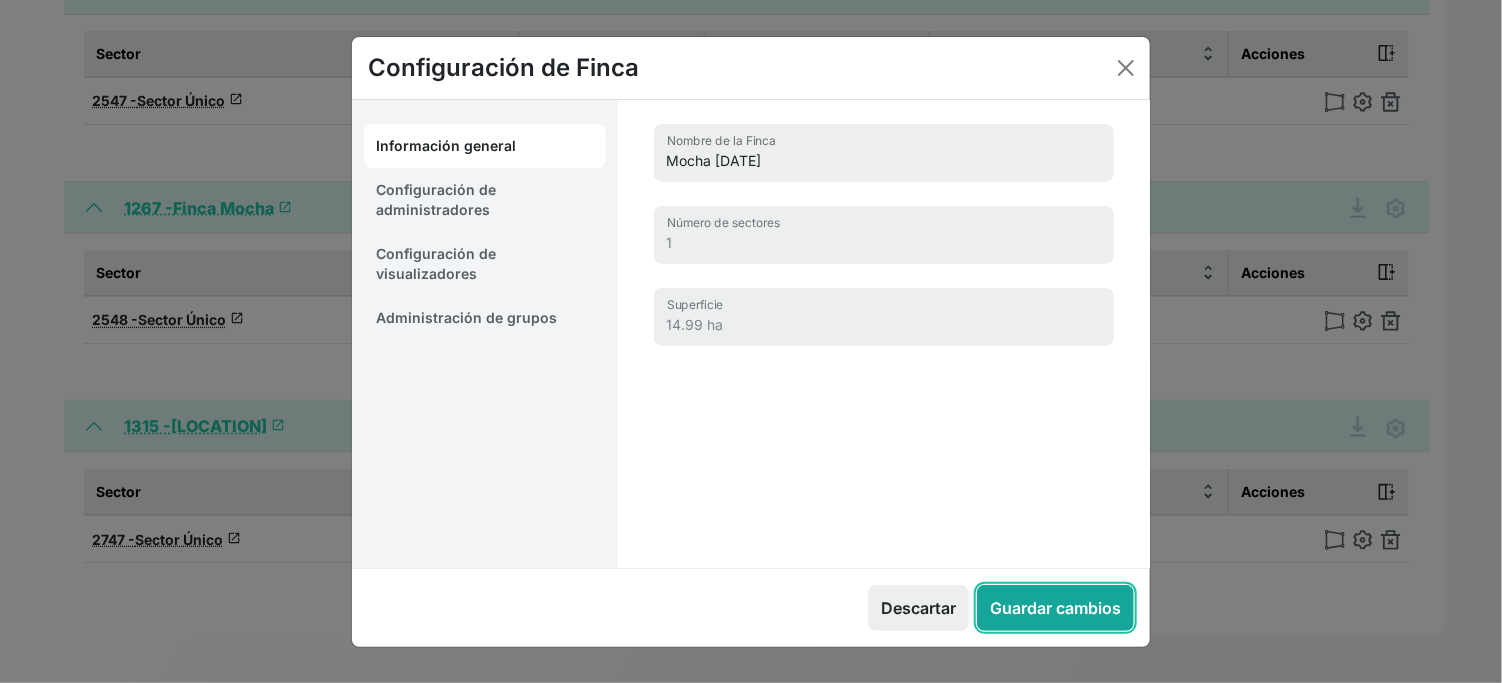 click on "Guardar cambios" at bounding box center [1055, 608] 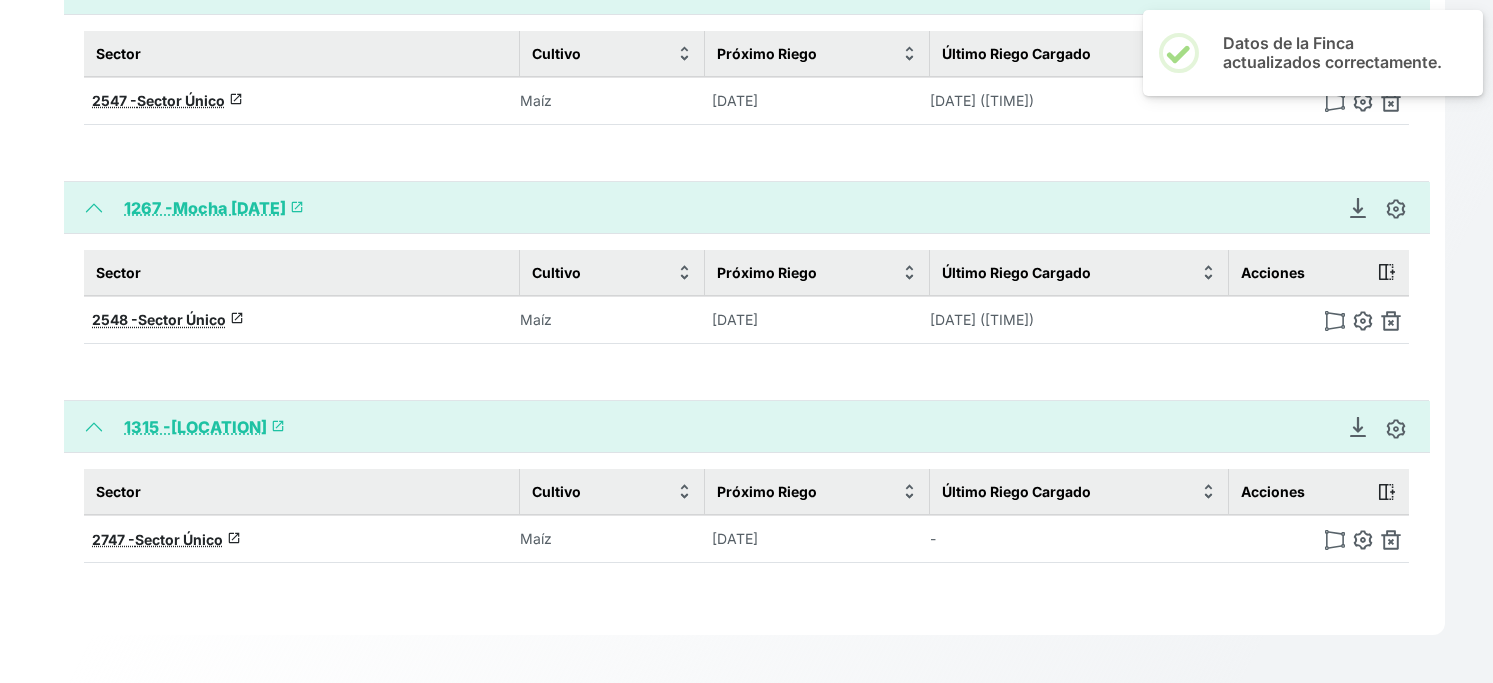 scroll, scrollTop: 1555, scrollLeft: 0, axis: vertical 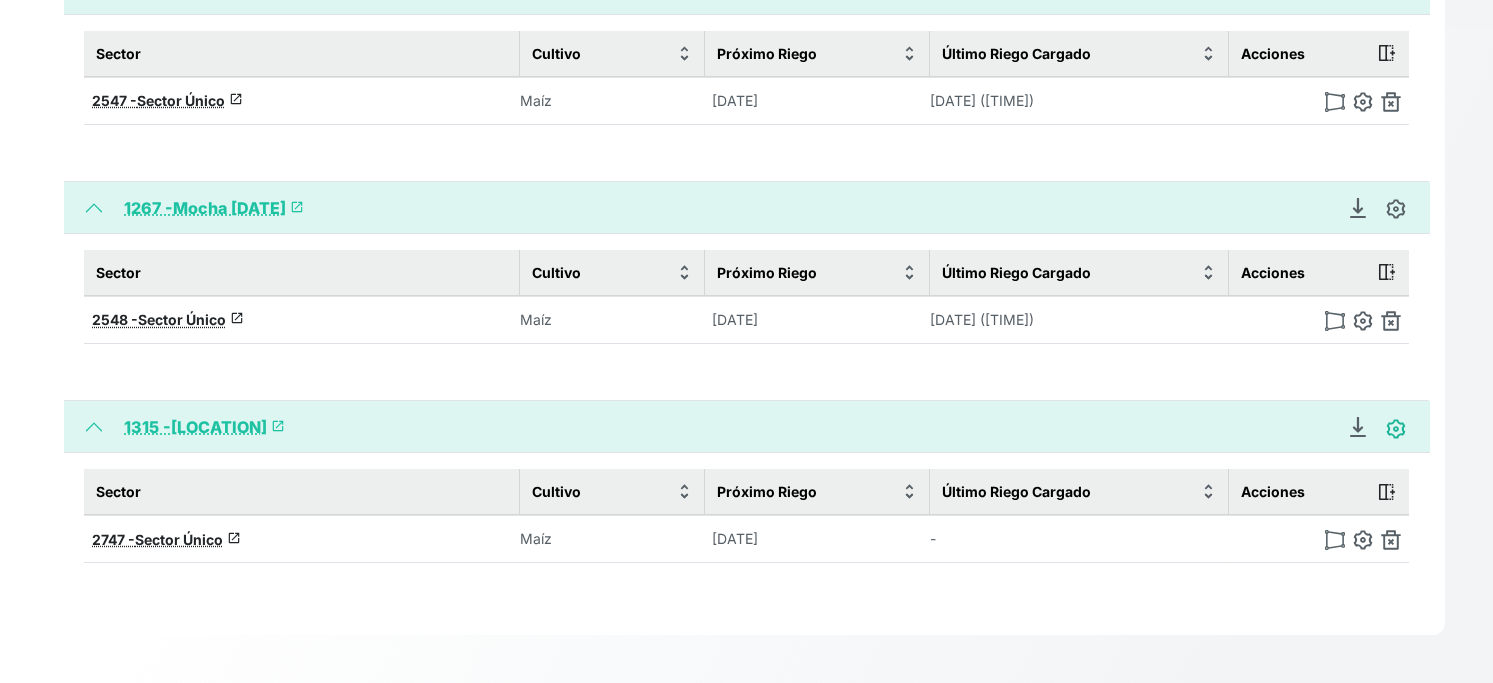 click at bounding box center (1396, 429) 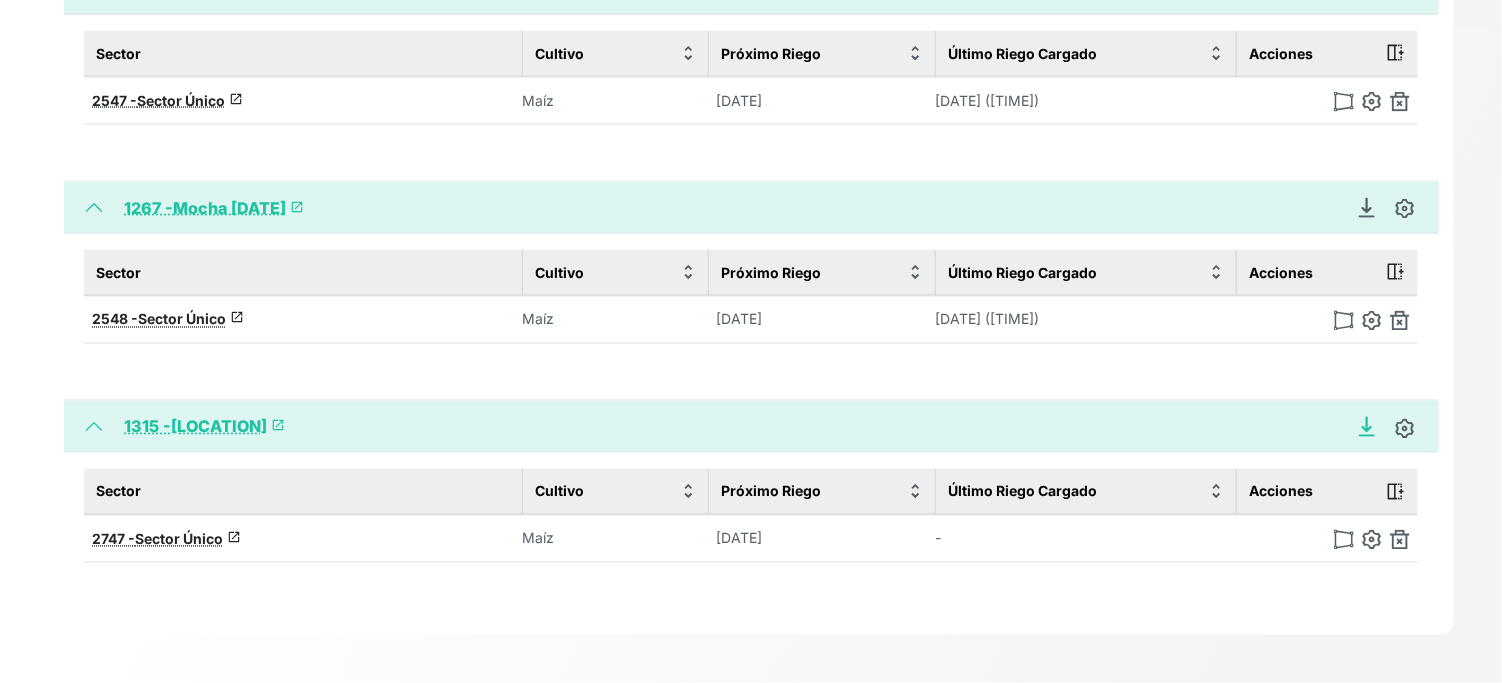 type on "[LOCATION]" 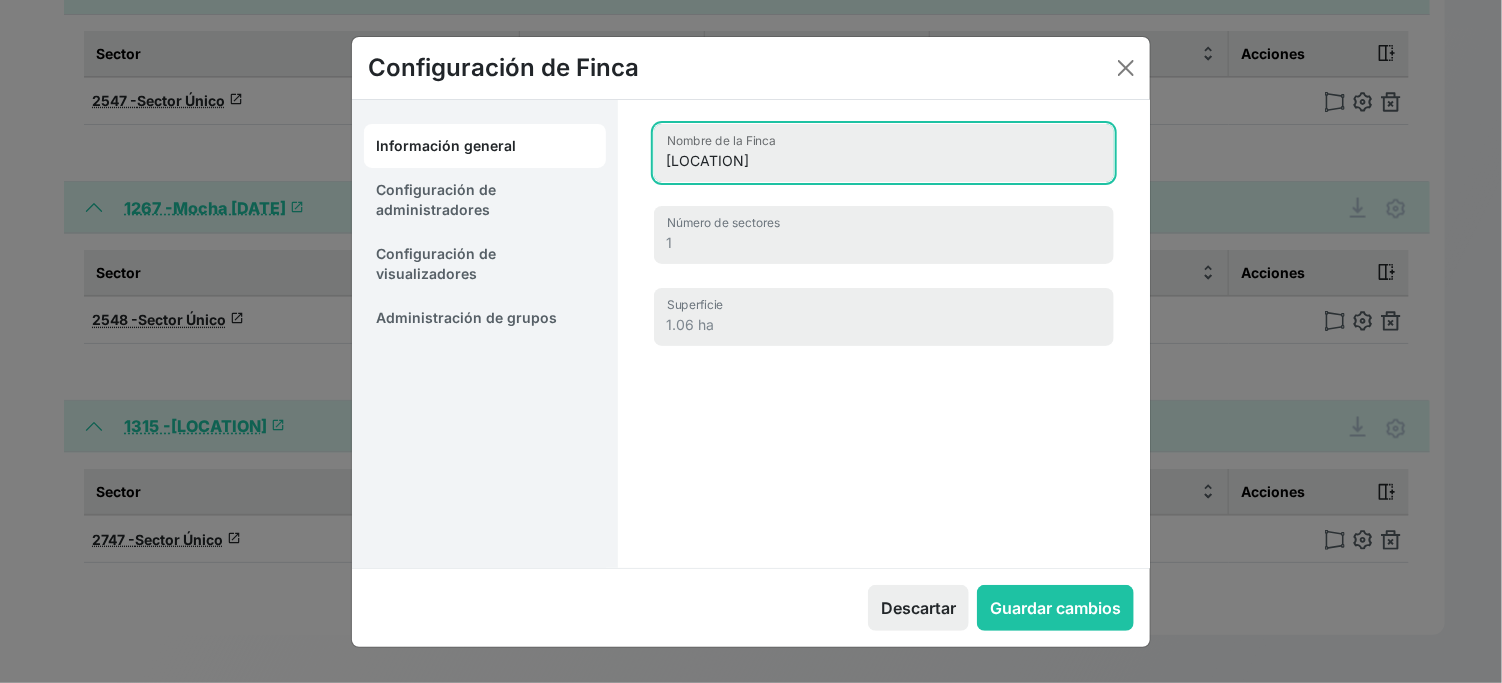 click on "[LOCATION]" at bounding box center [884, 153] 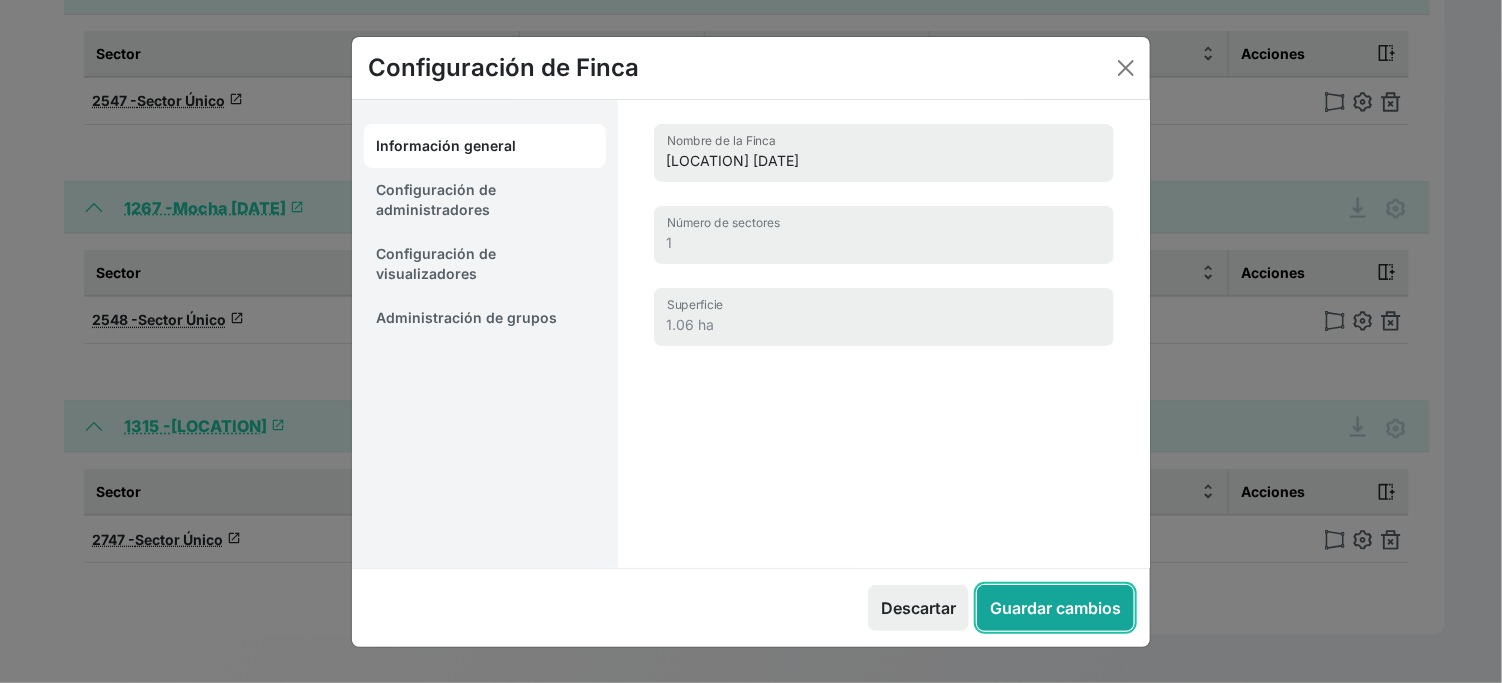 click on "Guardar cambios" at bounding box center (1055, 608) 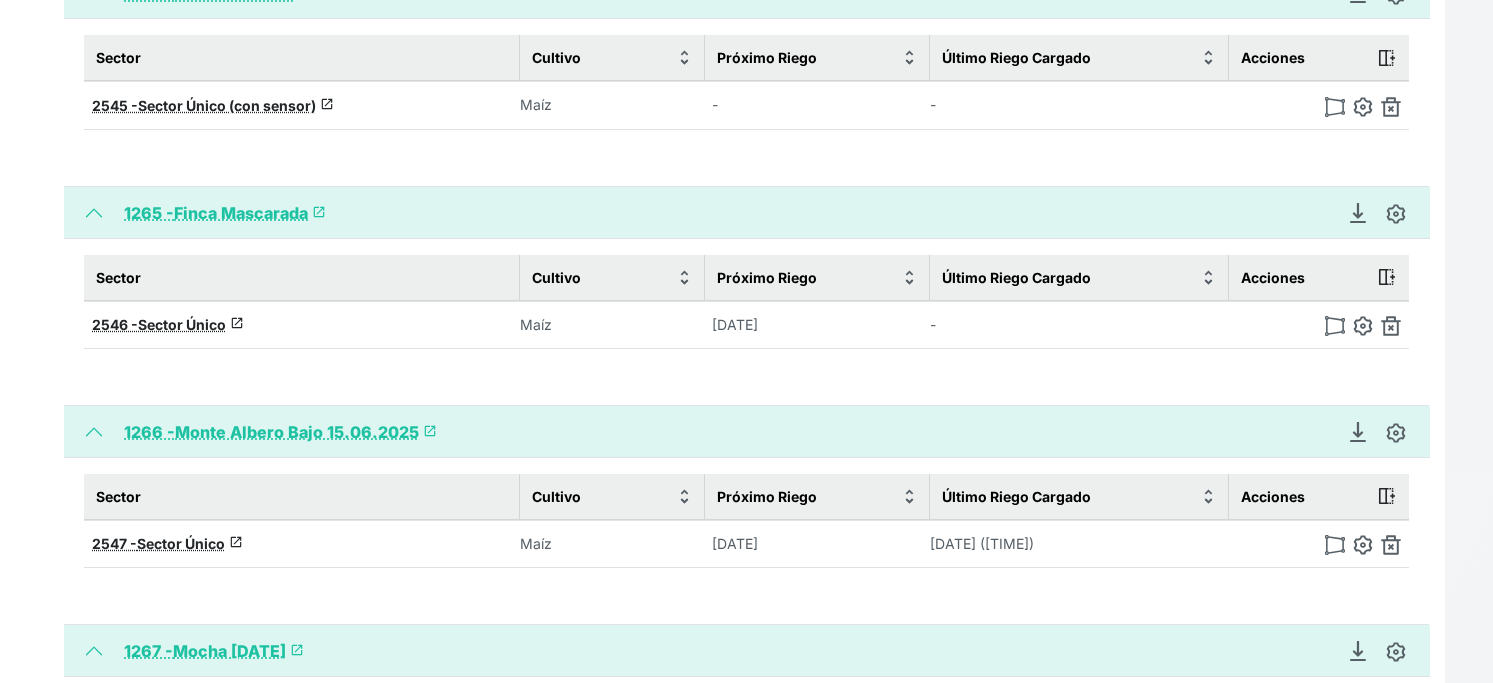 scroll, scrollTop: 888, scrollLeft: 0, axis: vertical 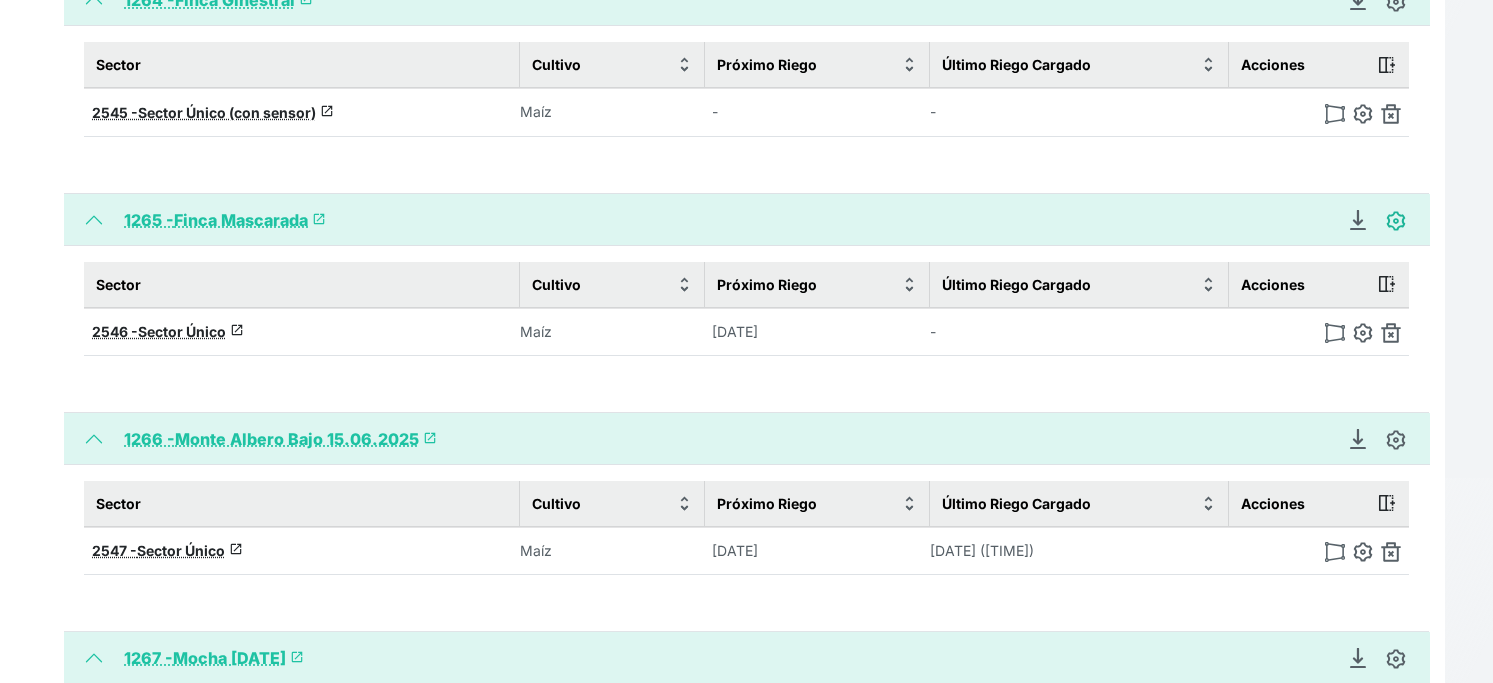 click at bounding box center (1396, 221) 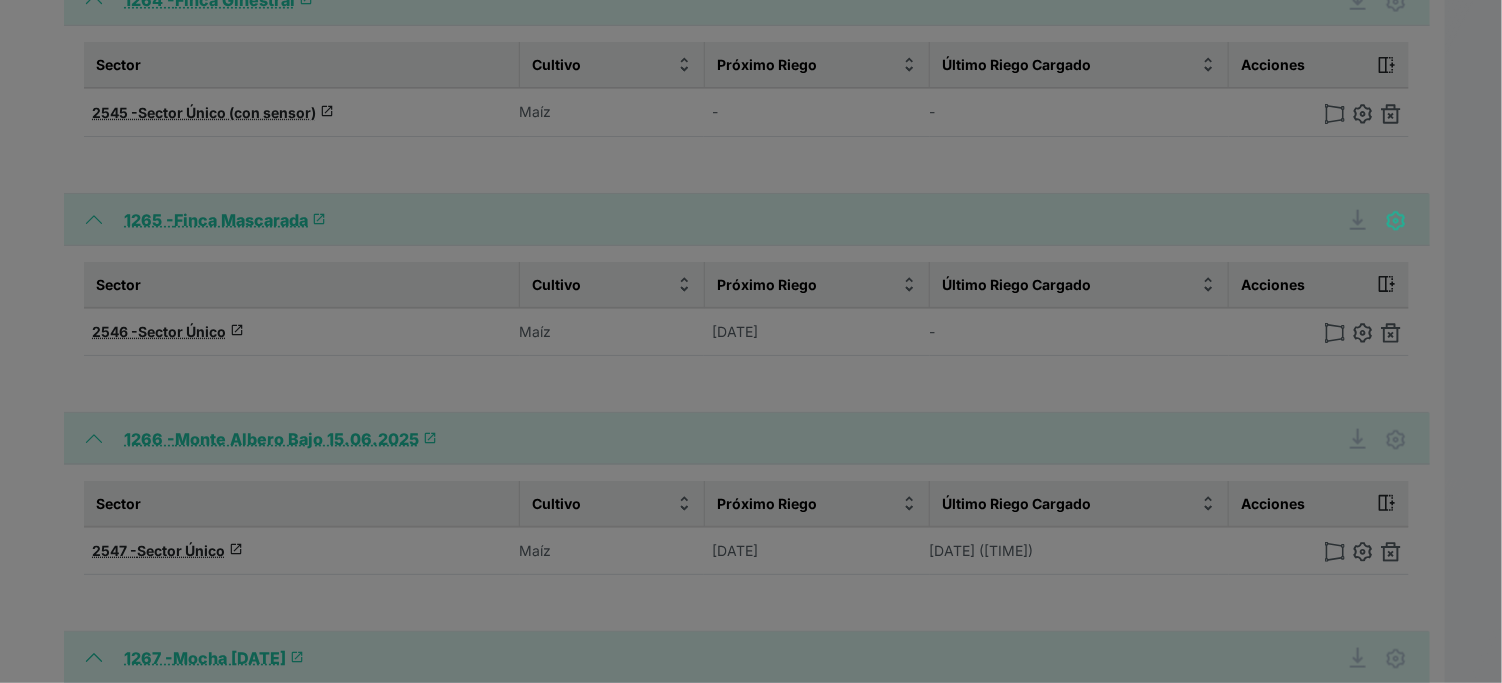 type on "Finca Mascarada" 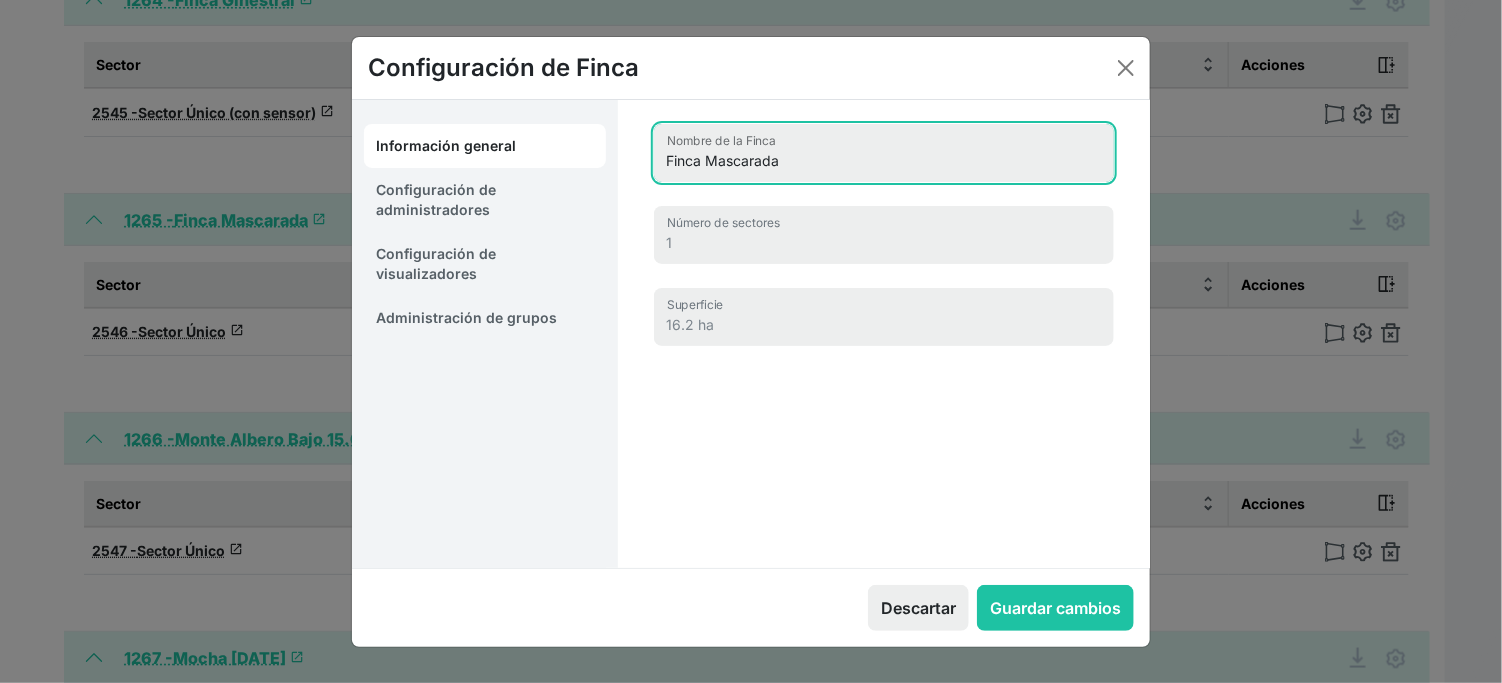 drag, startPoint x: 716, startPoint y: 181, endPoint x: 591, endPoint y: 192, distance: 125.48307 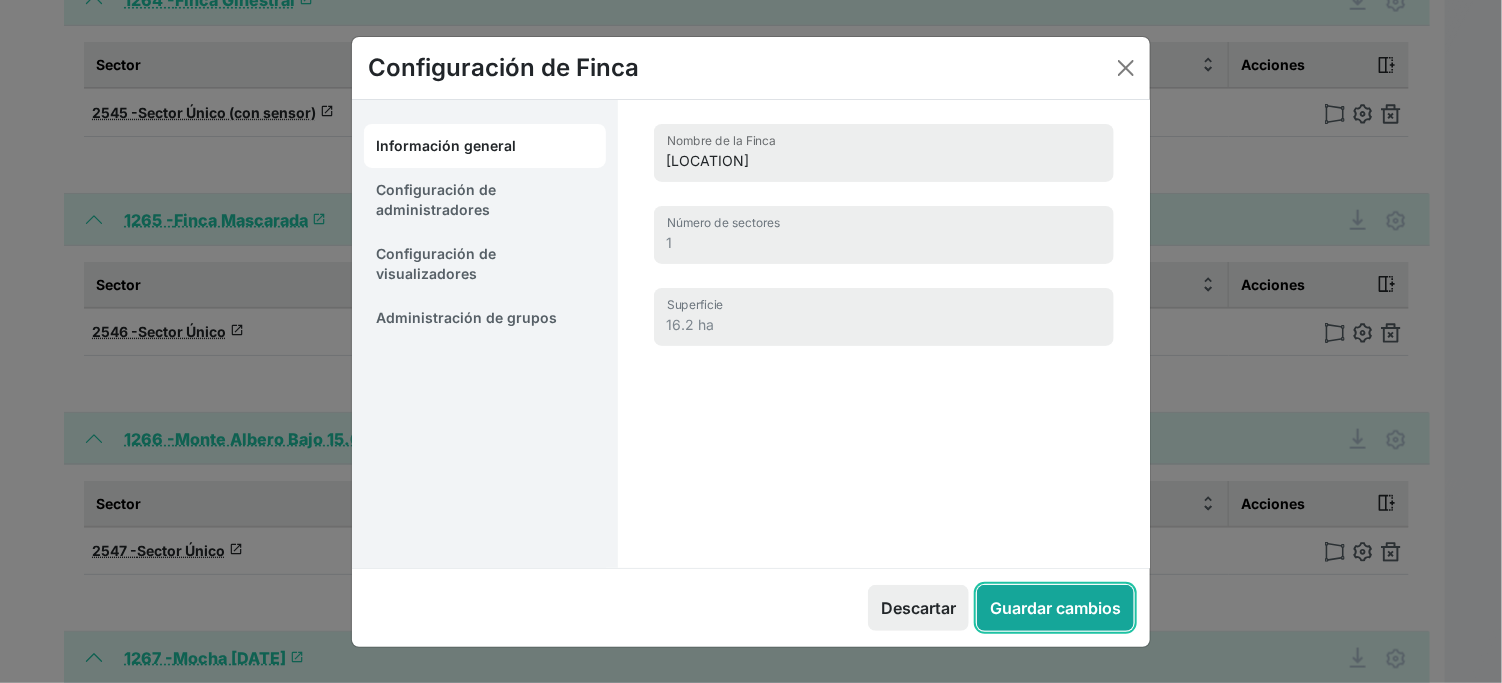 click on "Guardar cambios" at bounding box center [1055, 608] 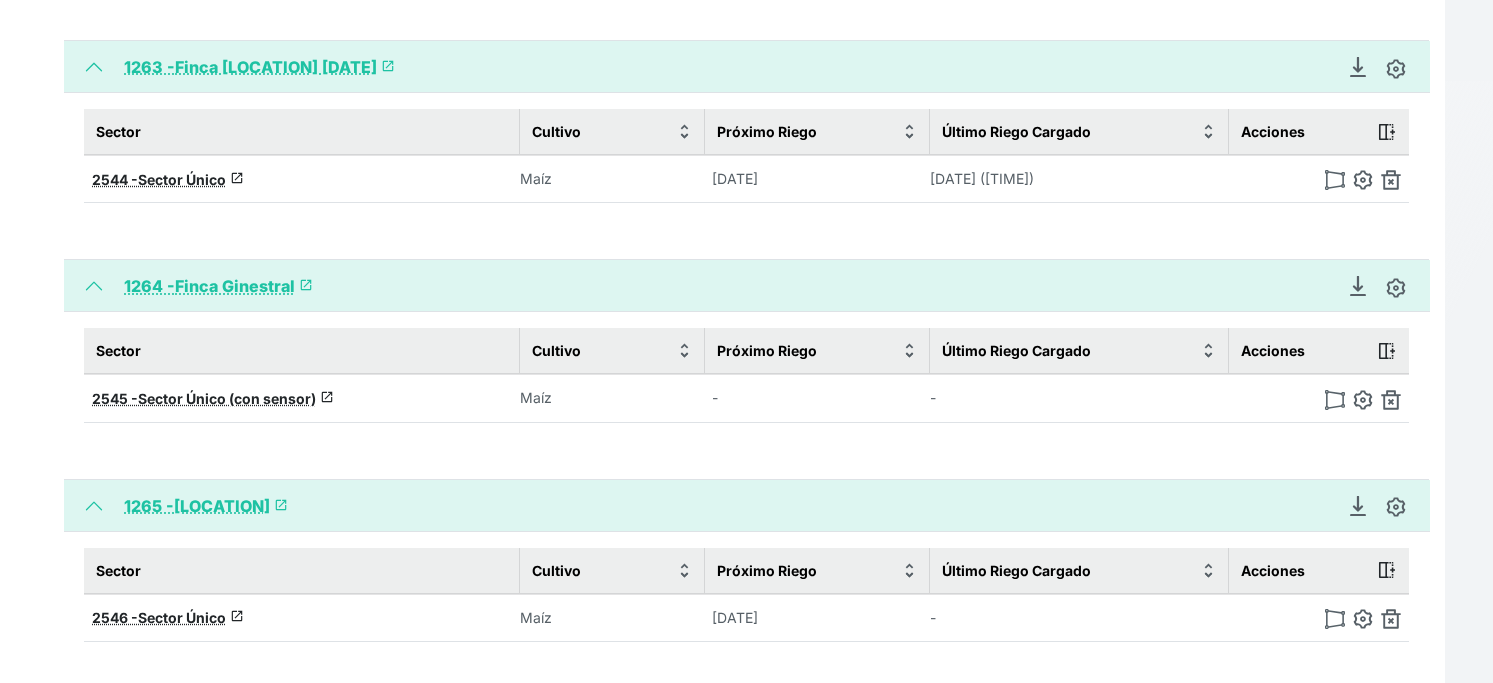 scroll, scrollTop: 555, scrollLeft: 0, axis: vertical 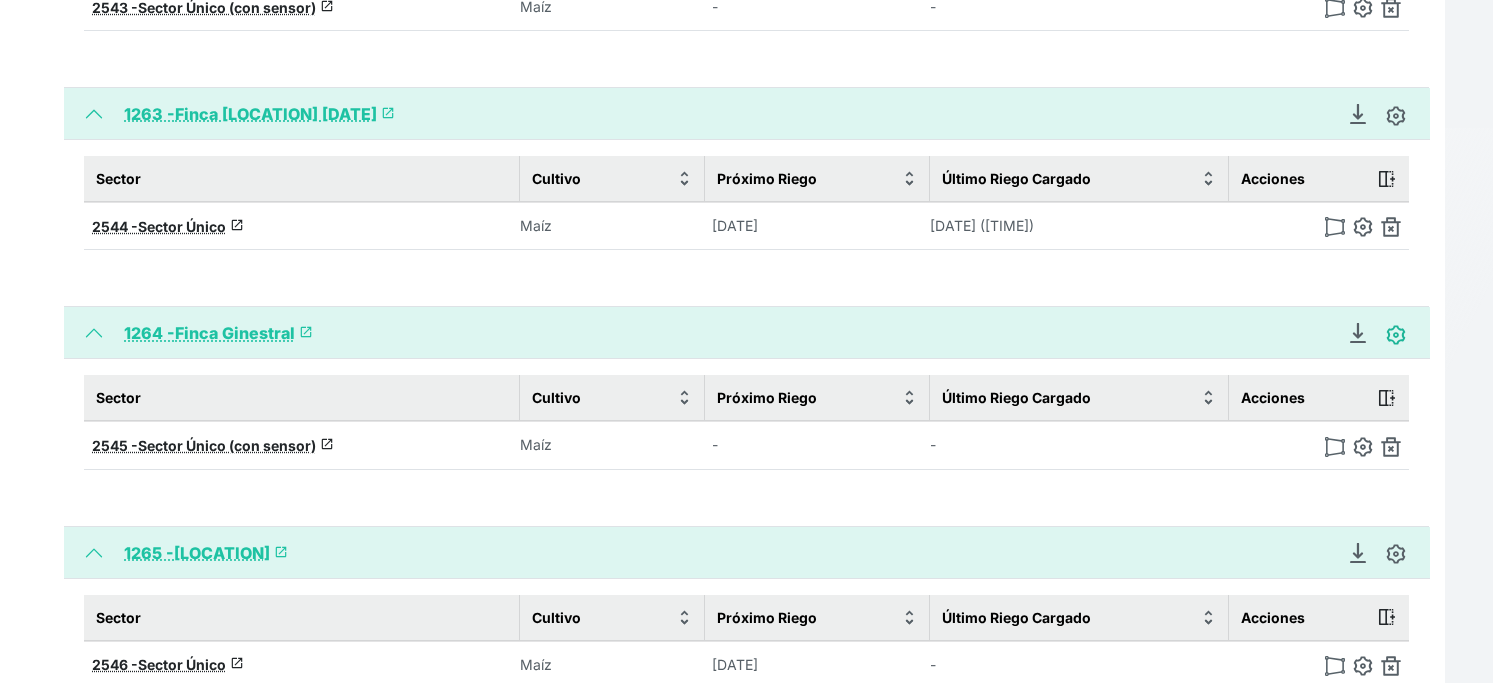 click at bounding box center (1396, 335) 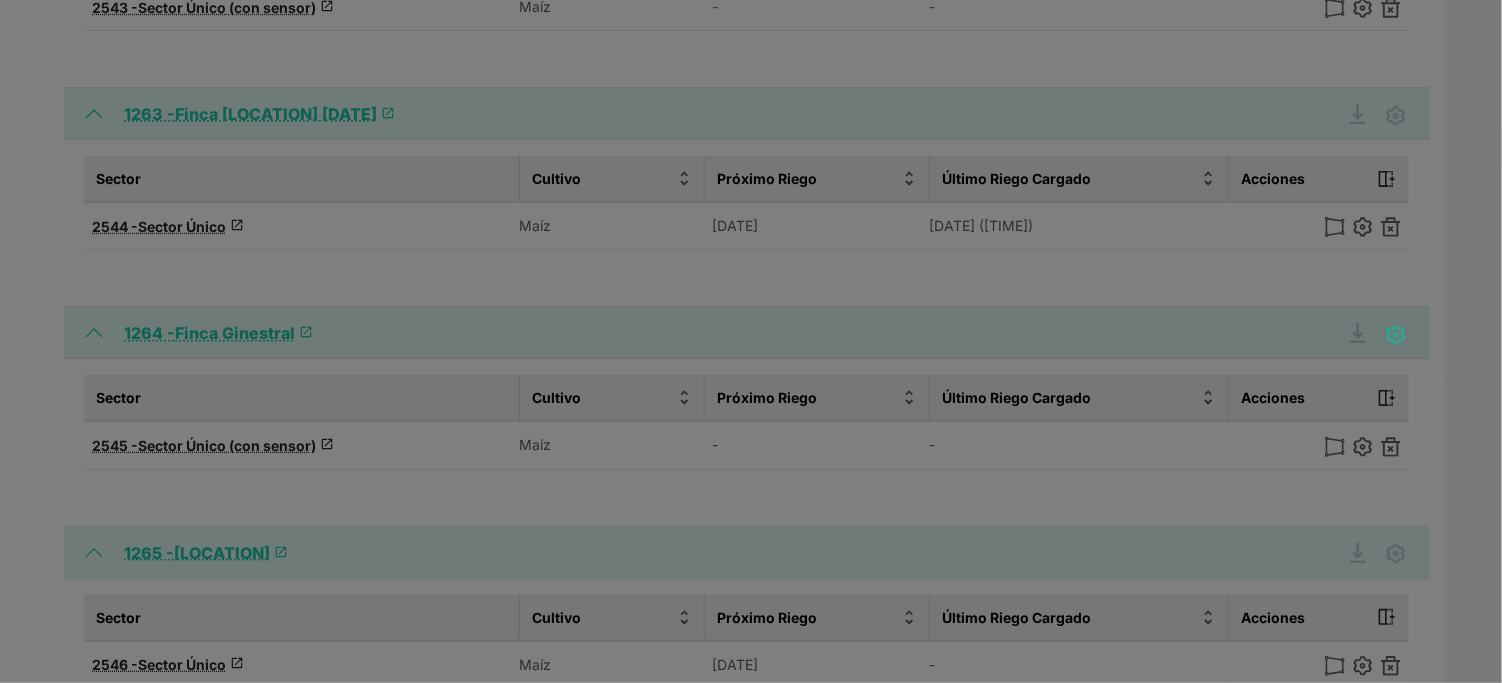 type on "Finca Ginestral" 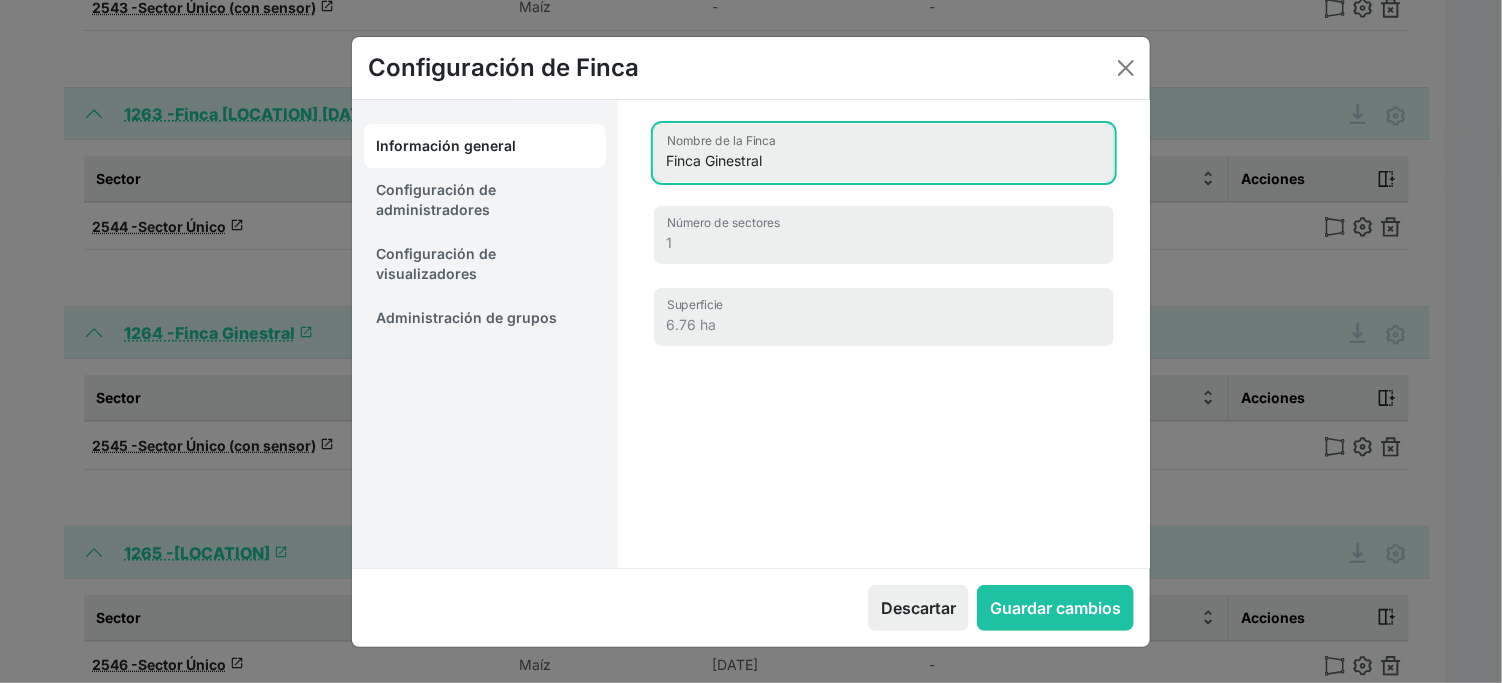drag, startPoint x: 713, startPoint y: 177, endPoint x: 542, endPoint y: 173, distance: 171.04678 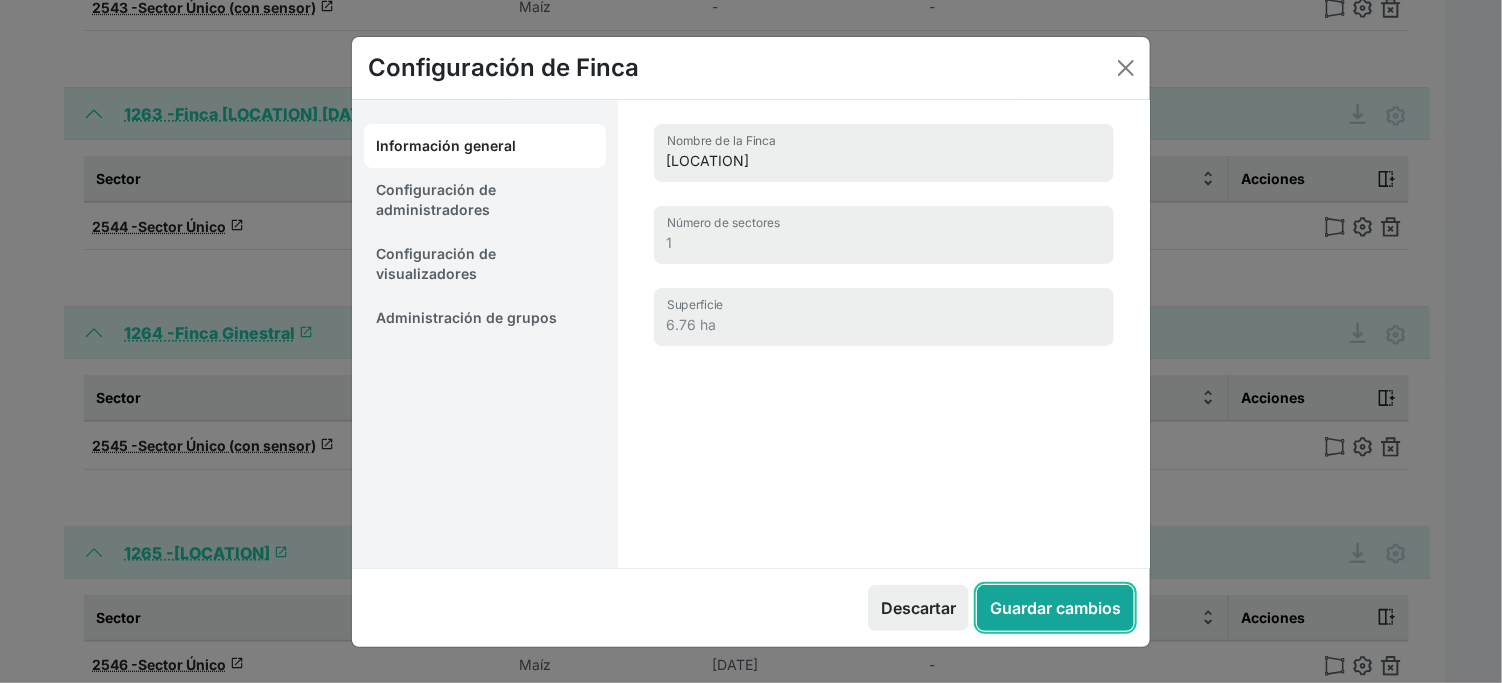click on "Guardar cambios" at bounding box center (1055, 608) 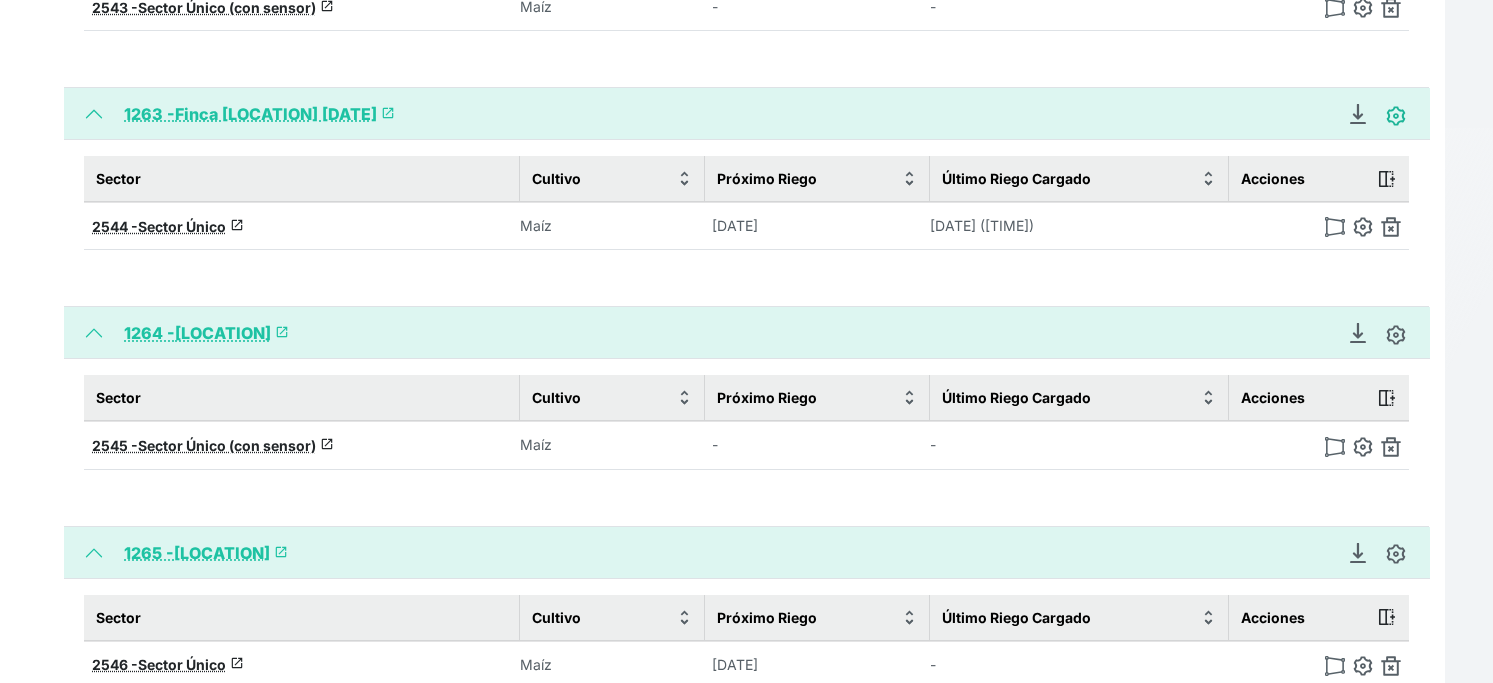 click at bounding box center (1396, 116) 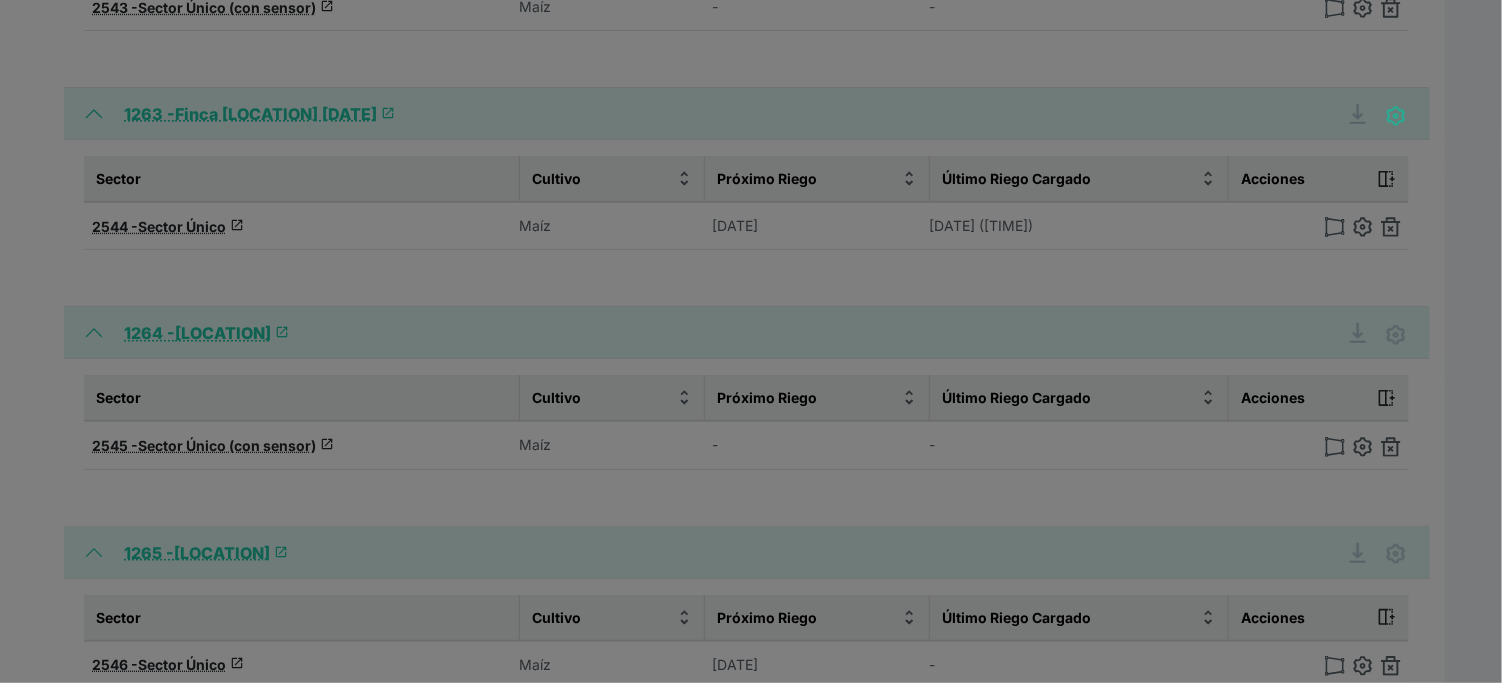 type on "Finca [LOCATION] [DATE]" 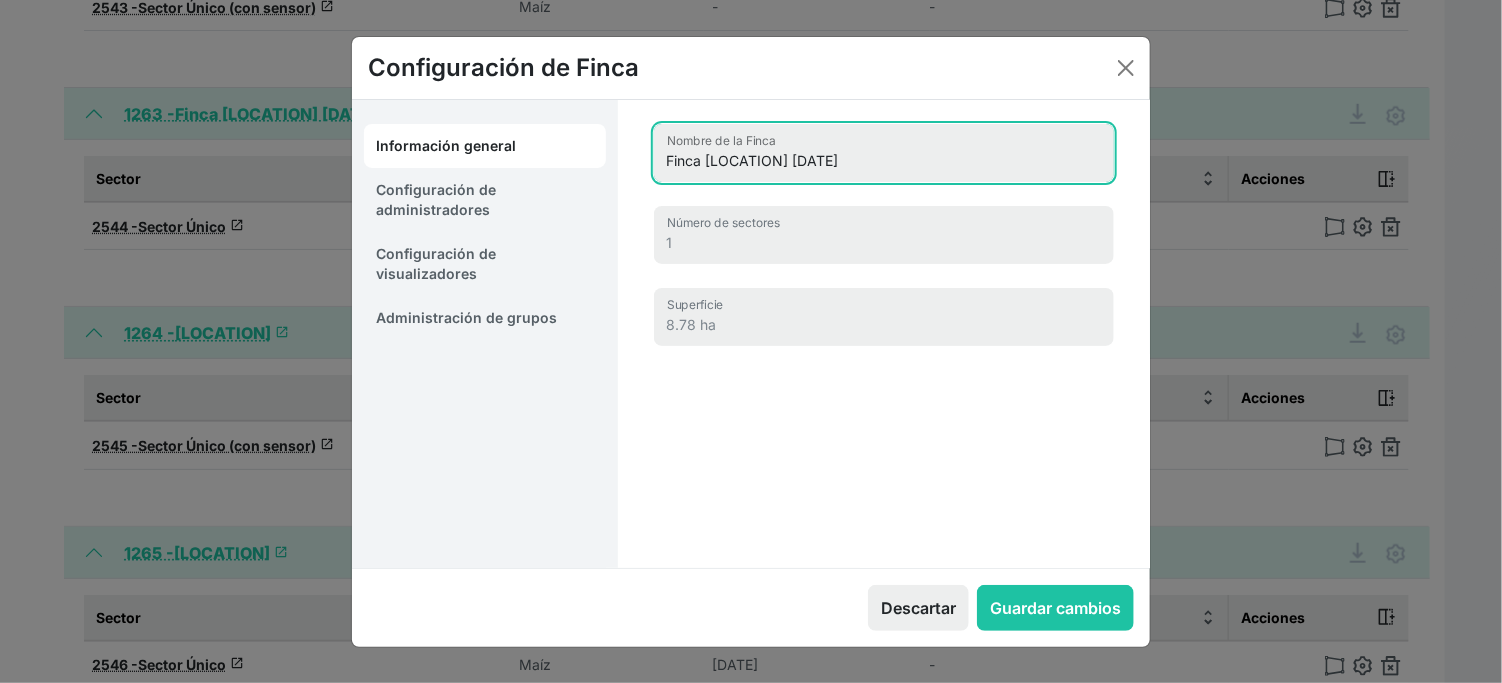 drag, startPoint x: 714, startPoint y: 182, endPoint x: 577, endPoint y: 177, distance: 137.09122 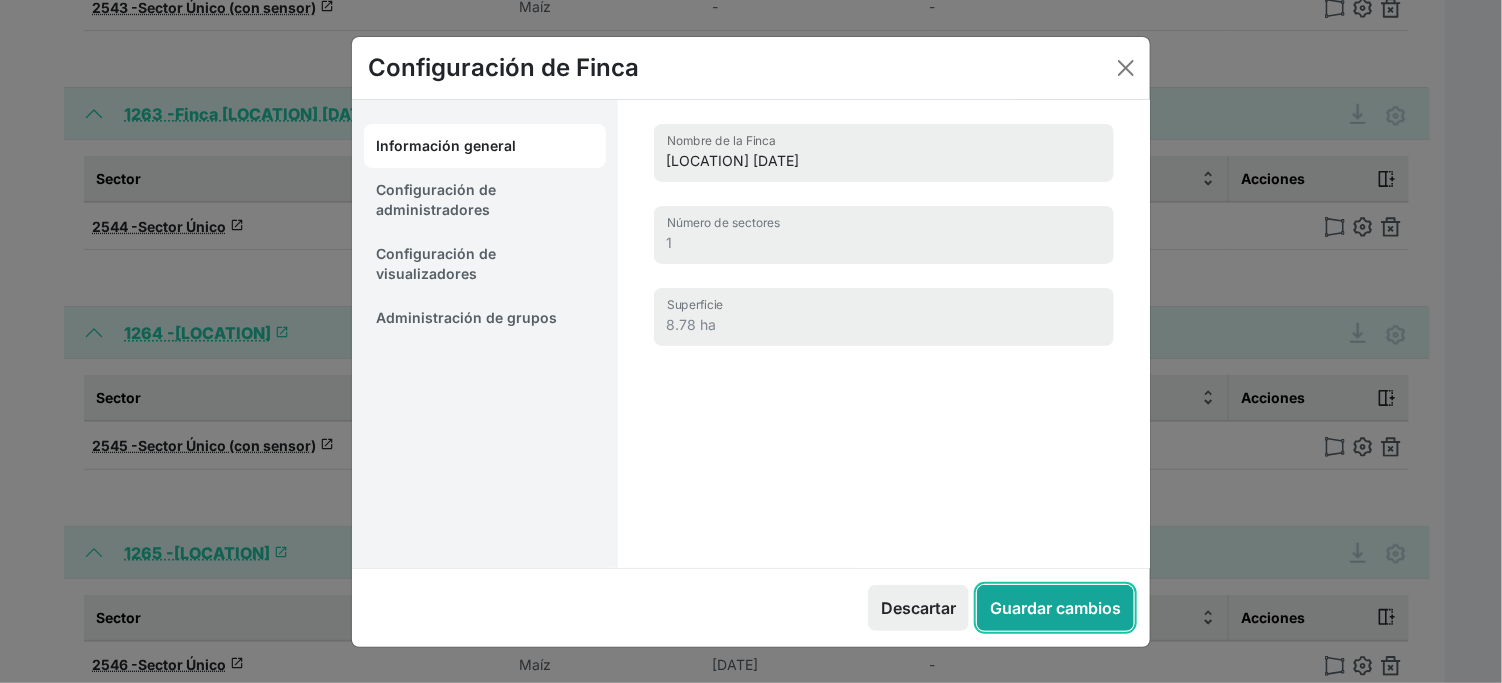 click on "Guardar cambios" at bounding box center [1055, 608] 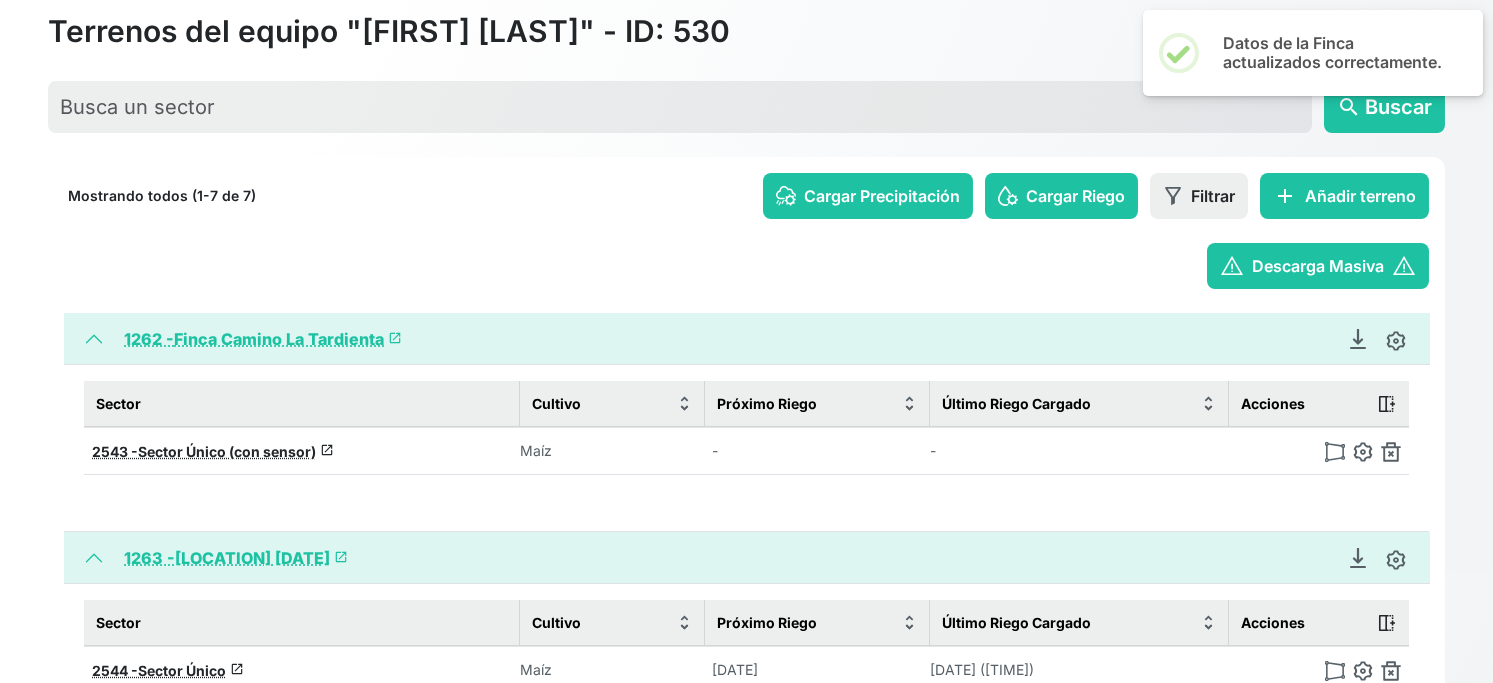 scroll, scrollTop: 110, scrollLeft: 0, axis: vertical 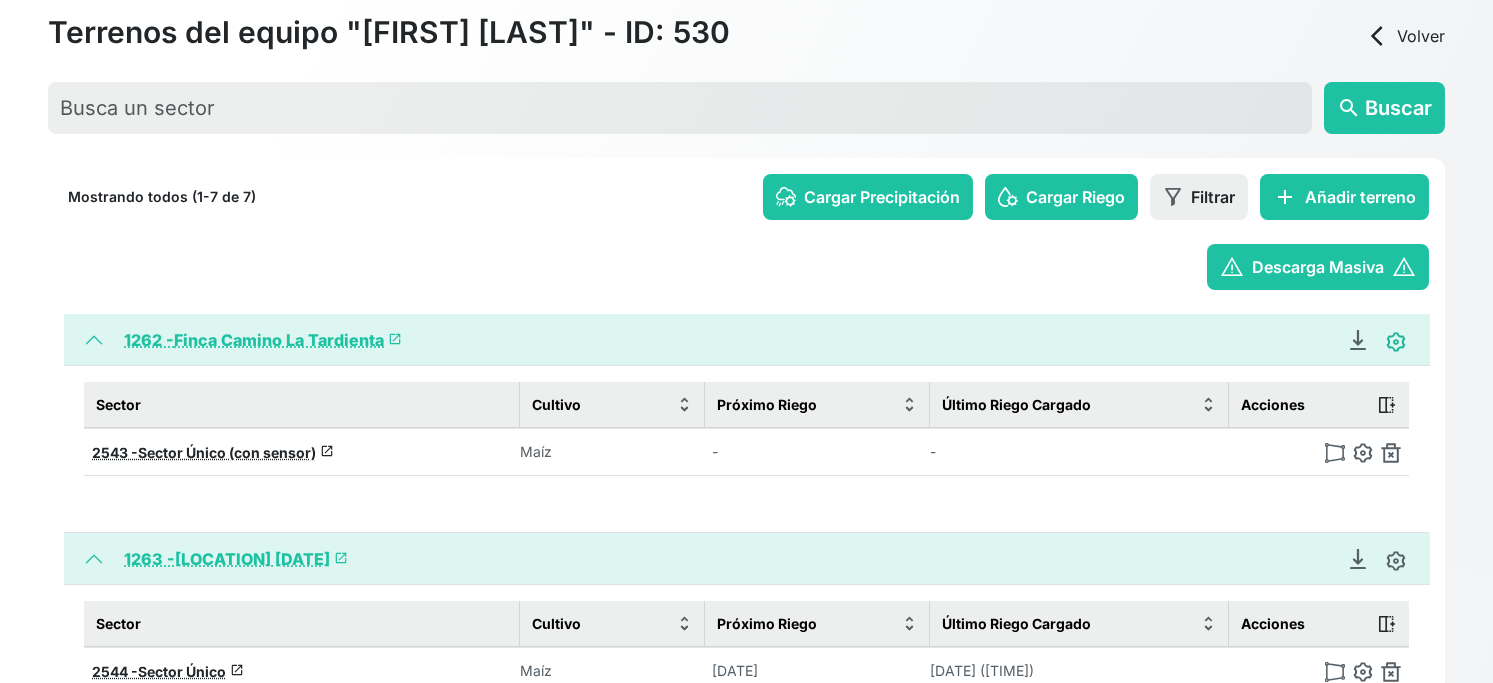 click at bounding box center (1396, 342) 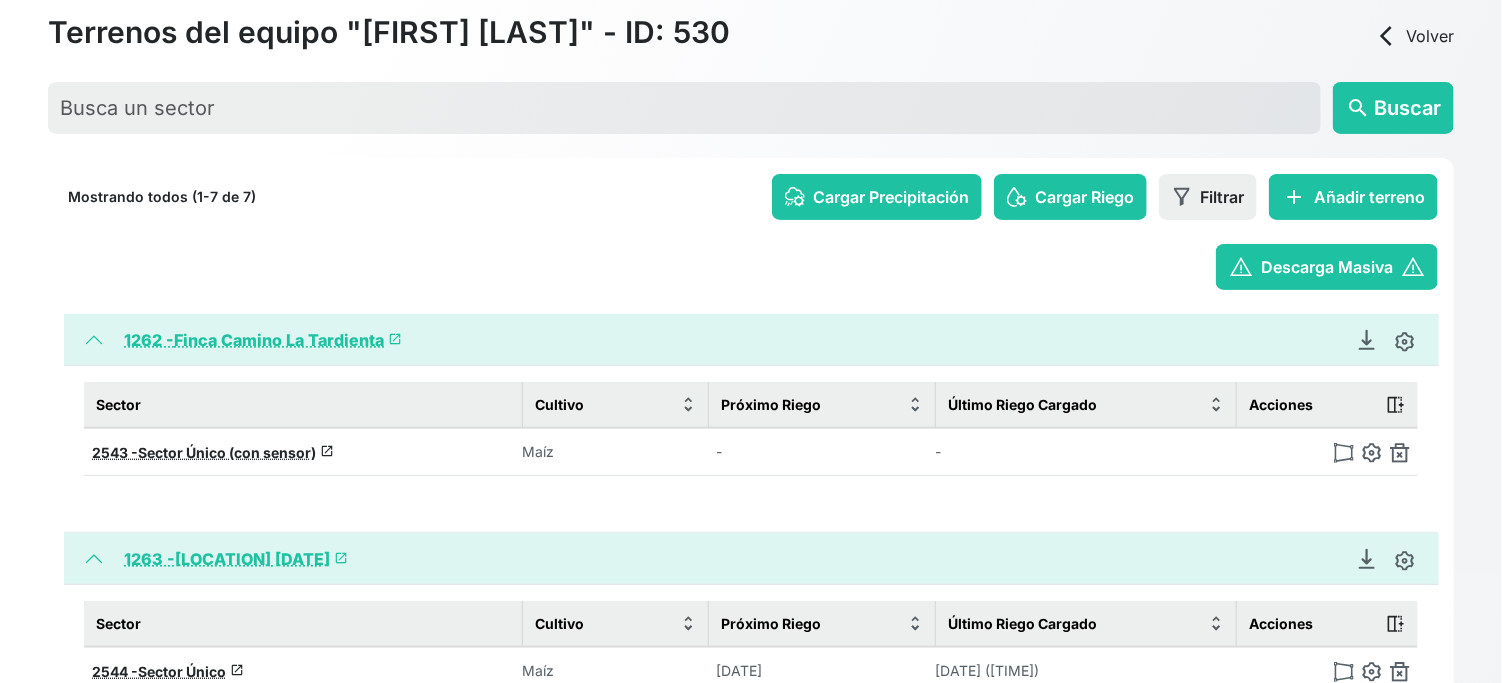 type on "Finca Camino La Tardienta" 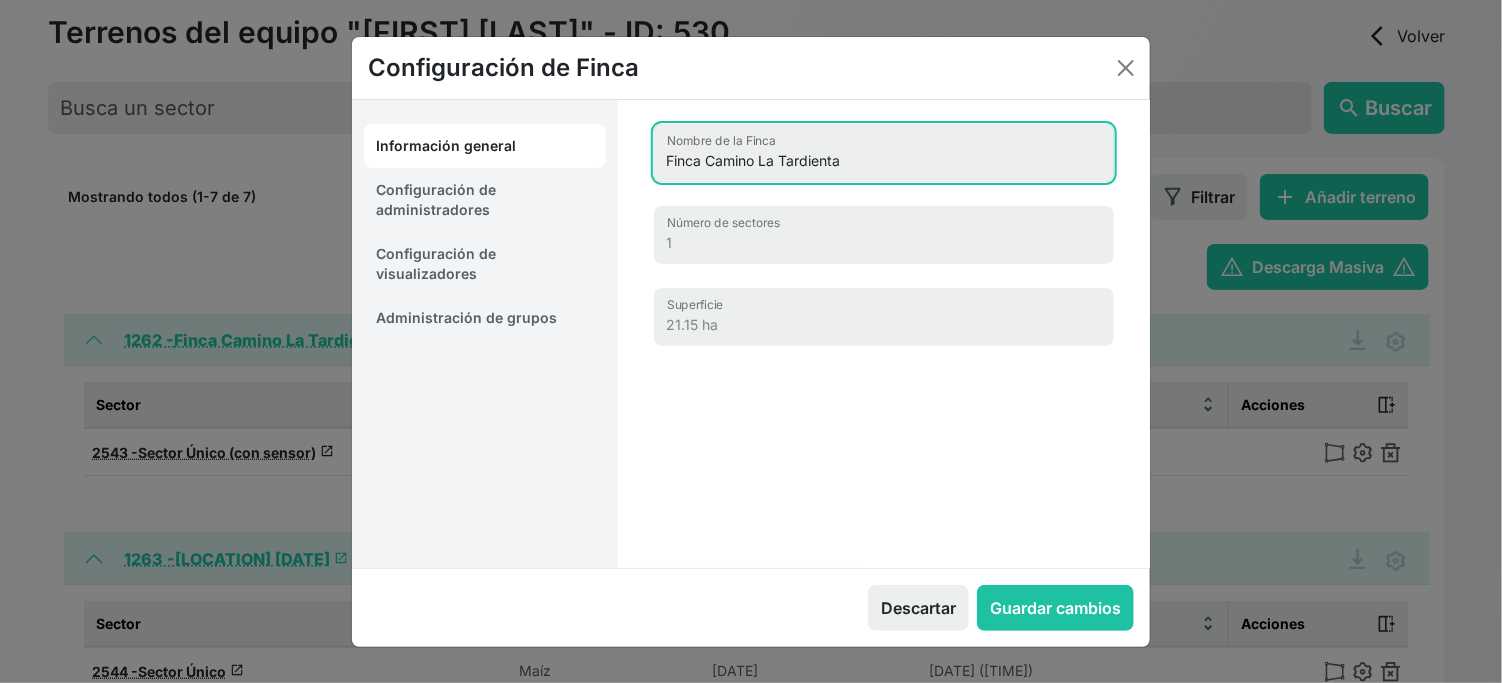 drag, startPoint x: 714, startPoint y: 181, endPoint x: 473, endPoint y: 164, distance: 241.59885 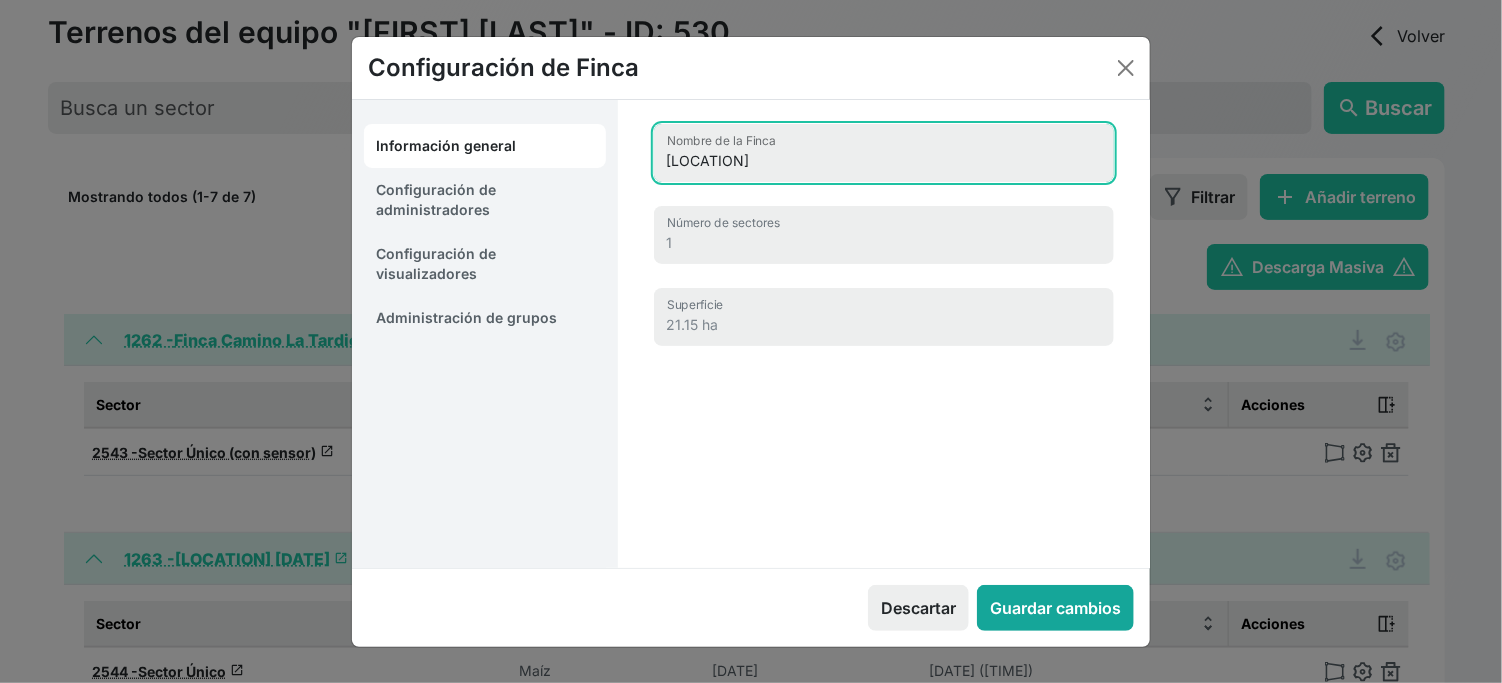 type on "[LOCATION]" 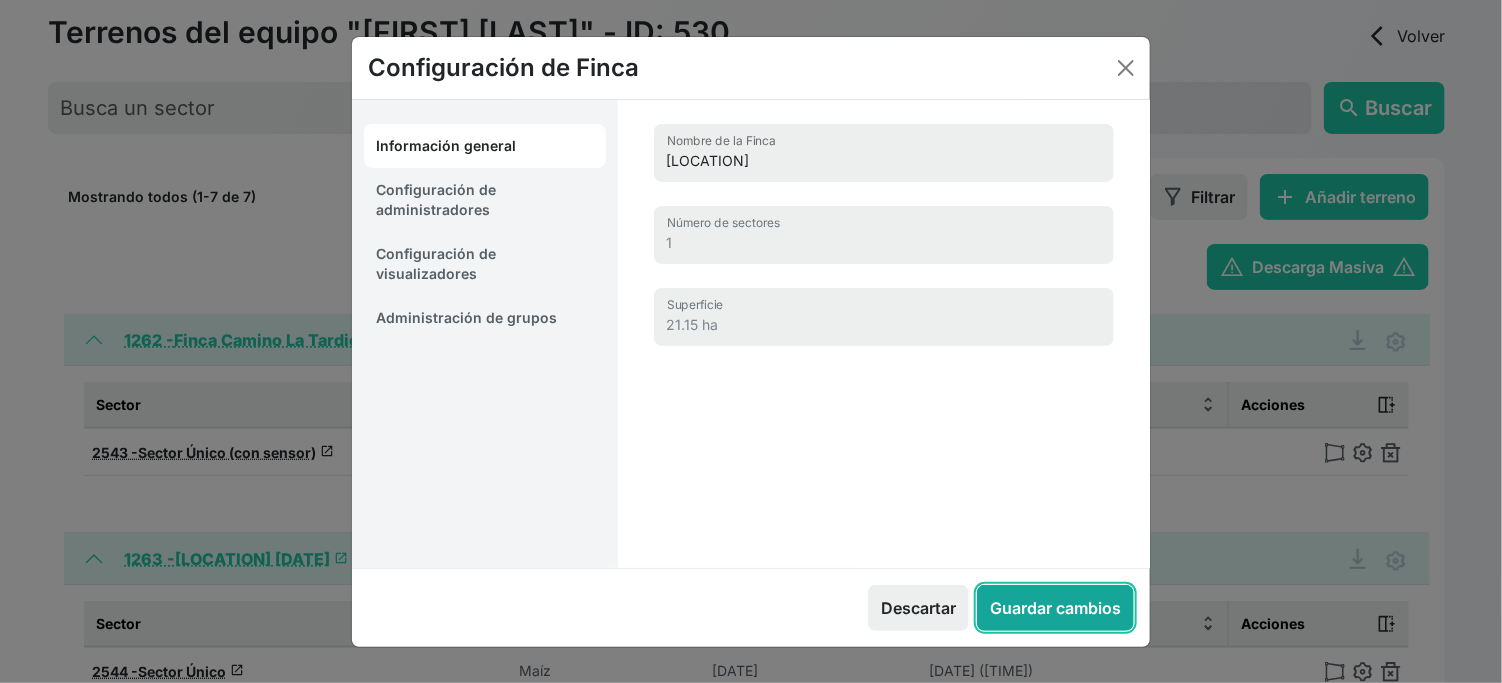 click on "Guardar cambios" at bounding box center (1055, 608) 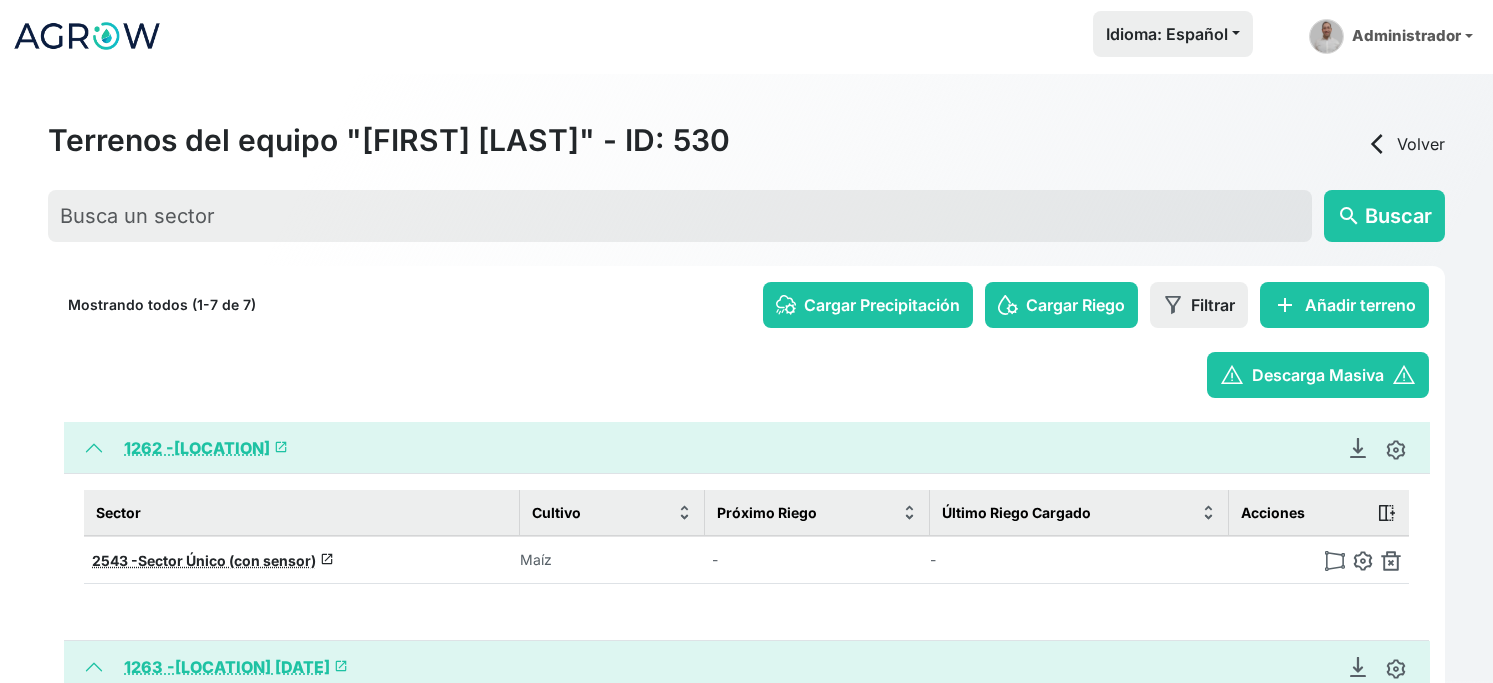 scroll, scrollTop: 0, scrollLeft: 0, axis: both 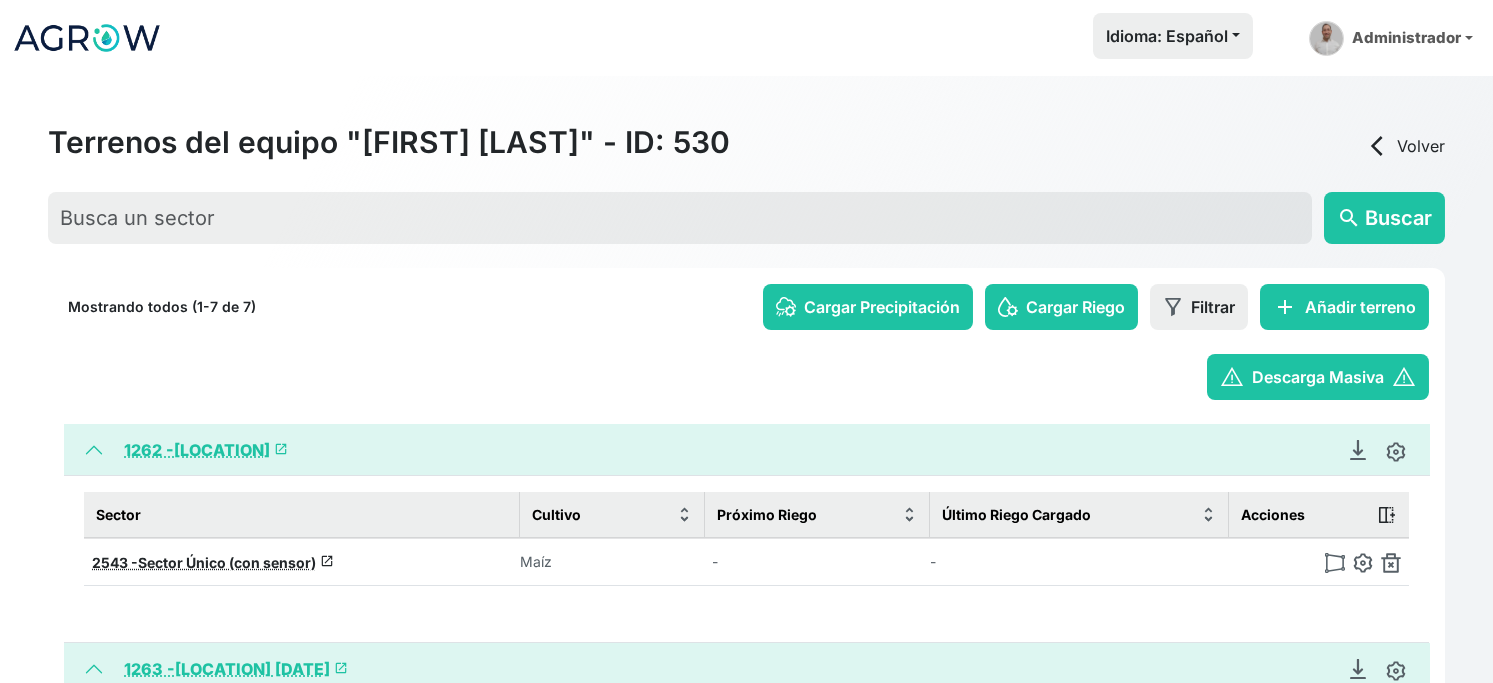 click 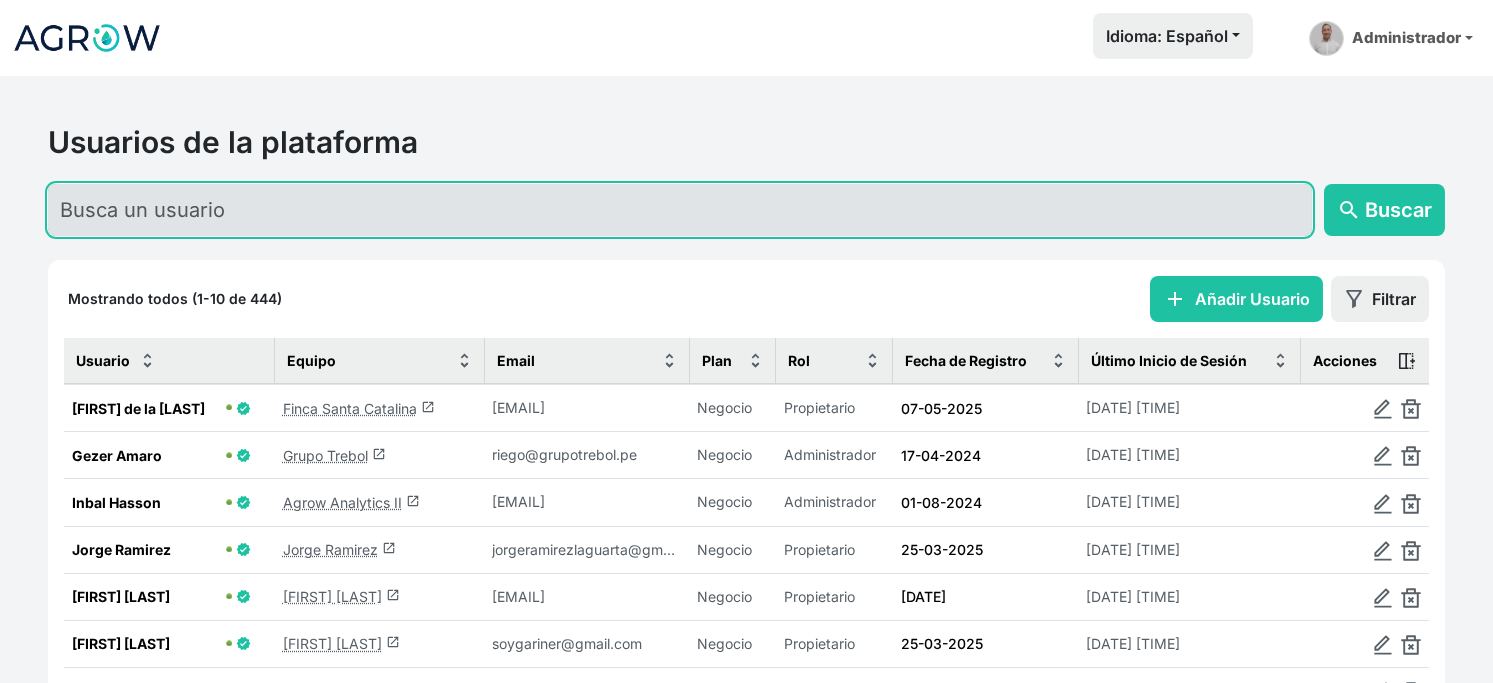 click 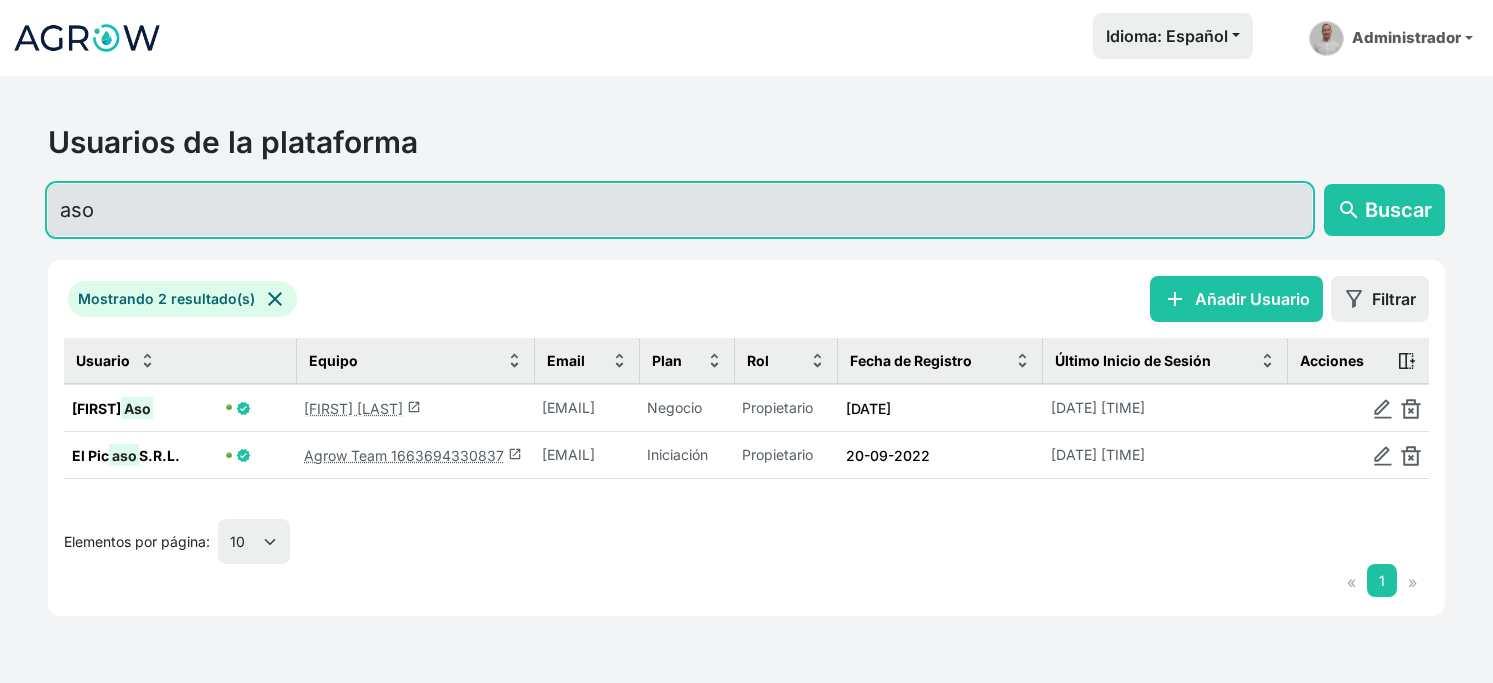 type on "aso" 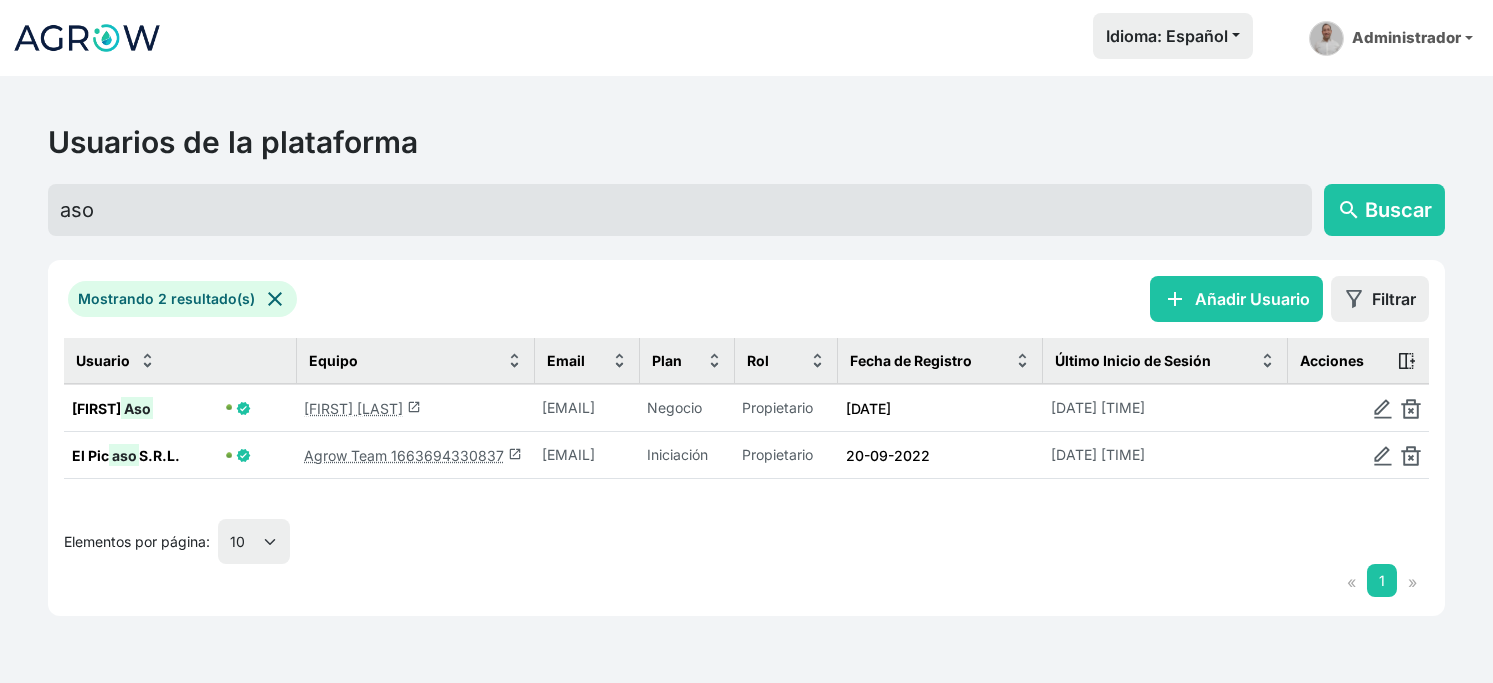 click on "[FIRST] [LAST]  launch" 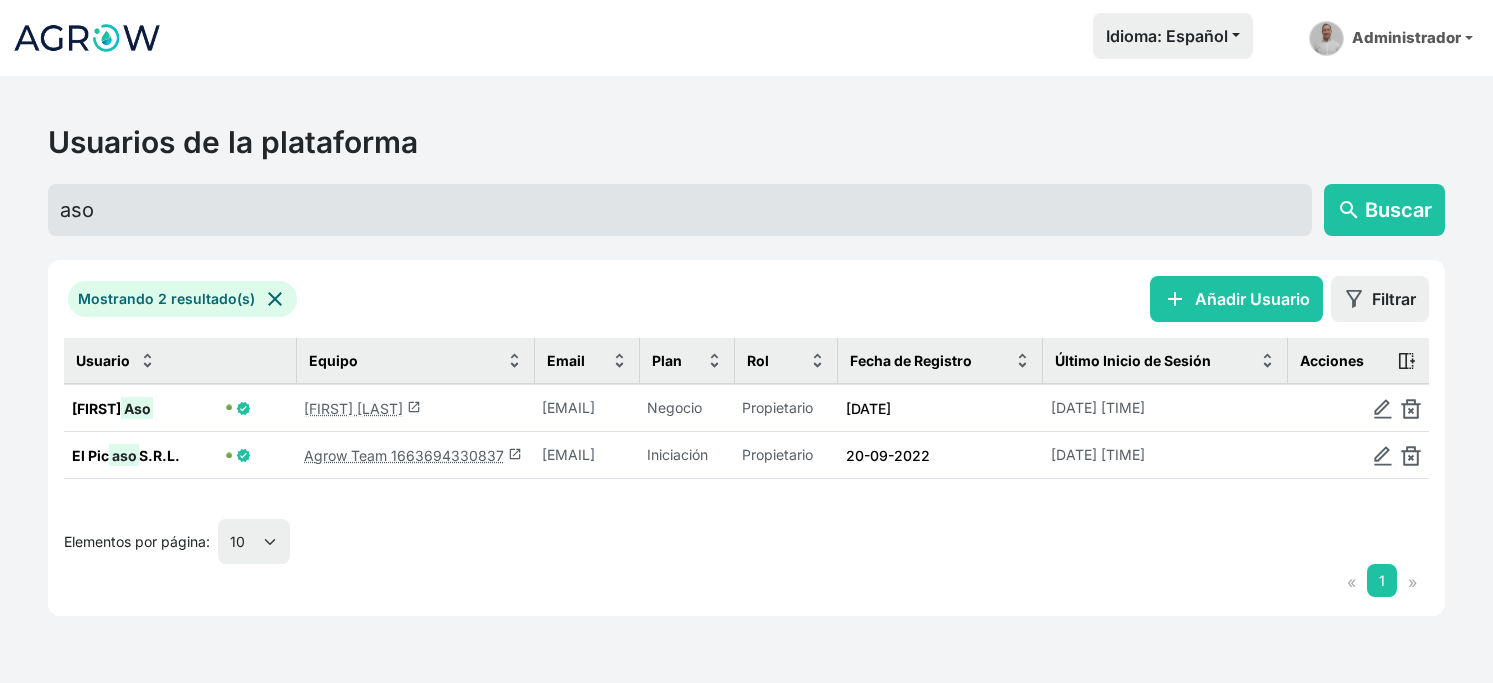 click on "[FIRST] [LAST]  launch" 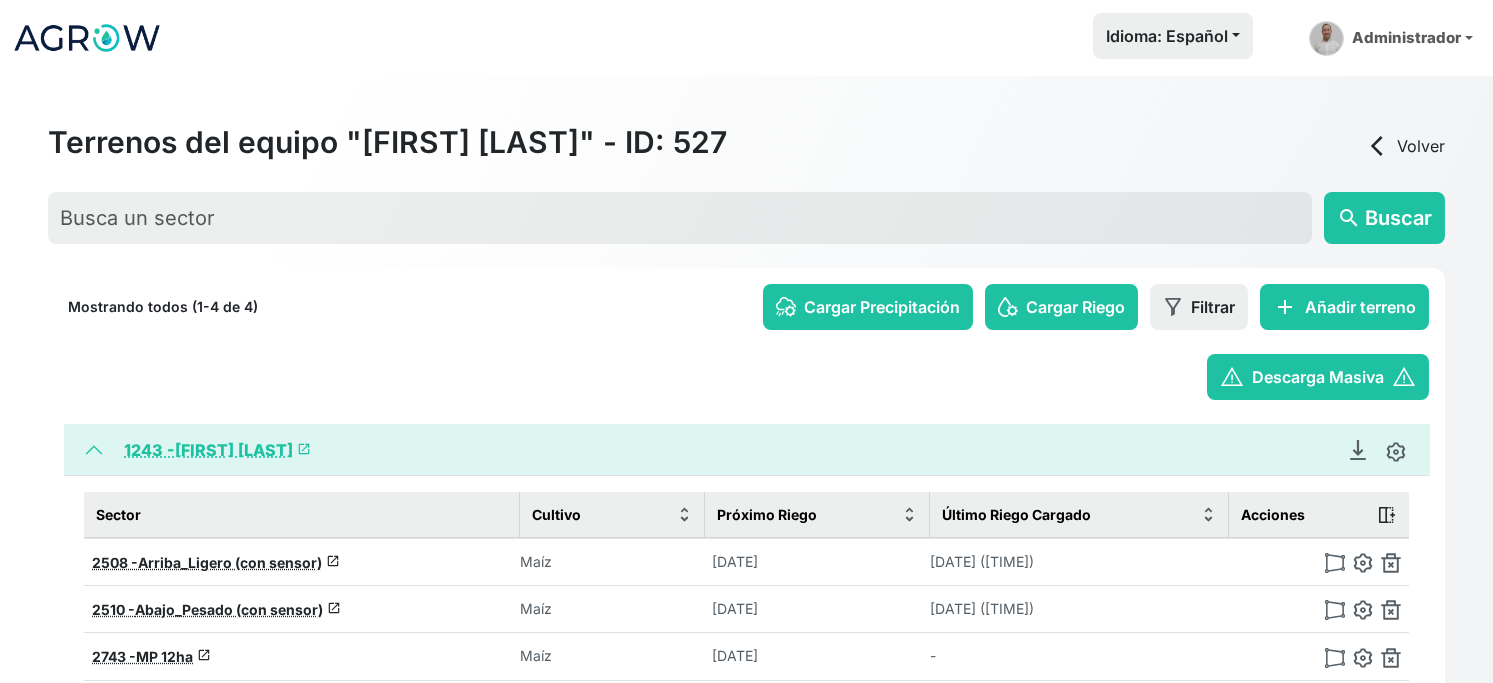 click on "Mostrando todos (1-4 de 4)  Cargar Precipitación Cargar Riego Filtrar   add   Añadir terreno   warning   Descarga Masiva   warning  1243 -   [FIRST] [LAST]   launch   Generar Reporte de Finca   [FIRST] [LAST]  (Administrador)  Seleccionar usuario  PDF   MS Word  Formato  Simple   Avanzado  Tipo de Reporte  Sistema métrico   Sistema imperial  Sistema de Unidades  Incluir recomendación para Grupos de sectores   Incluir calendarios de riego   Incluir imágenes satelitales   Incluir anexos   Cerrar   Descargar PDF  Sector Cultivo Próximo Riego Último Riego Cargado Acciones 2508 -  Arriba_Ligero (con sensor)  launch   Maíz   07-08-2025   21-07-2025 (00h 50m)  2510 -  Abajo_Pesado (con sensor)  launch   Maíz   07-08-2025   15-07-2025 (01h 21m)  2743 -  MP 12ha  launch   Maíz   07-08-2025   -  2744 -  La Peña  launch   Maíz   07-08-2025   -" 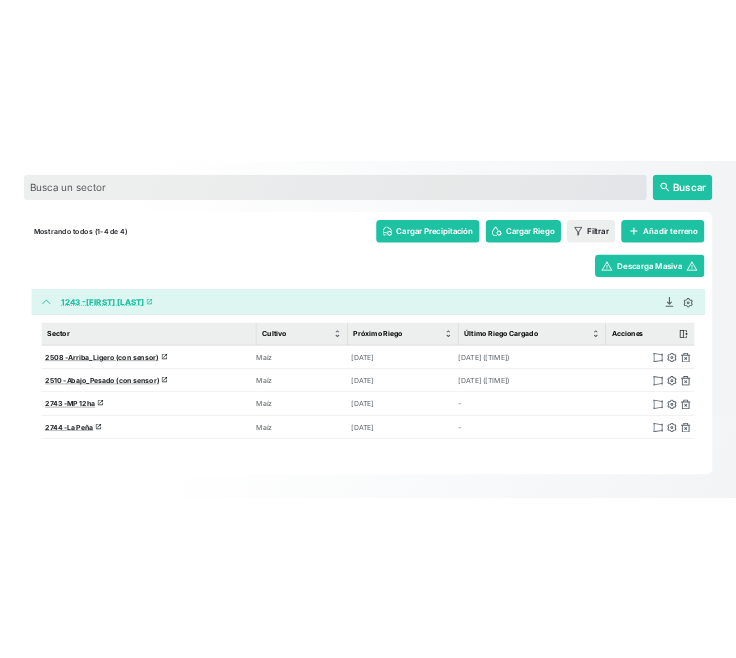 scroll, scrollTop: 222, scrollLeft: 0, axis: vertical 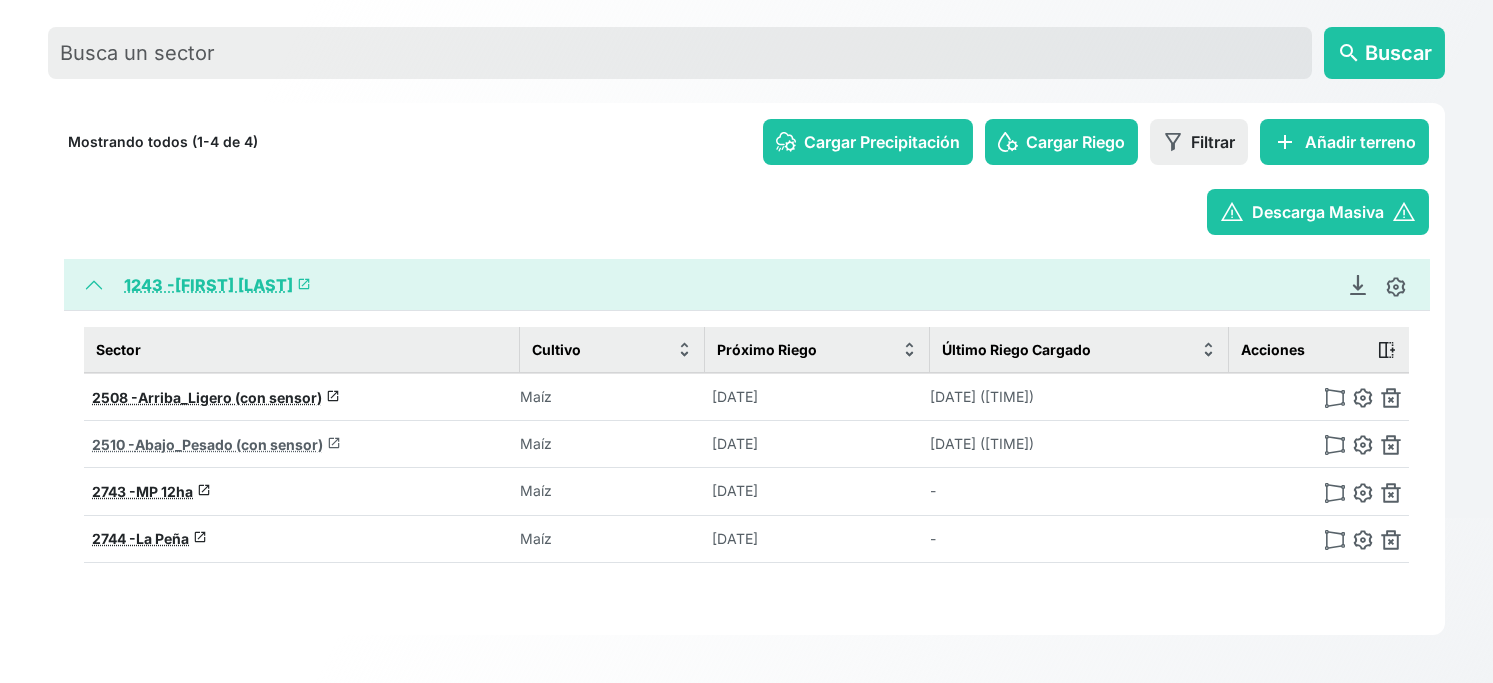 click on "Abajo_Pesado (con sensor)" at bounding box center (229, 444) 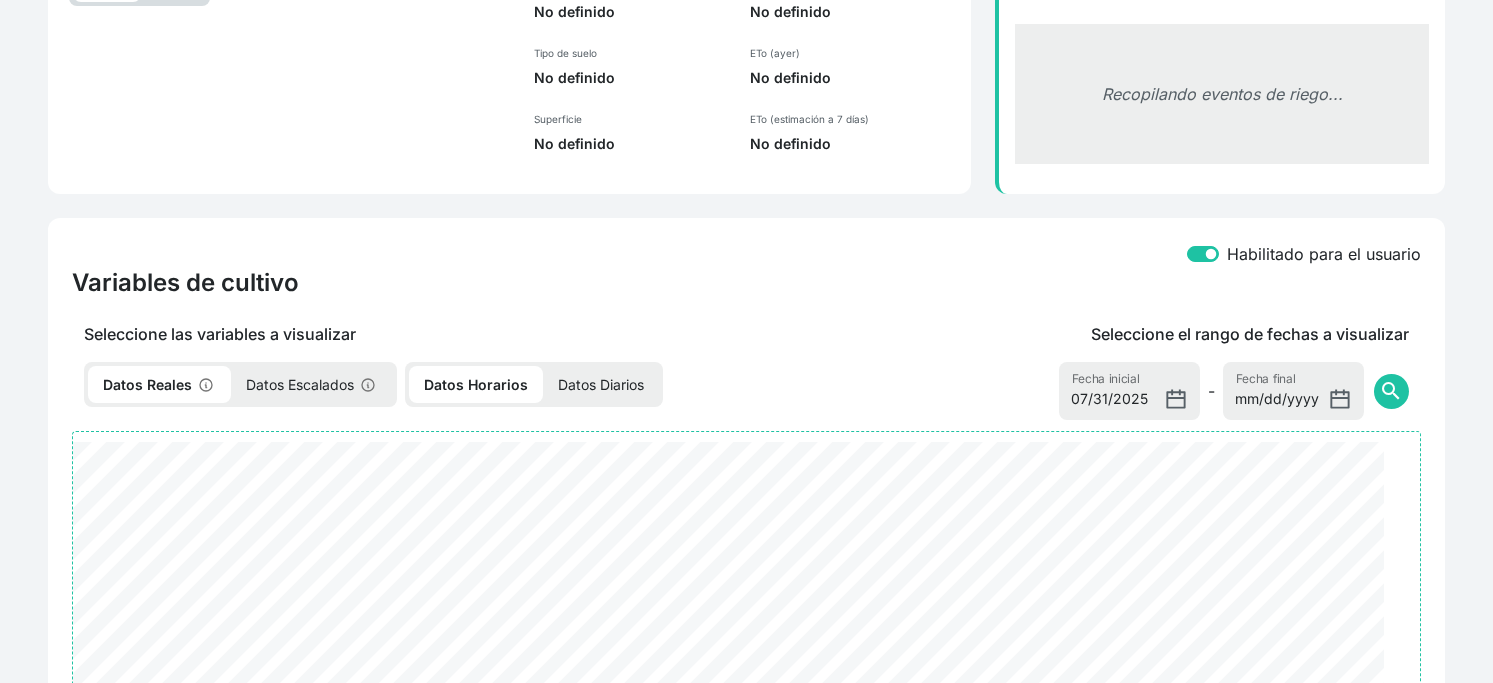 select on "2510" 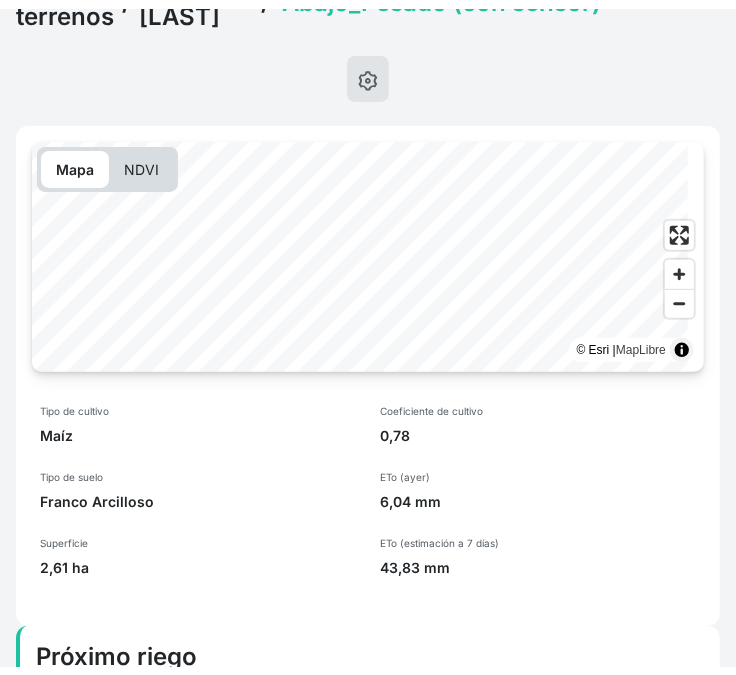 scroll, scrollTop: 0, scrollLeft: 0, axis: both 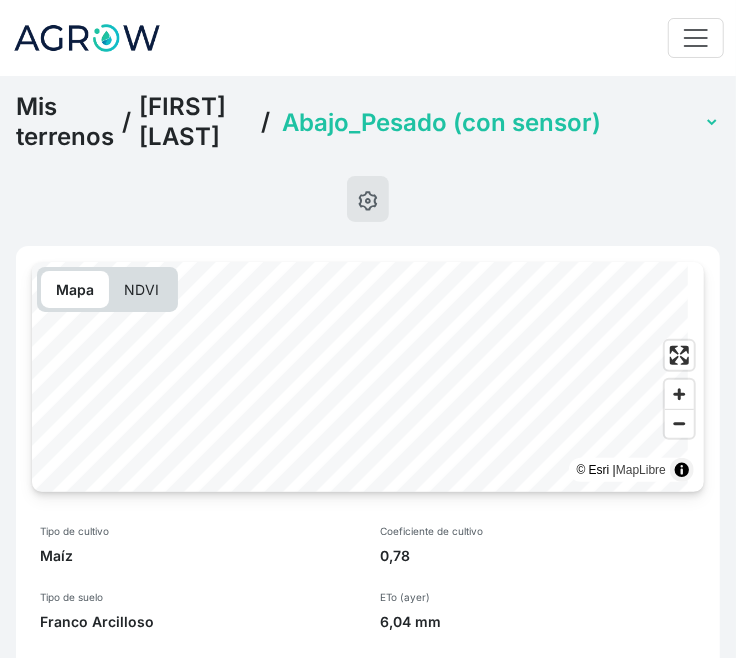 click 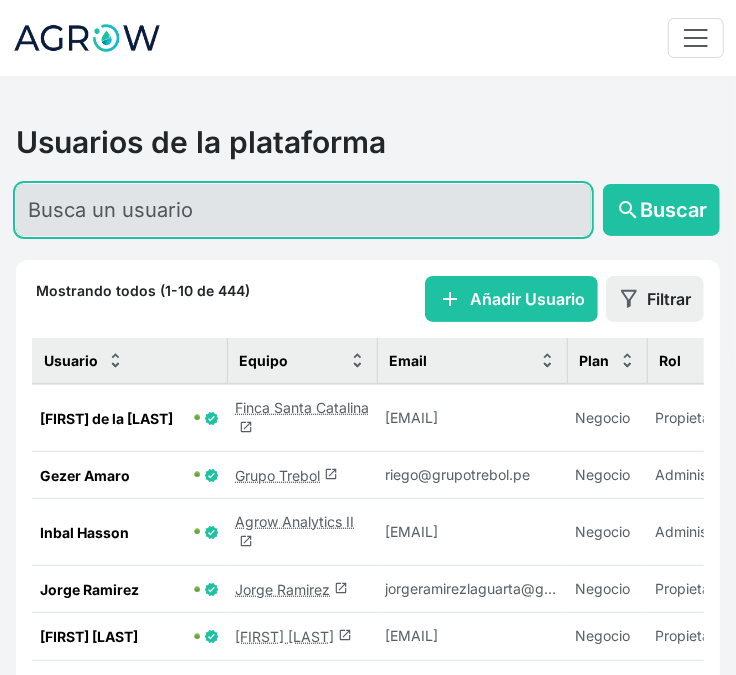 click 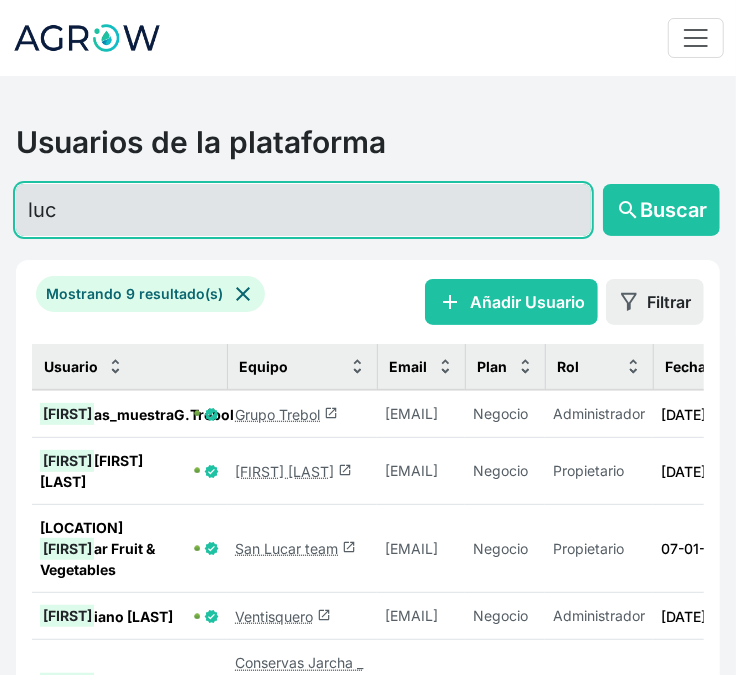 type on "luc" 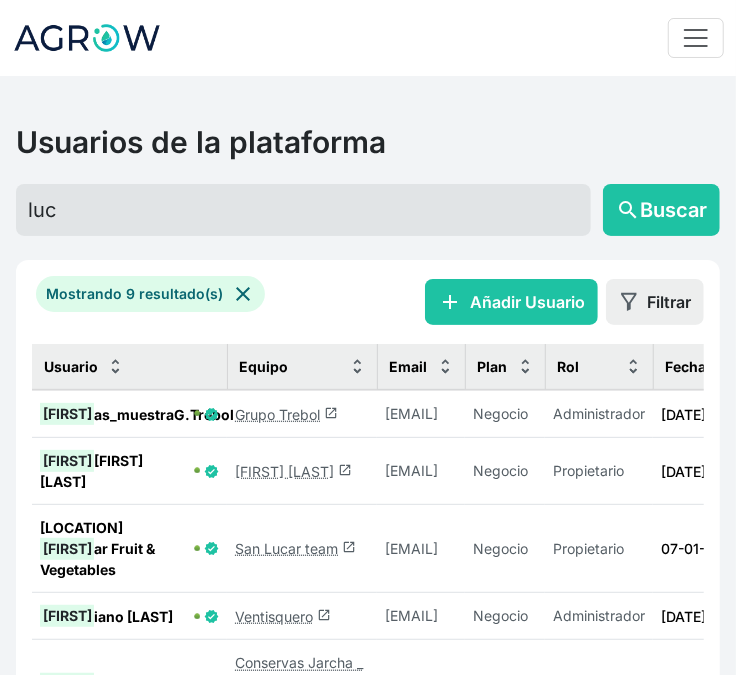 click on "[FIRST] [LAST]  launch" 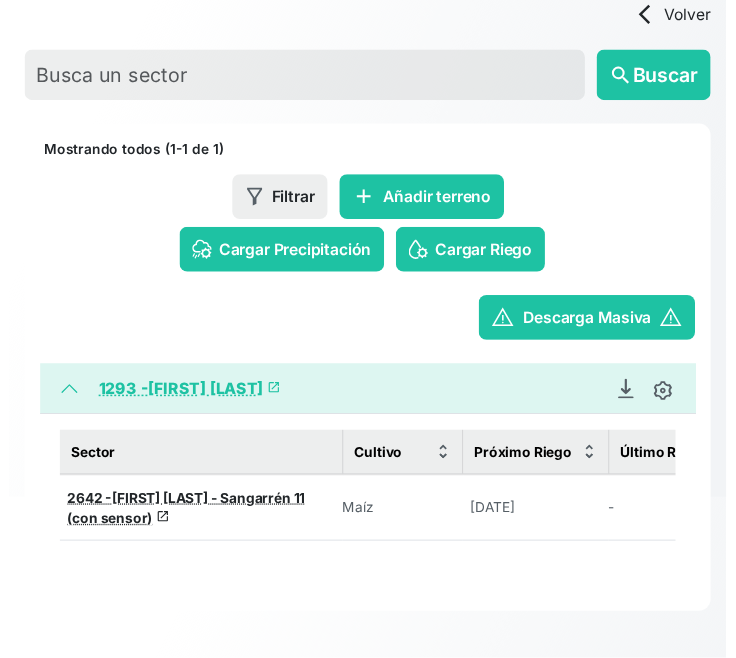 scroll, scrollTop: 287, scrollLeft: 0, axis: vertical 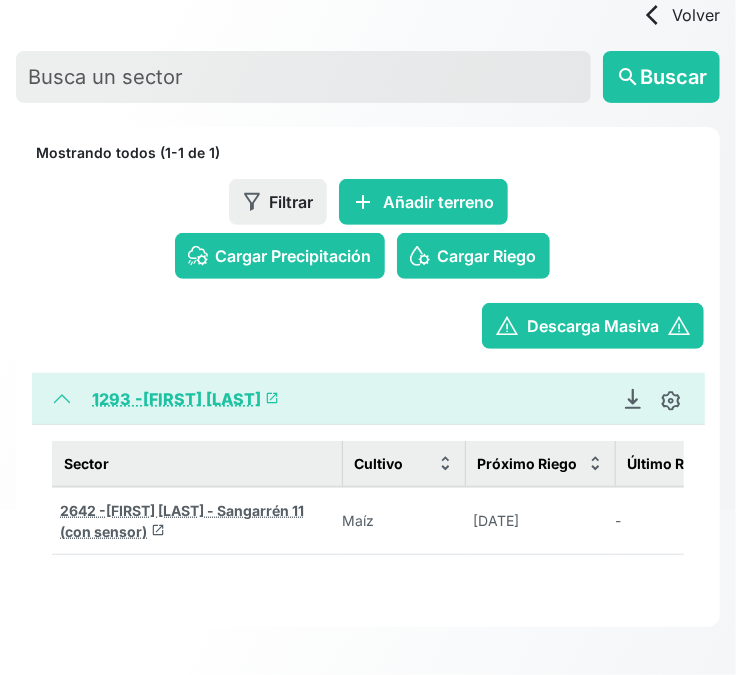 click on "[FIRST] [LAST] - Sangarrén 11 (con sensor)" at bounding box center [182, 521] 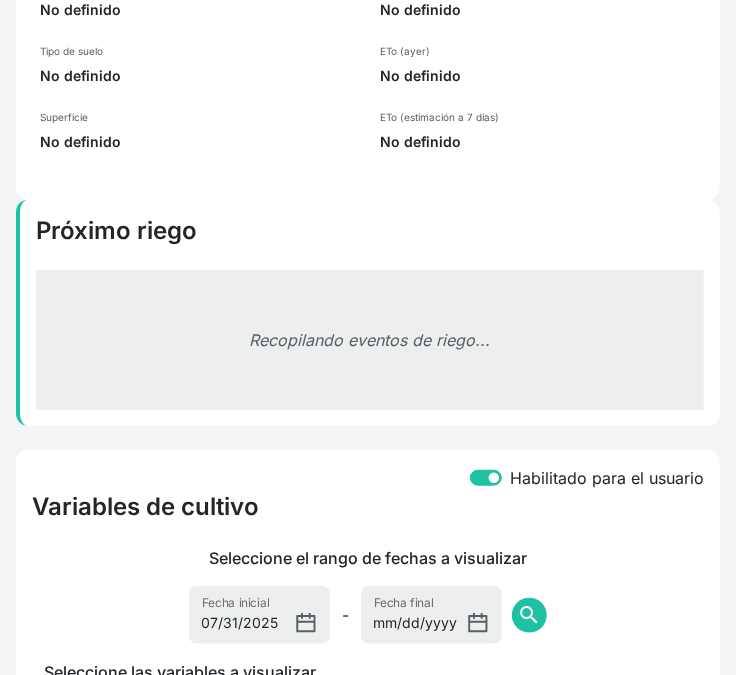 select on "2642" 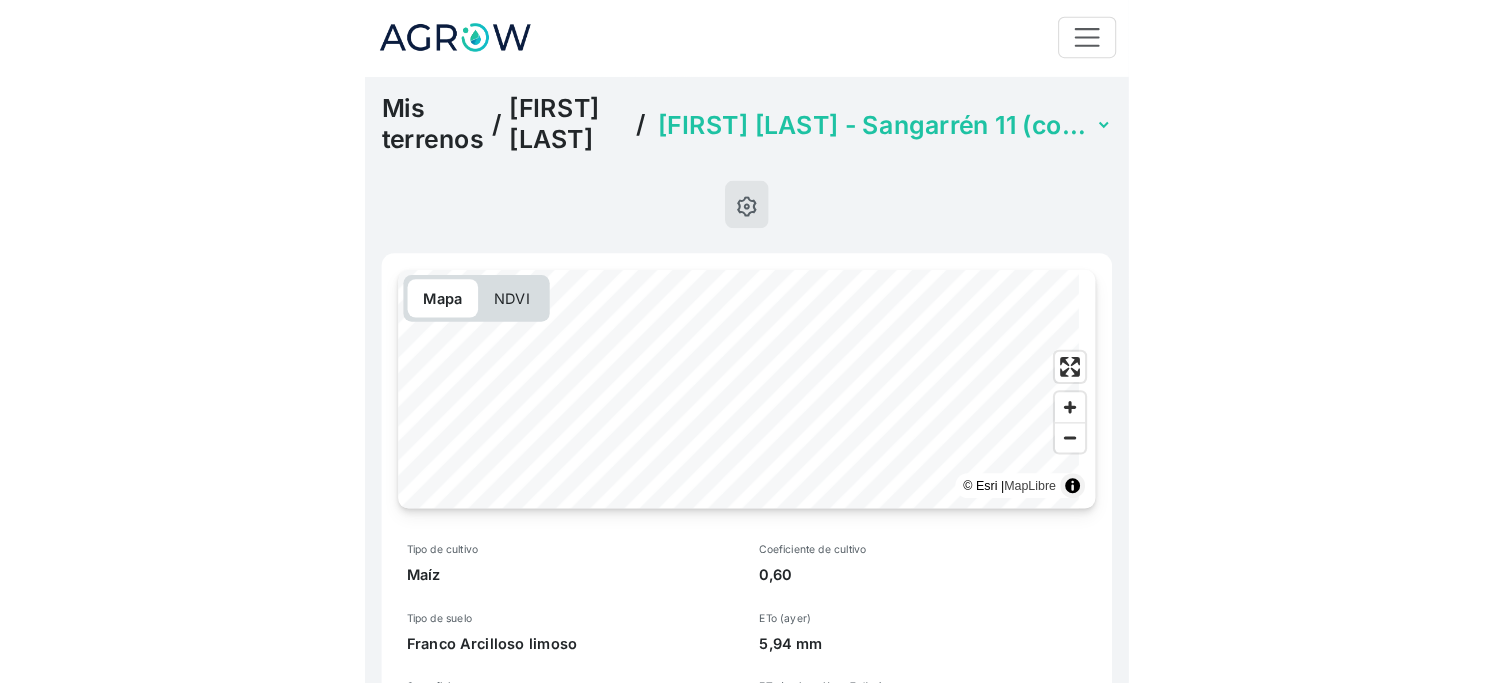 scroll, scrollTop: 0, scrollLeft: 0, axis: both 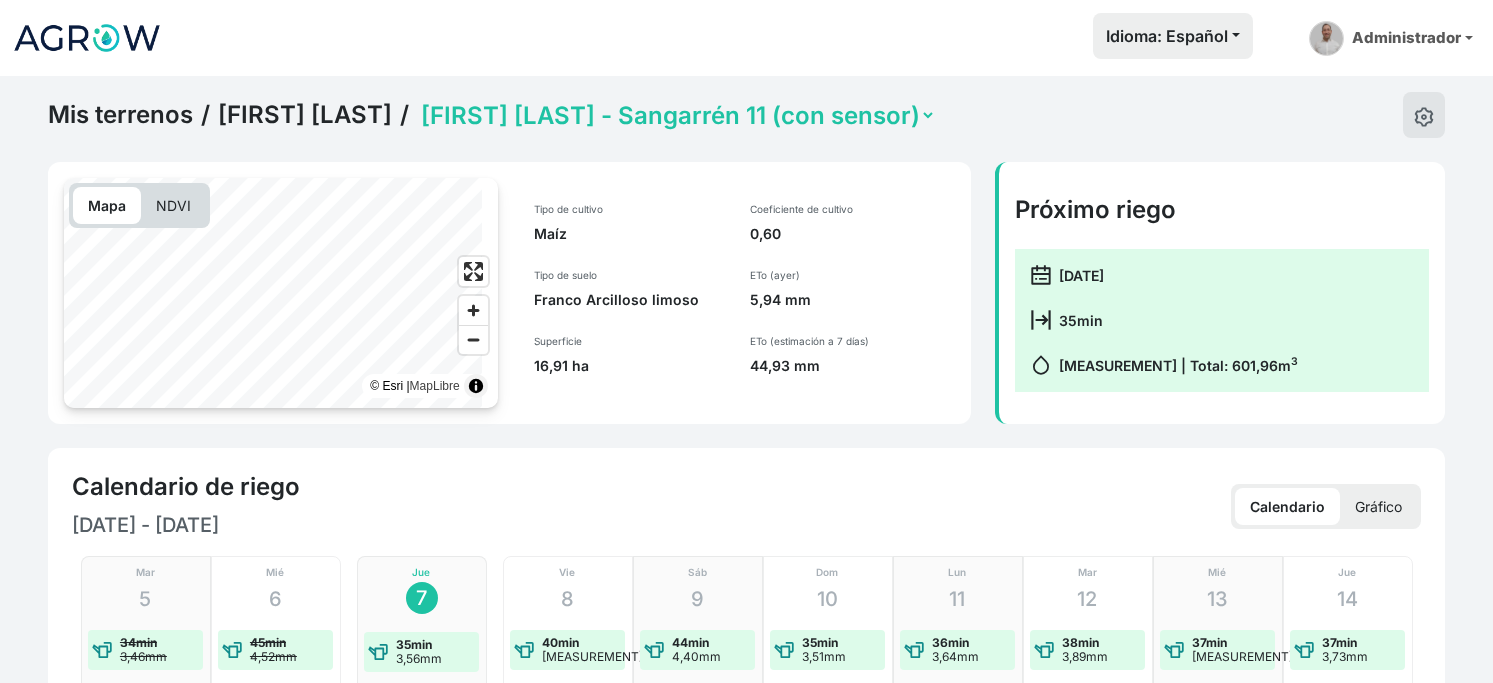 click 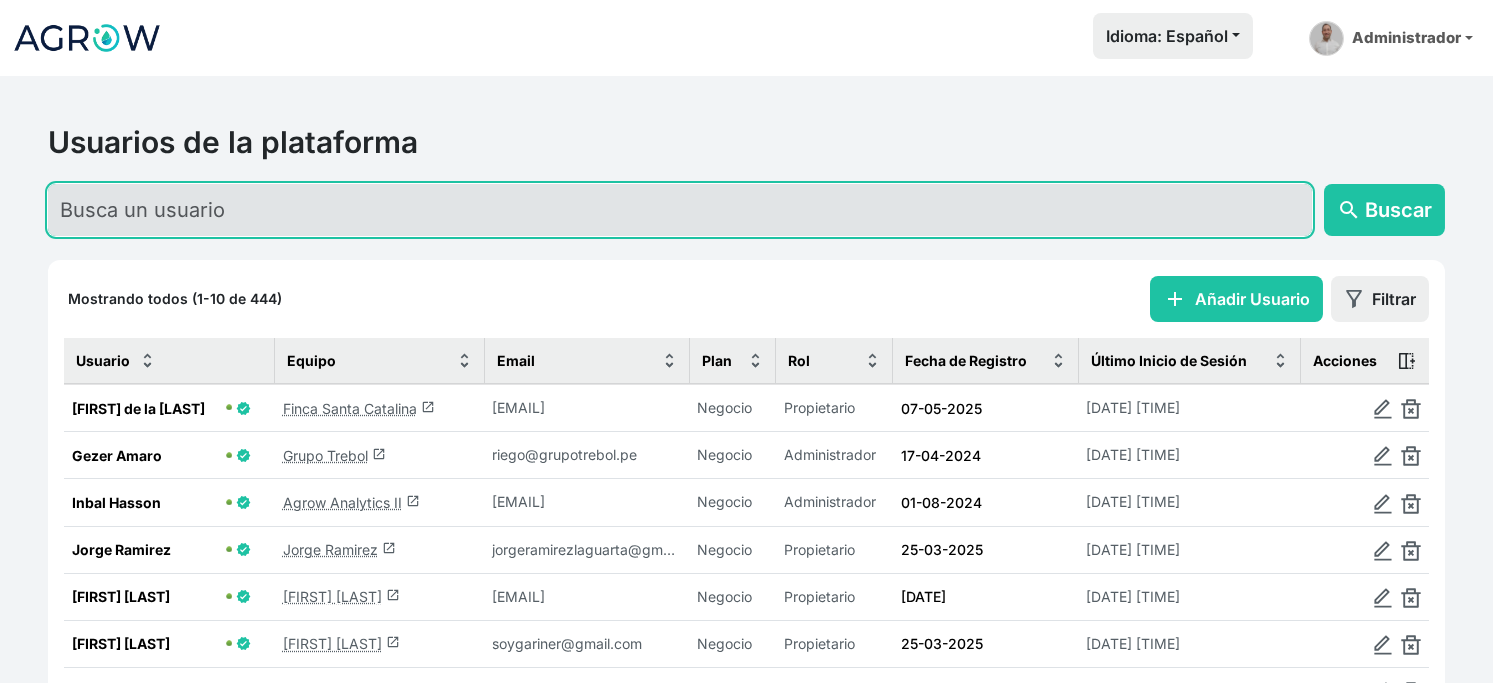 click 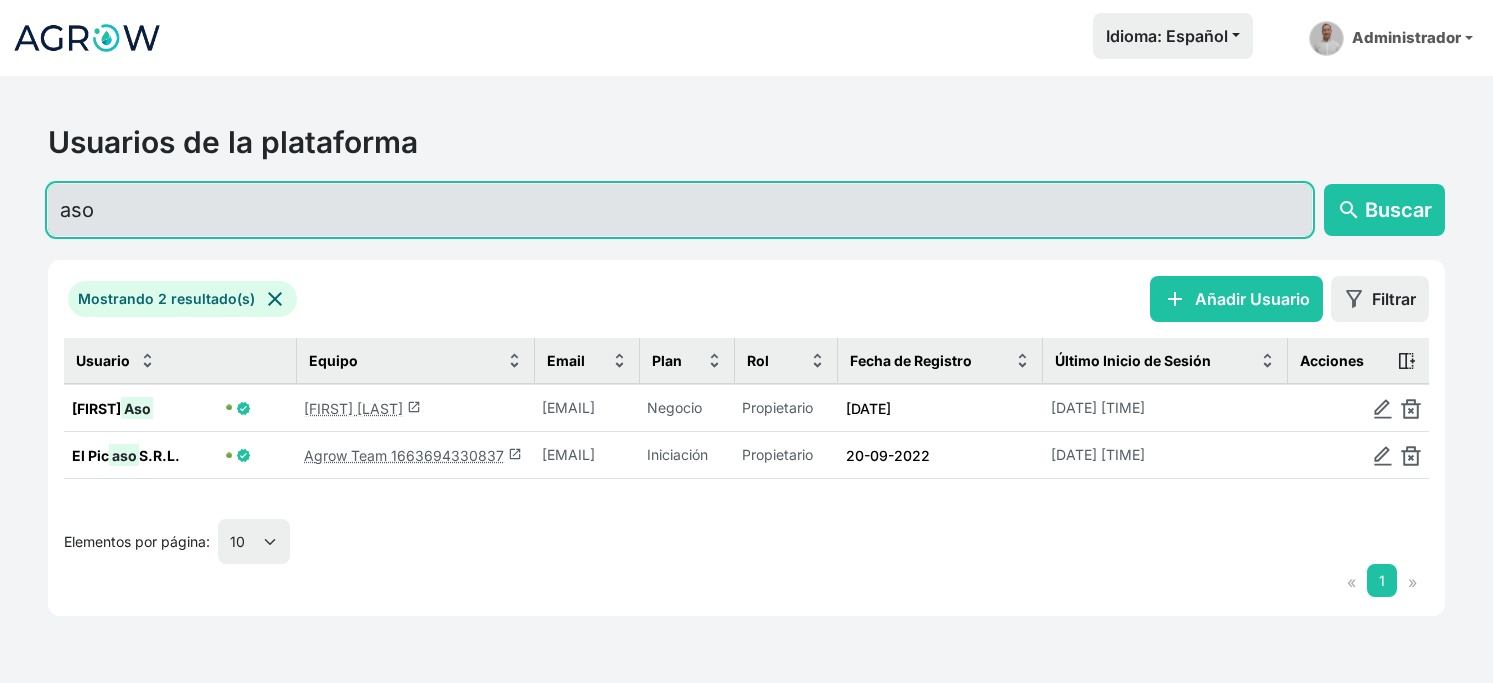 type on "aso" 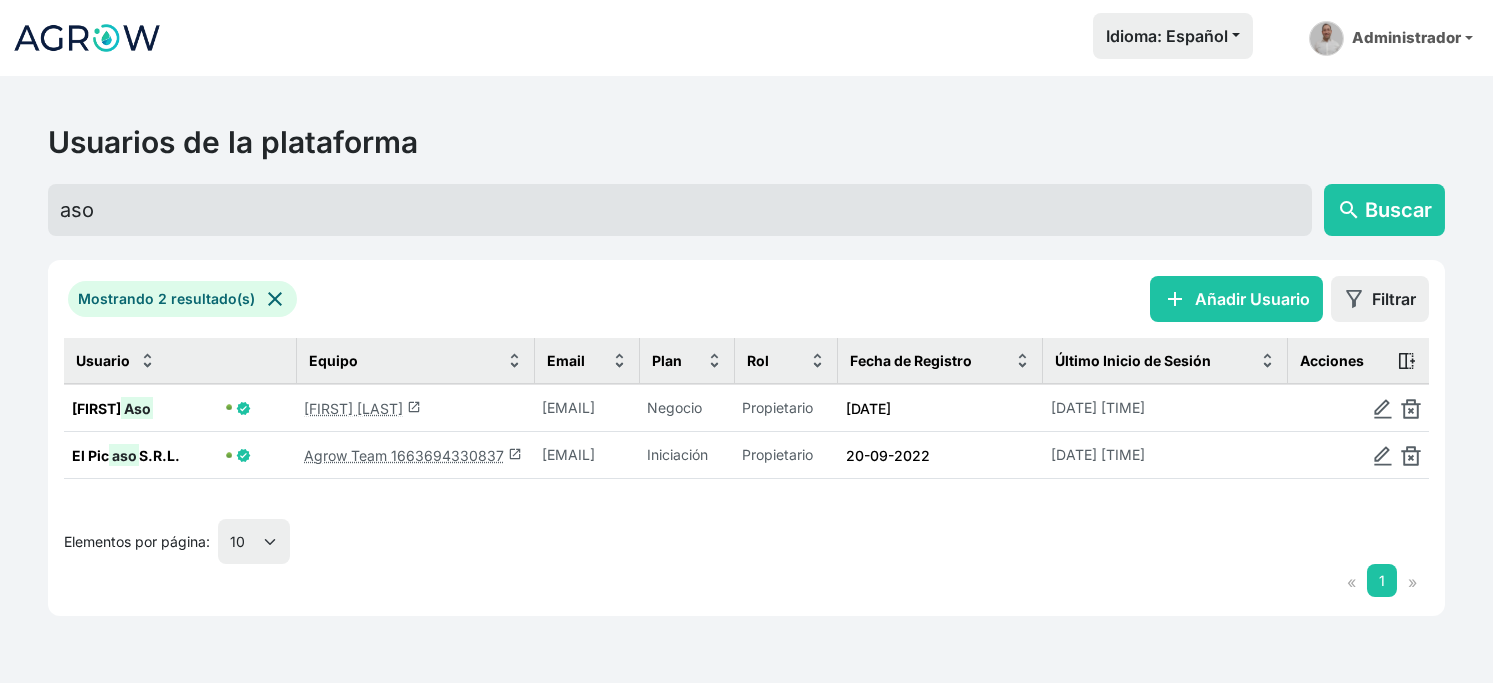 click on "[FIRST] [LAST]  launch" 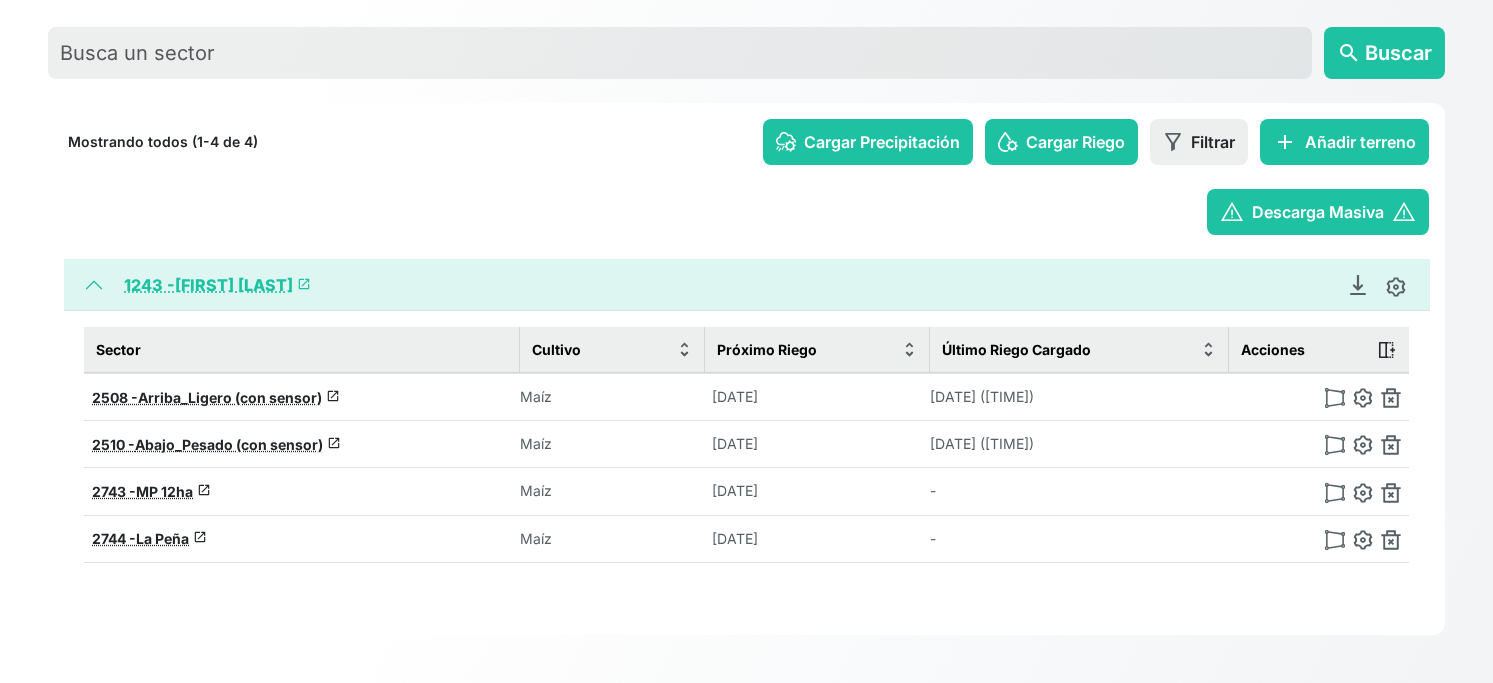 scroll, scrollTop: 0, scrollLeft: 0, axis: both 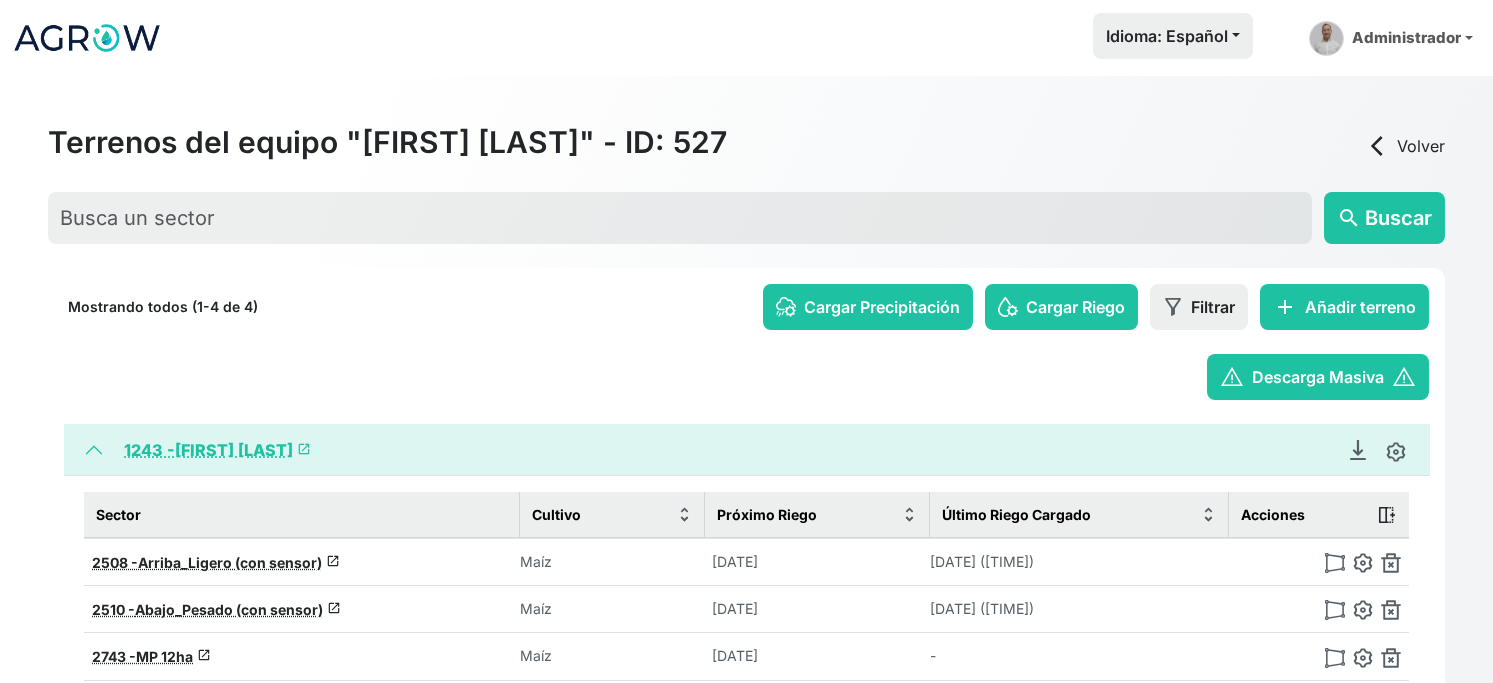 click 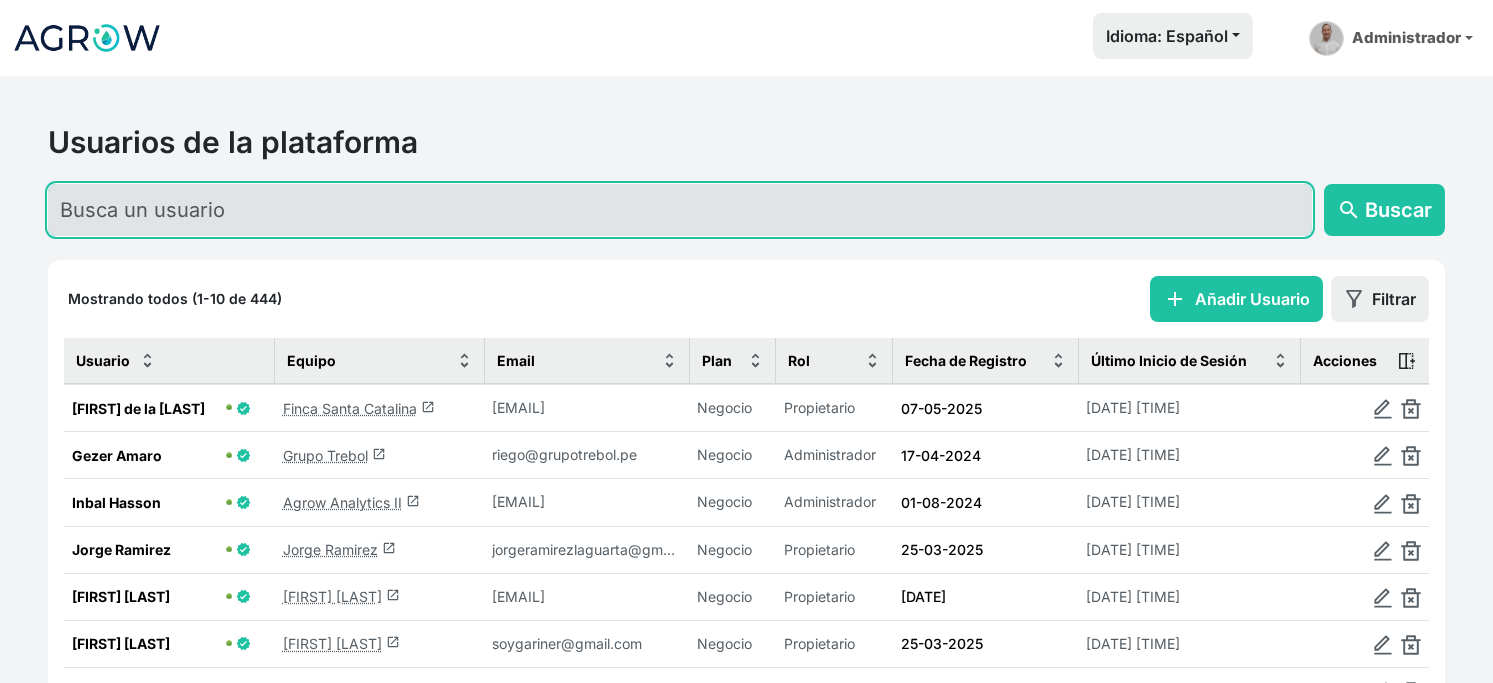click 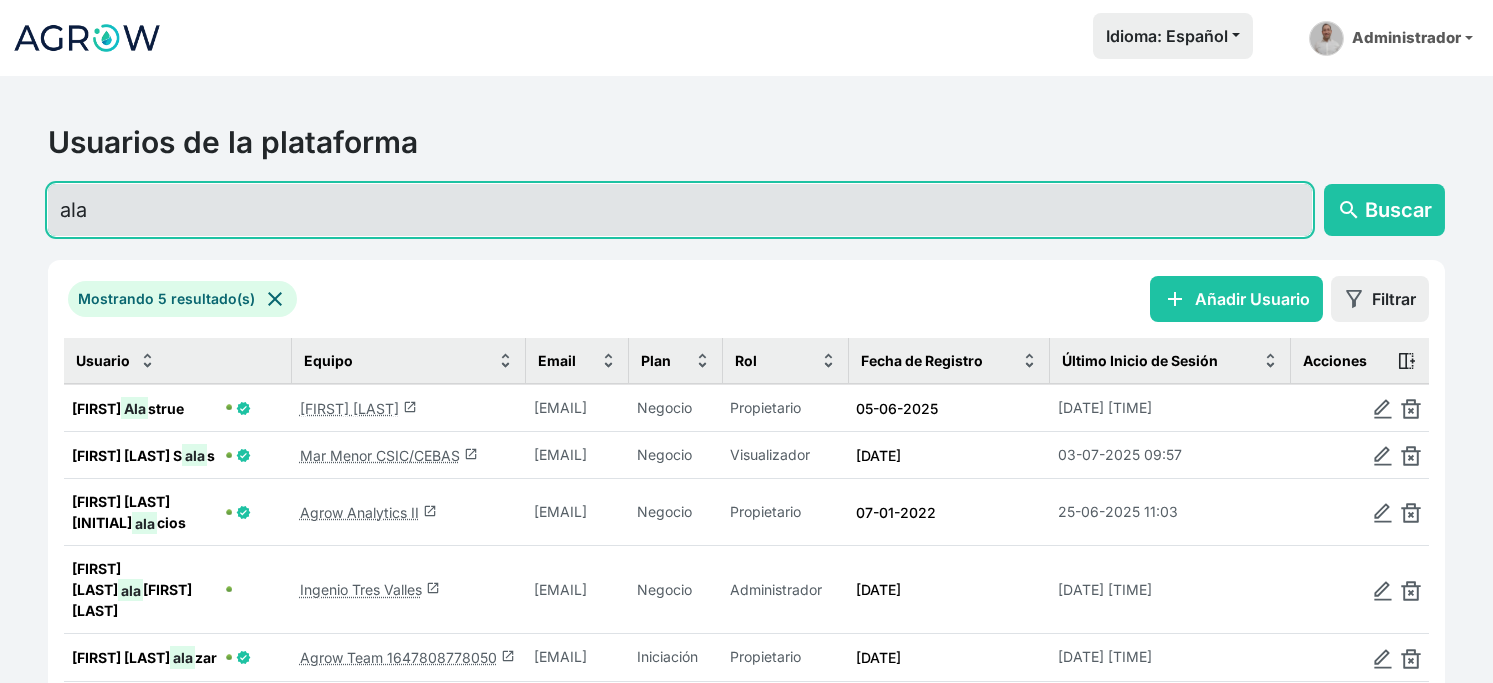 type on "ala" 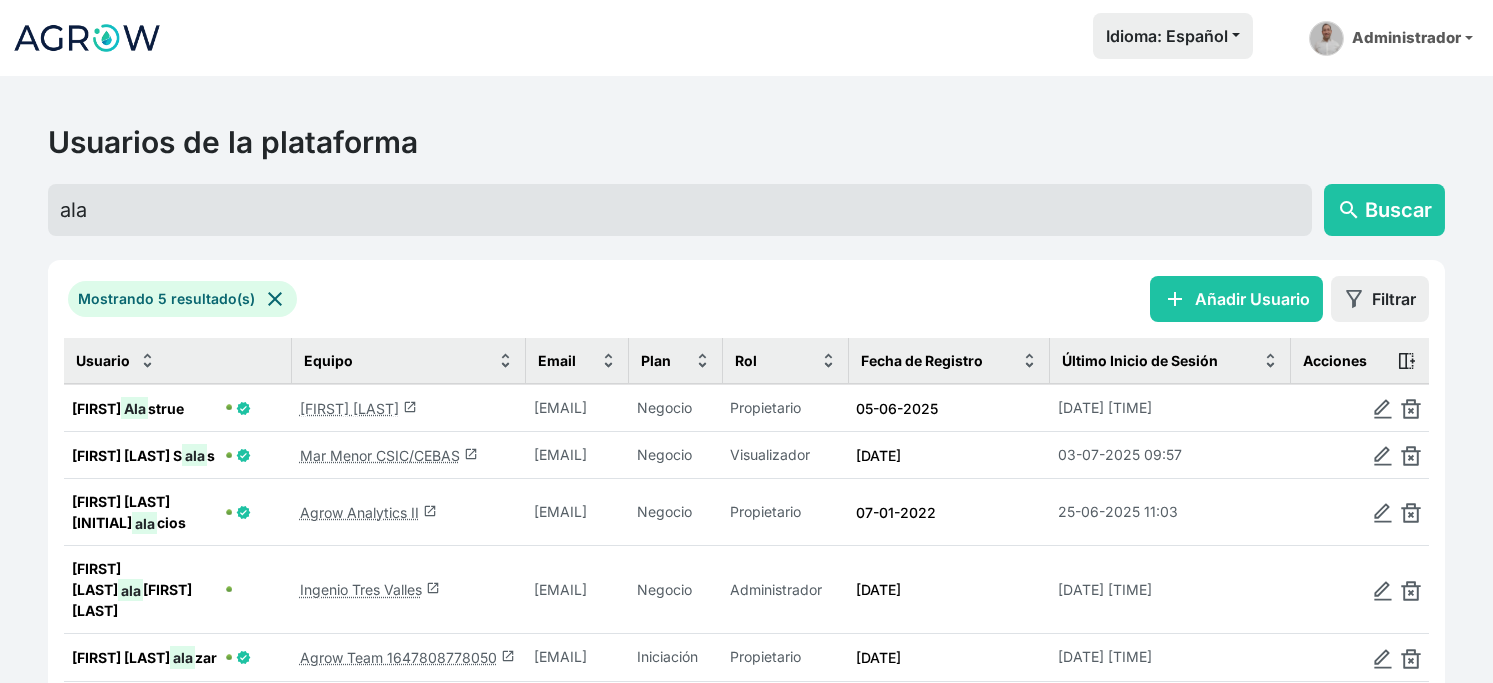 click on "[FIRST] [LAST]  launch" 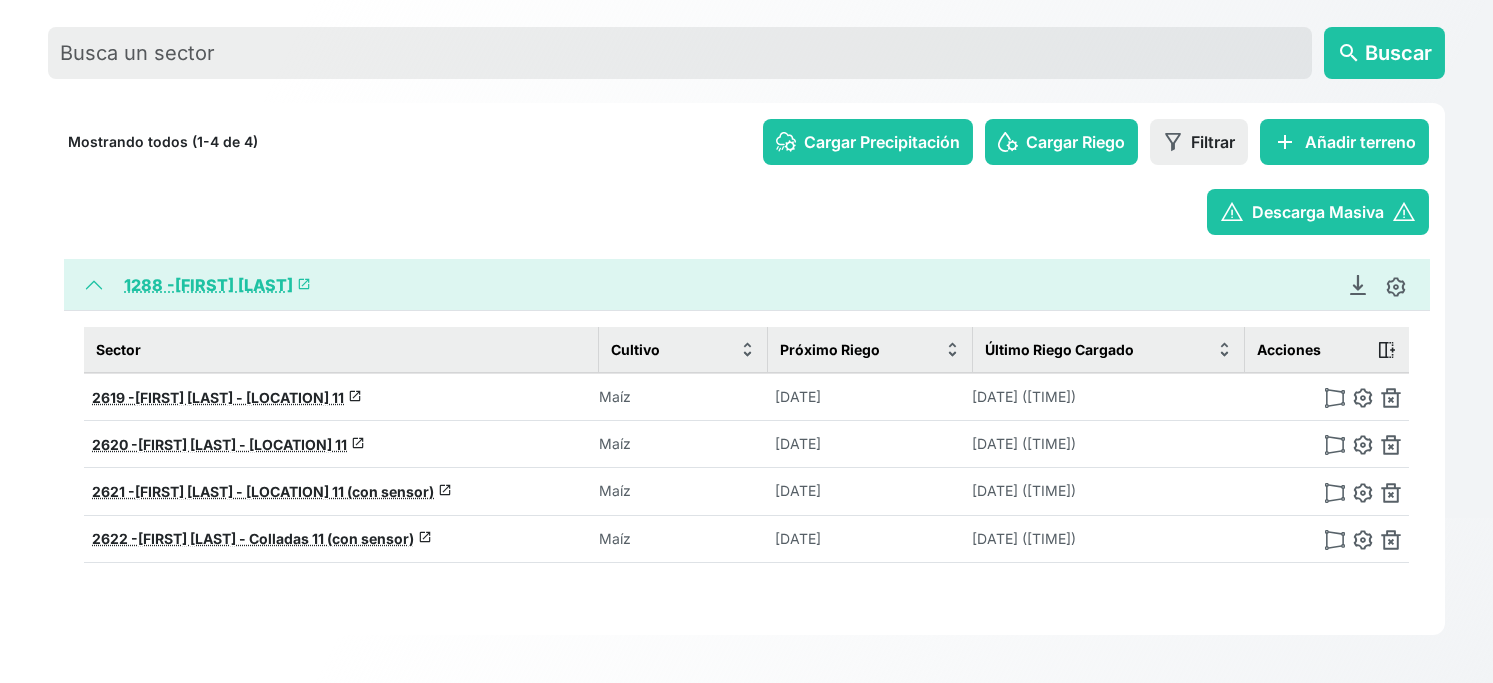 scroll, scrollTop: 247, scrollLeft: 0, axis: vertical 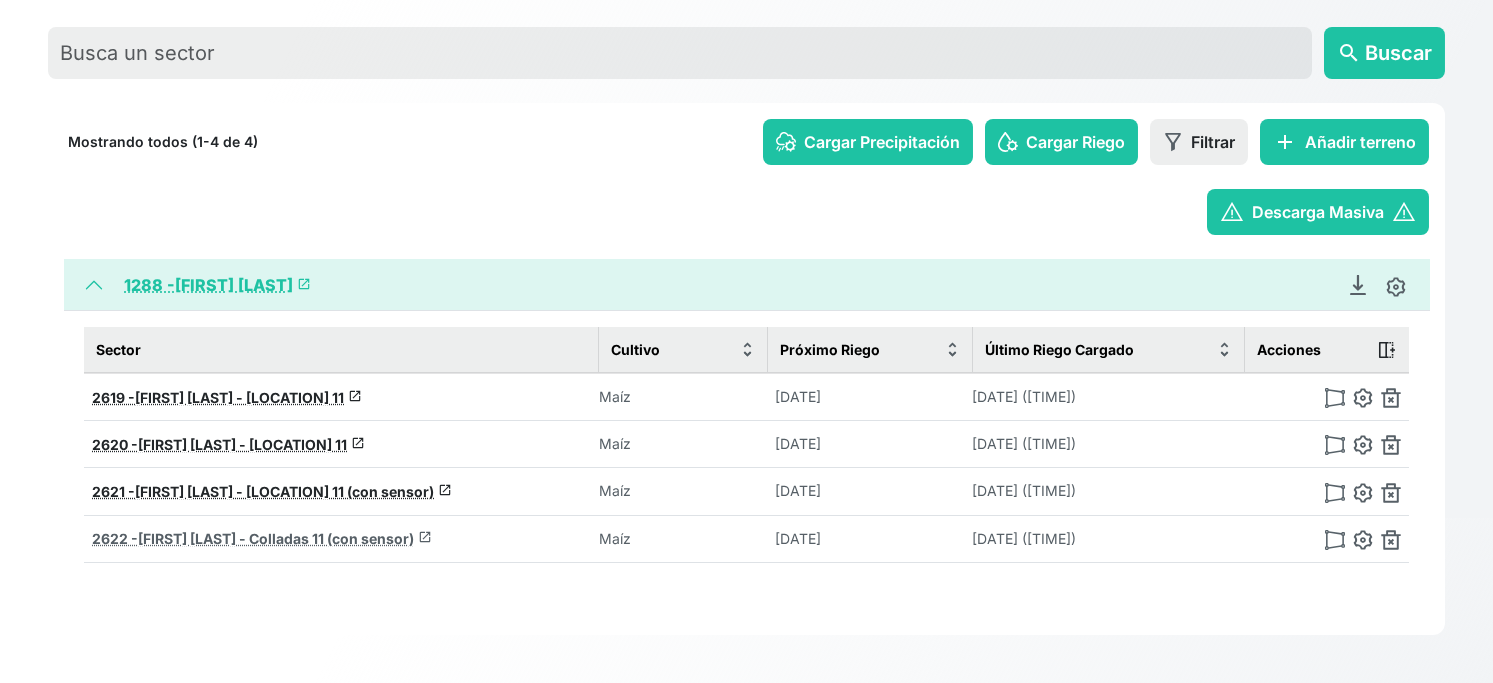 click on "[FIRST] [LAST] - Colladas 11 (con sensor)" at bounding box center [276, 538] 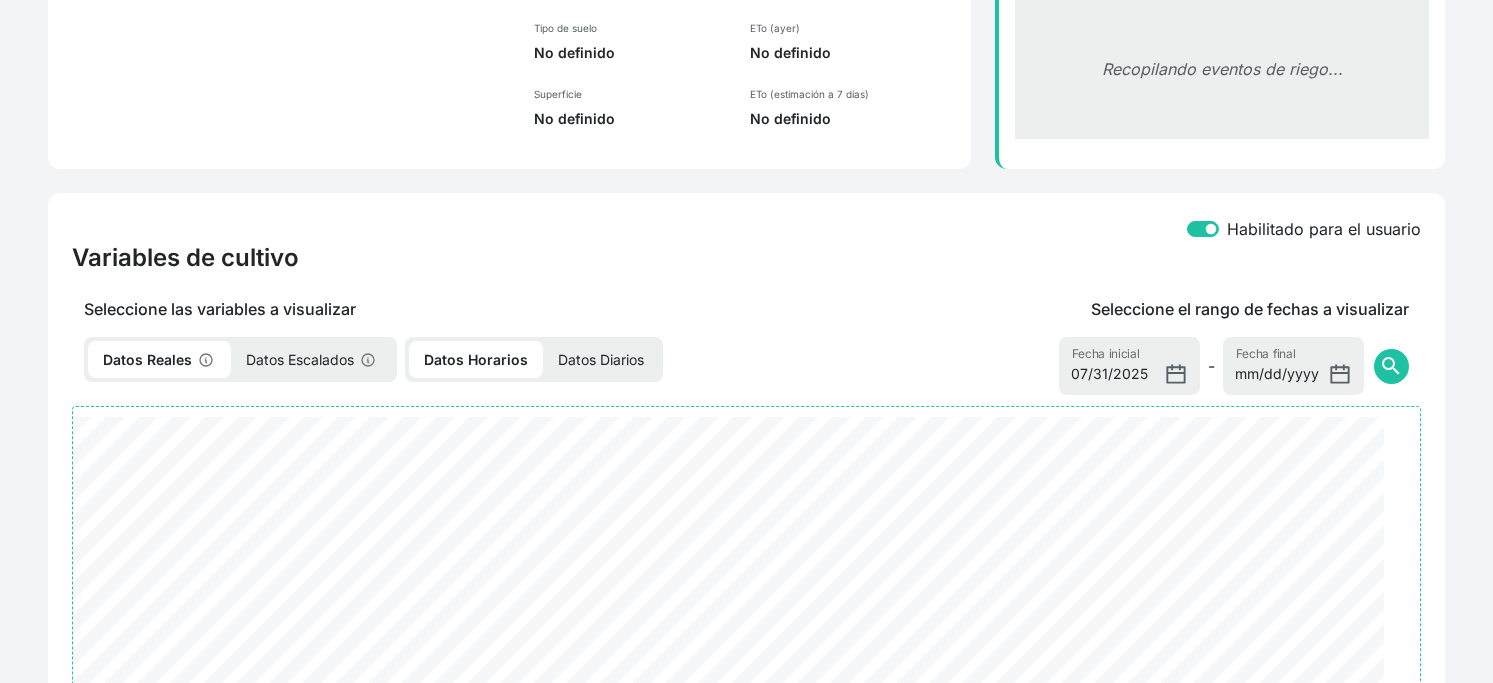 select on "2622" 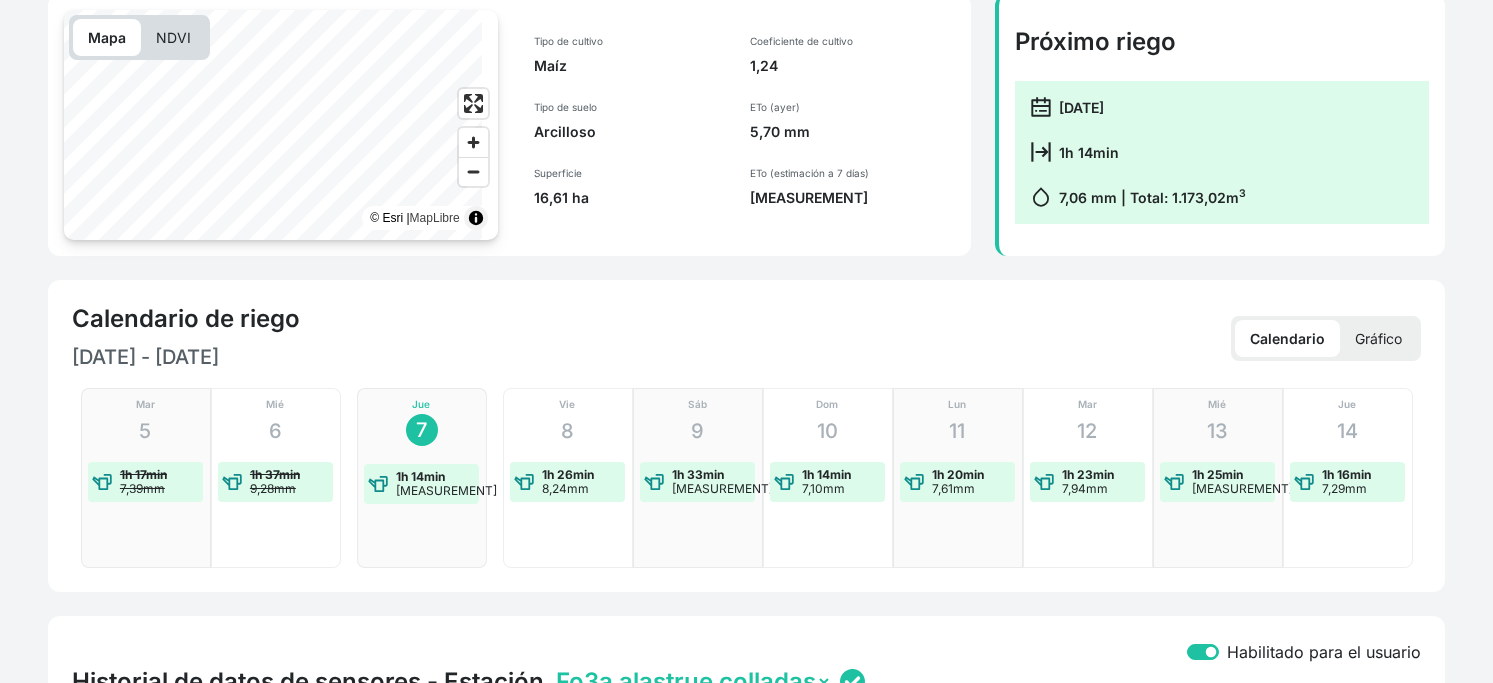 scroll, scrollTop: 136, scrollLeft: 0, axis: vertical 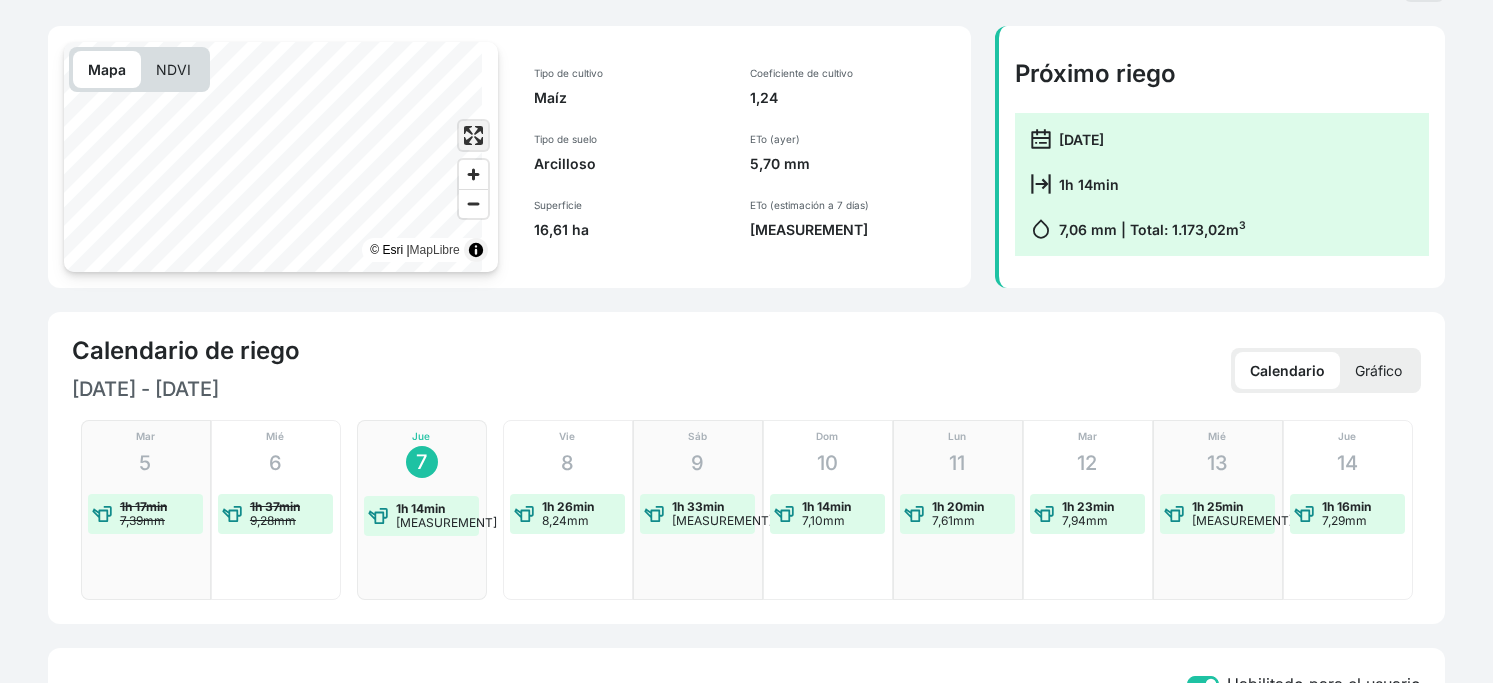click 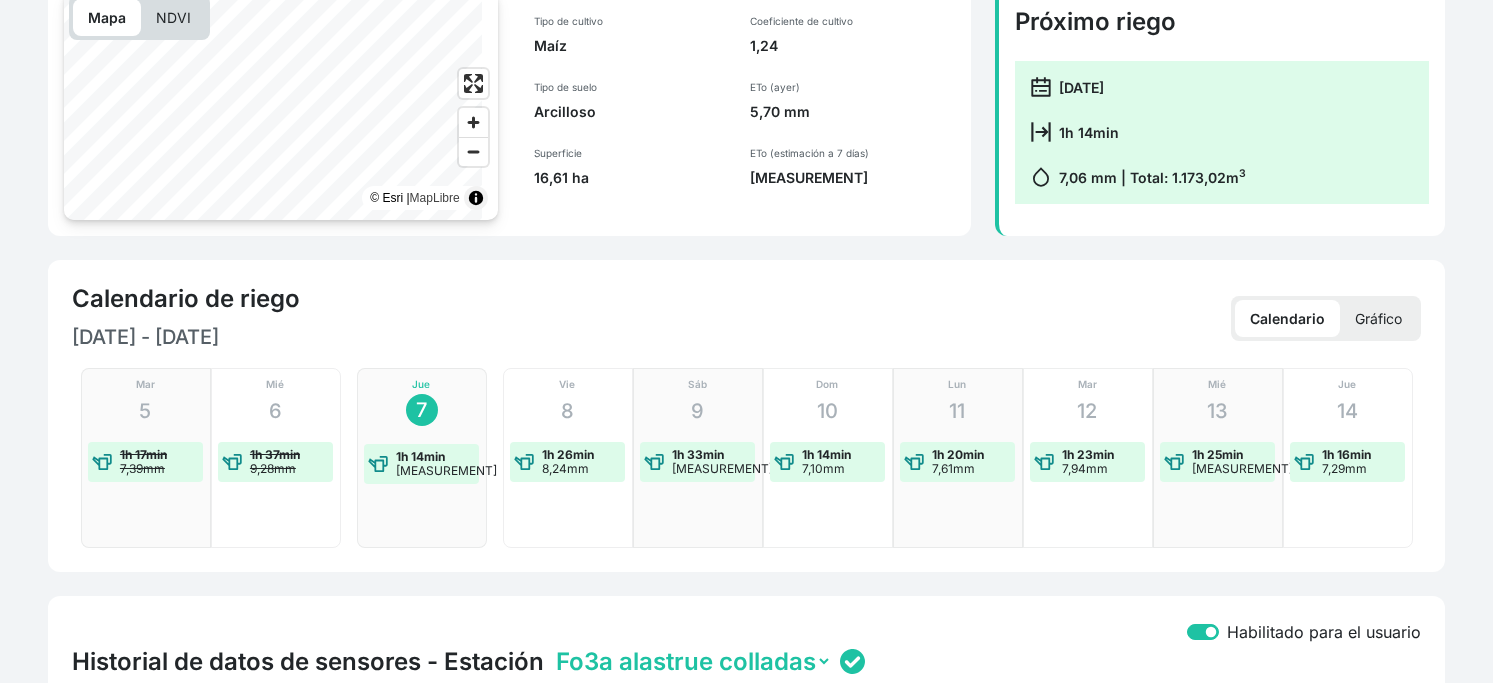 scroll, scrollTop: 0, scrollLeft: 0, axis: both 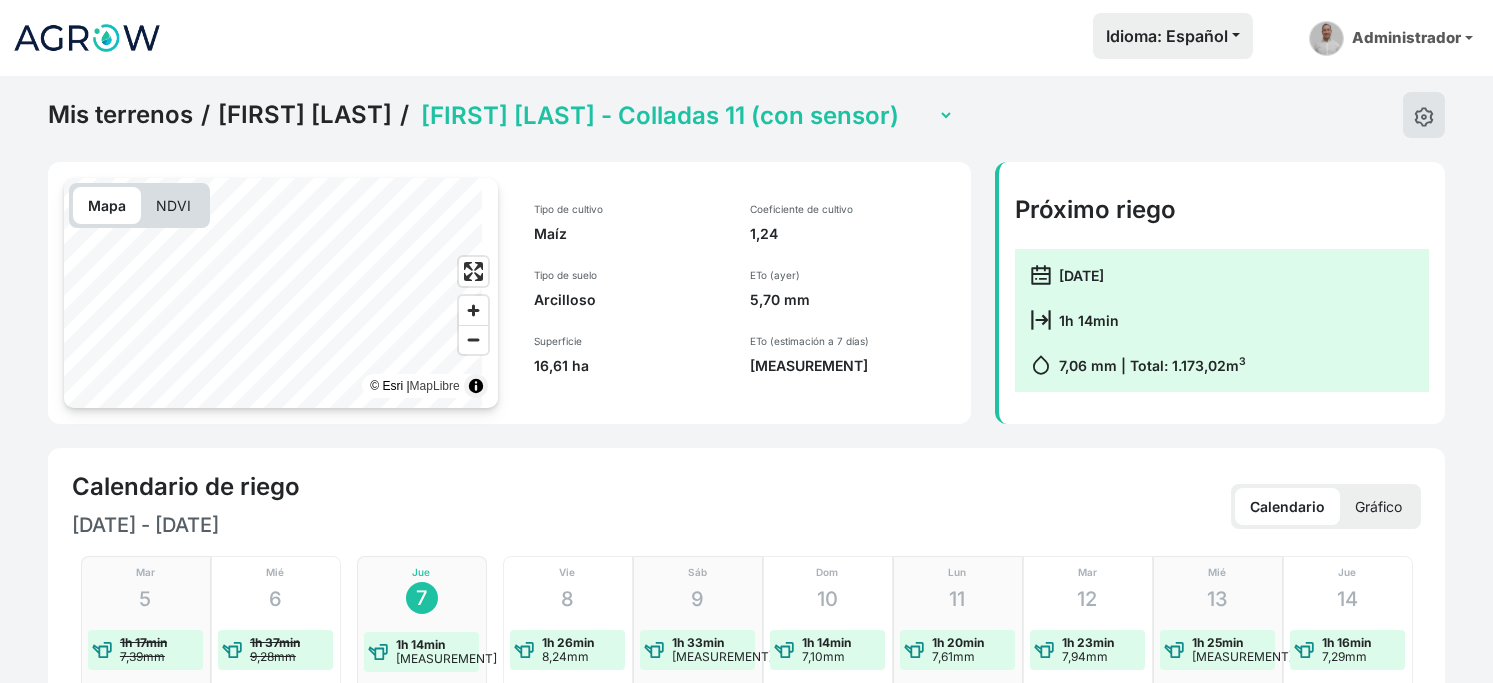 click on "[FIRST] [LAST]" 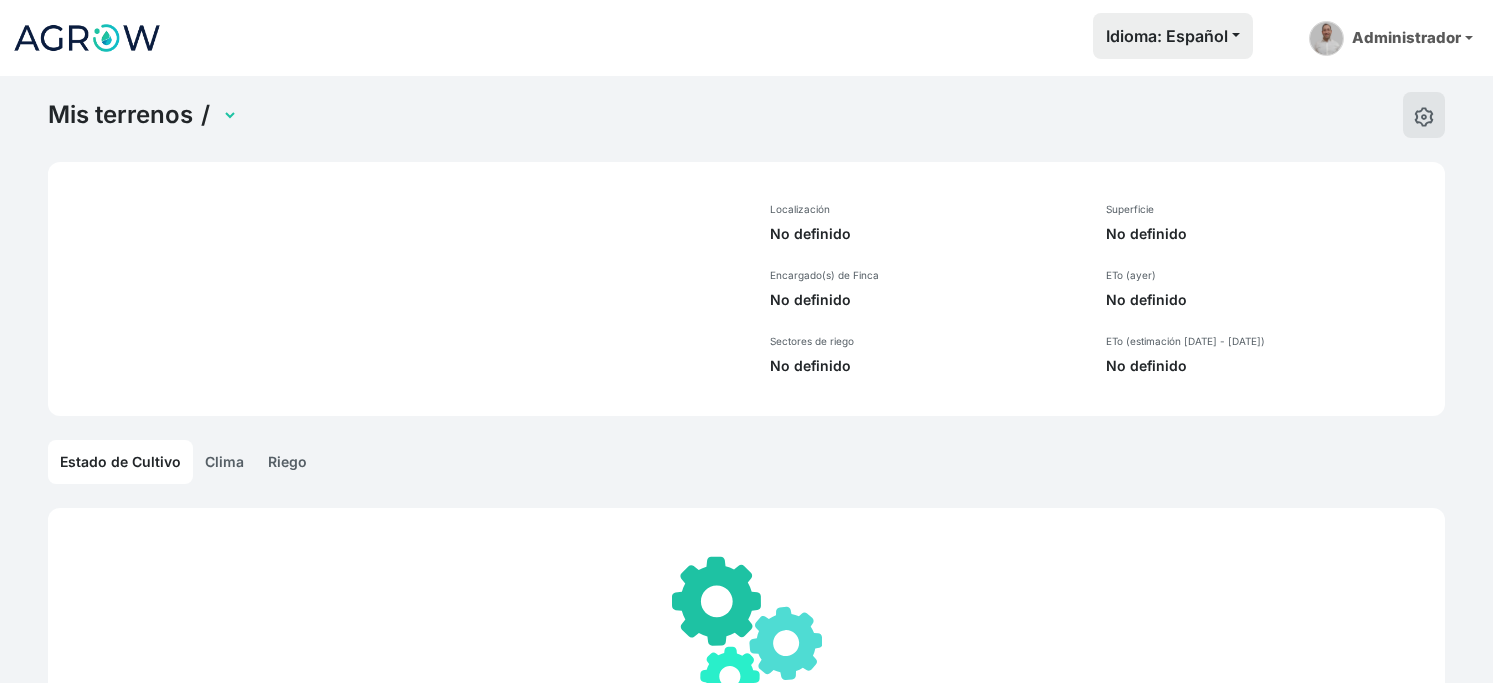 select on "1288" 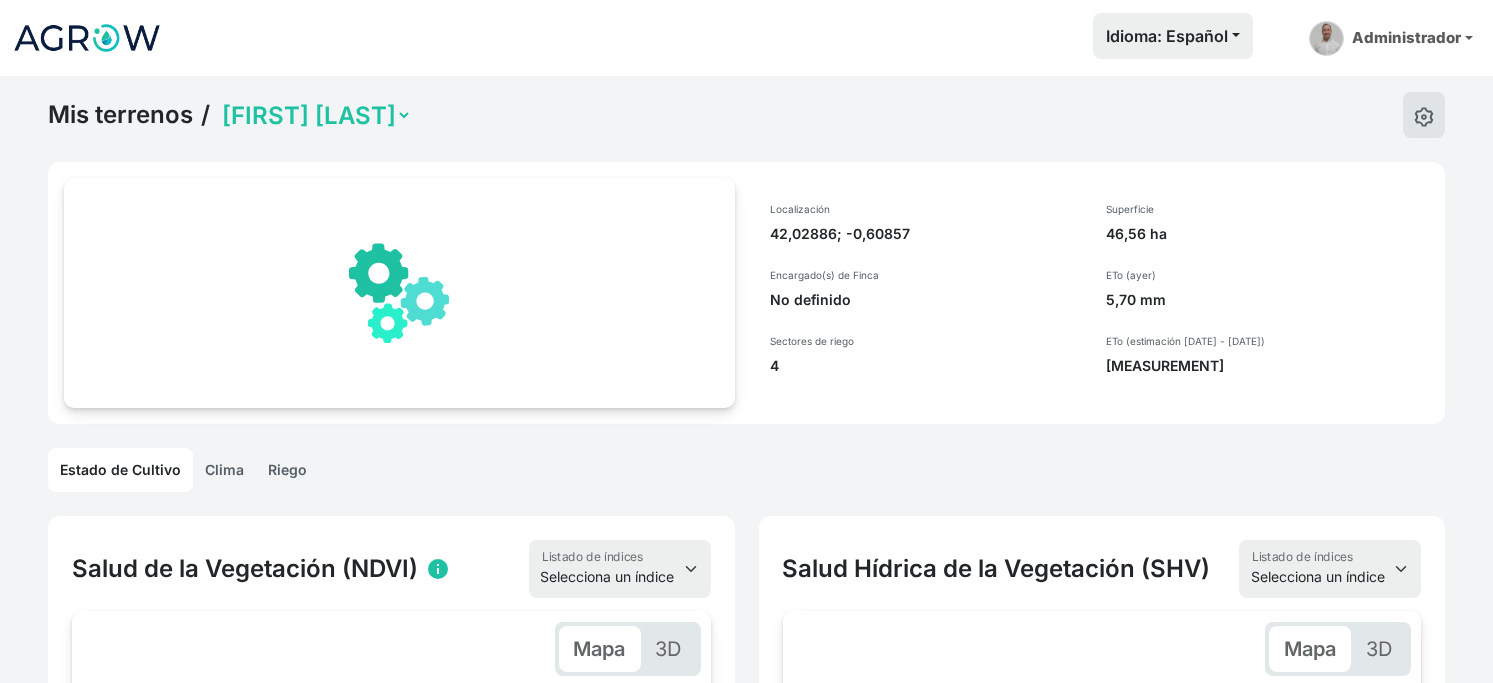 scroll, scrollTop: 0, scrollLeft: 173, axis: horizontal 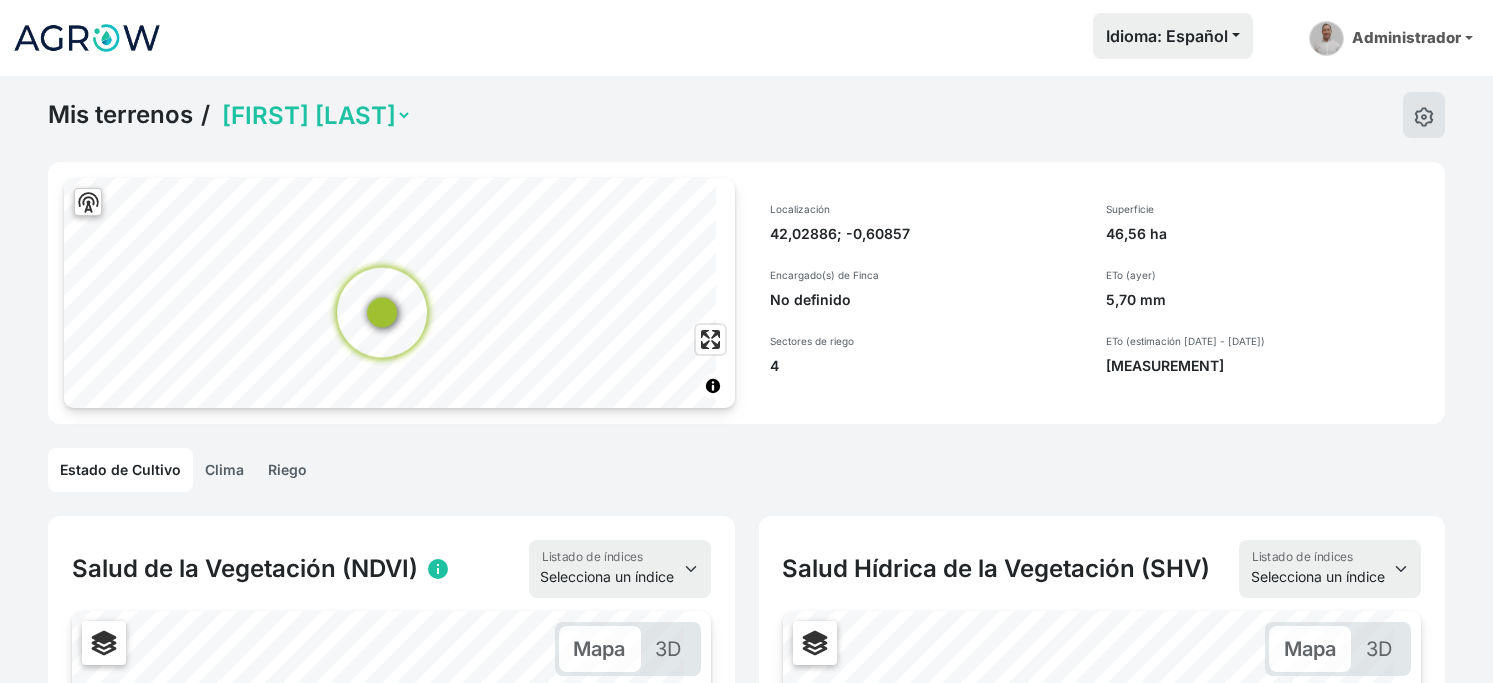click on "Mis terrenos /  [FIRST] [LAST]  © Esri |  MapLibre Localización  42,02886; -0,60857  Encargado(s) de Finca  No definido  Sectores de riego 4 Superficie 46,56 ha ETo (ayer)  5,70 mm   ETo (estimación 07/08 - 13/08)   44,50 mm  Estado de Cultivo Clima Riego  Salud de la Vegetación (NDVI)   info   Selecciona un índice   NDVI   NDMI   SAVI   FVC   SHV   Thermal  Listado de índices  Mapa   3D  [FIRST] [LAST] - Matilero 11 [FIRST] [LAST] - Paco 11 [FIRST] [LAST] - La Fueva 11 (con sensor) [FIRST] [LAST] - Colladas 11 (con sensor) © Esri |  MapLibre  -1,00   -0,50   0   0,50   1,00  . . . . . . . . . . . . . . . . . . . . . . . . . . . . . . .  Ago  . . . . . . . . . . . . . . . . . . . . . . . . . . . . . .  Sep  . . . . . . . . . . . . . . . . . . . . . . . . . . . . . . .  Oct  . . . . . . . . . . . . . . . . . . . . . . . . . . . . . .  Nov  . . . . . . . . . . . . . . . . . . . . . . . . . . . . . . .  Dic  . . . . . . . . . . . . . . . . . . . . . . . . . . . . . . .  Ene  . . . . . . . . . . . . . . ." 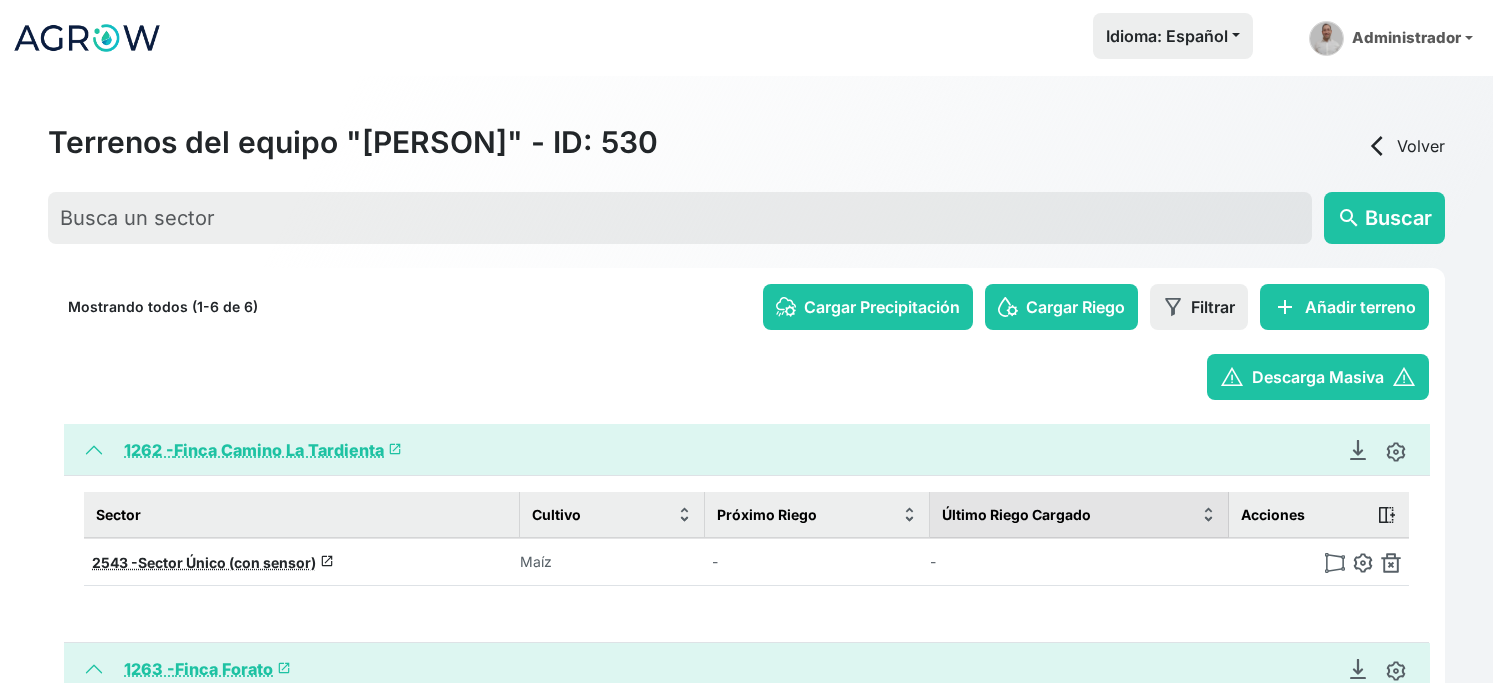 scroll, scrollTop: 0, scrollLeft: 0, axis: both 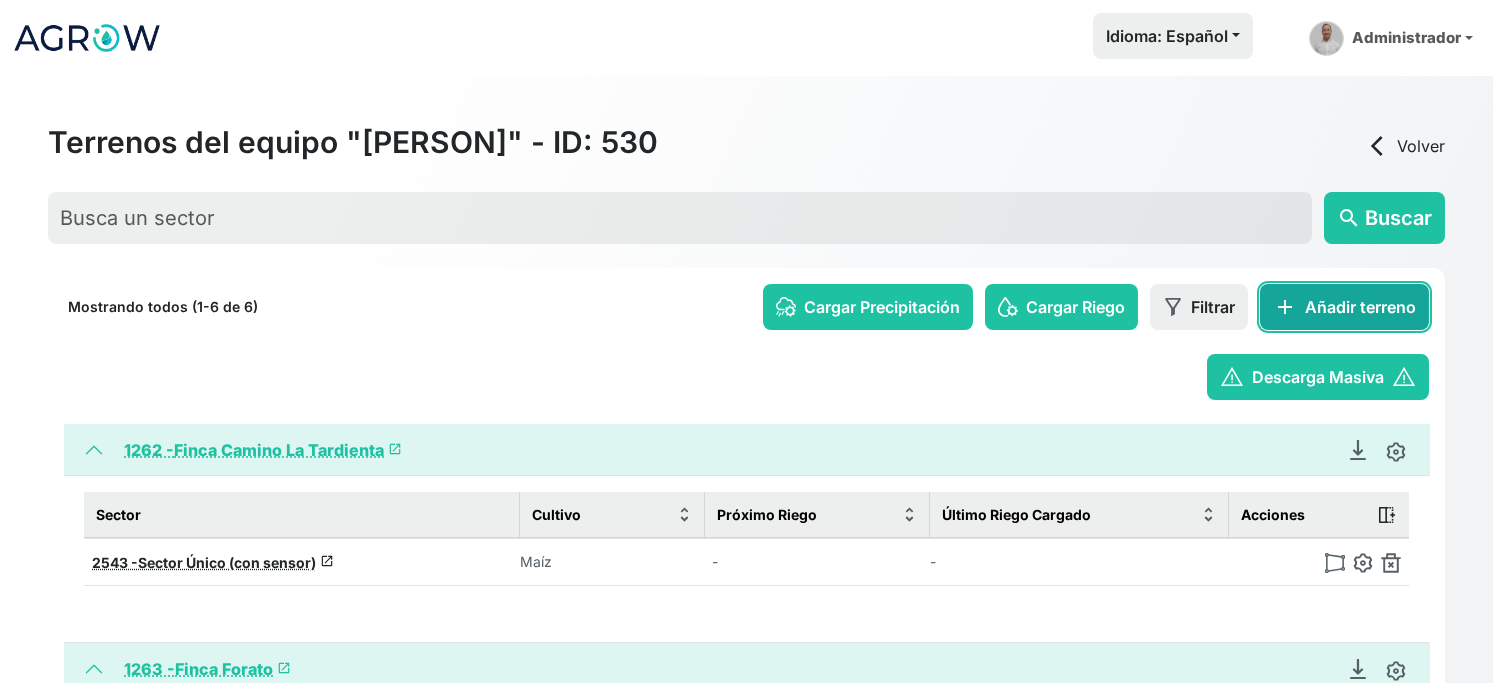 click on "add   Añadir terreno" 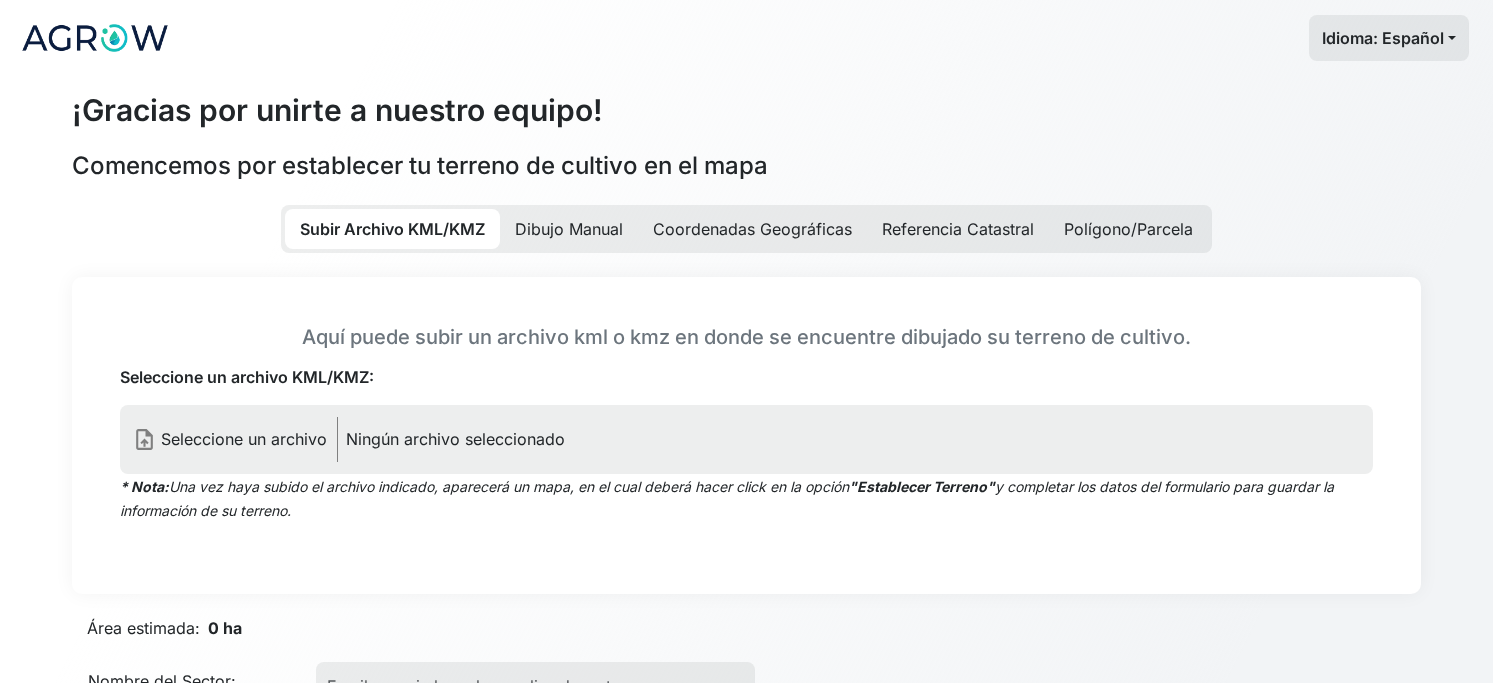 click on "Dibujo Manual" 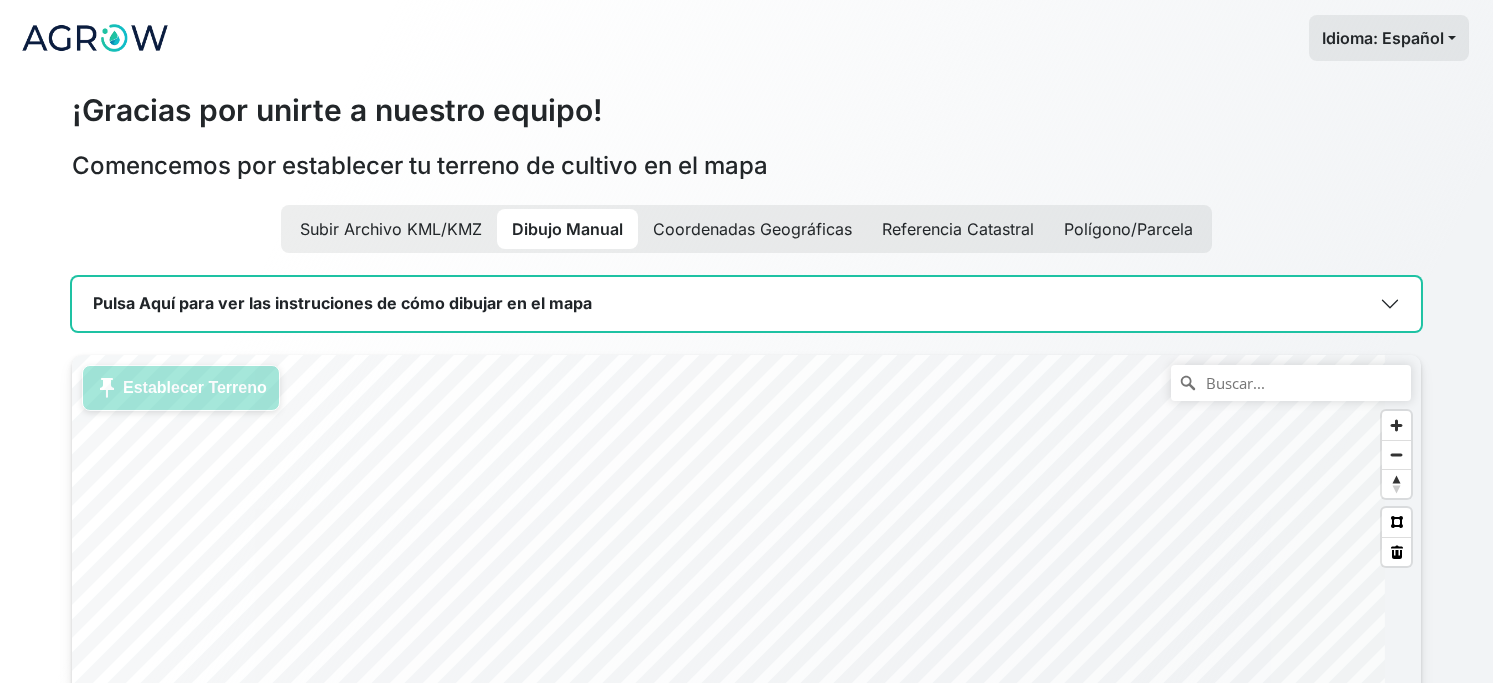 click on "Idioma: Español  Español English Português  ¡Gracias por unirte a nuestro equipo!   Comencemos por establecer tu terreno de cultivo en el mapa   Subir Archivo KML/KMZ   Dibujo Manual   Coordenadas Geográficas   Referencia Catastral   Polígono/Parcela   Pulsa Aquí para ver las instruciones de cómo dibujar en el mapa   Puedes usar el buscador     para encontrar tu localidad.   Usa los botones     y     para acercar o alejar el mapa.   Puedes arrastrar el mapa para desplazarte por él.  Una vez hayas encontrado tus tierras de cultivo, haz click en el botón     para comenzar a dibujar tu terreno.   Empieza a dibujar tu terreno haciendo click en una de las esquinas del mismo.   Puedes hacer clicks en tantos puntos como esquinas tenga tu terreno.   Para completar tu dibujo debes hacer click en el punto inicial desde comenzaste a dibujar tu terreno.   Si cometes algún error al dibujar el terreno, ¡No hay problema! puedes hacer doble click en cualquier punto y moverlo al lugar deseado.  ." at bounding box center [746, 341] 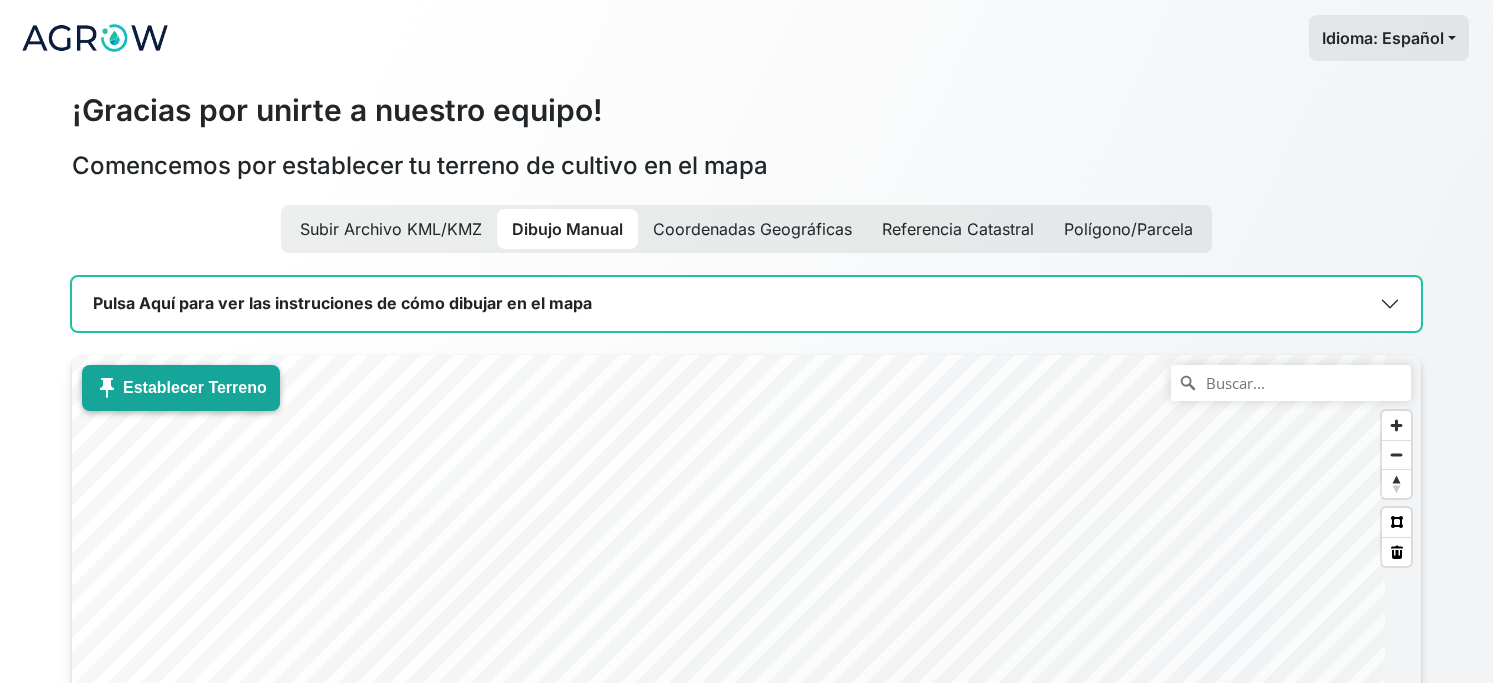 click on "push_pin
Establecer Terreno" 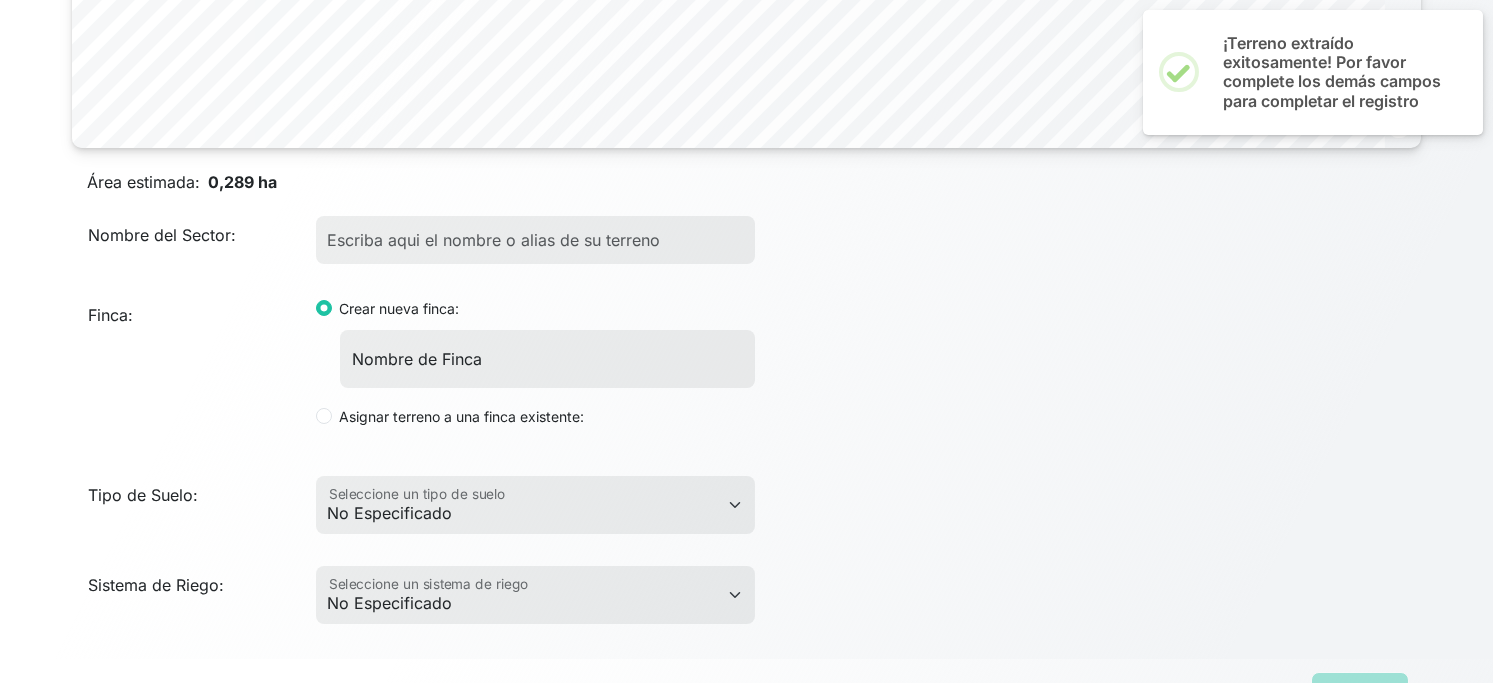 scroll, scrollTop: 777, scrollLeft: 0, axis: vertical 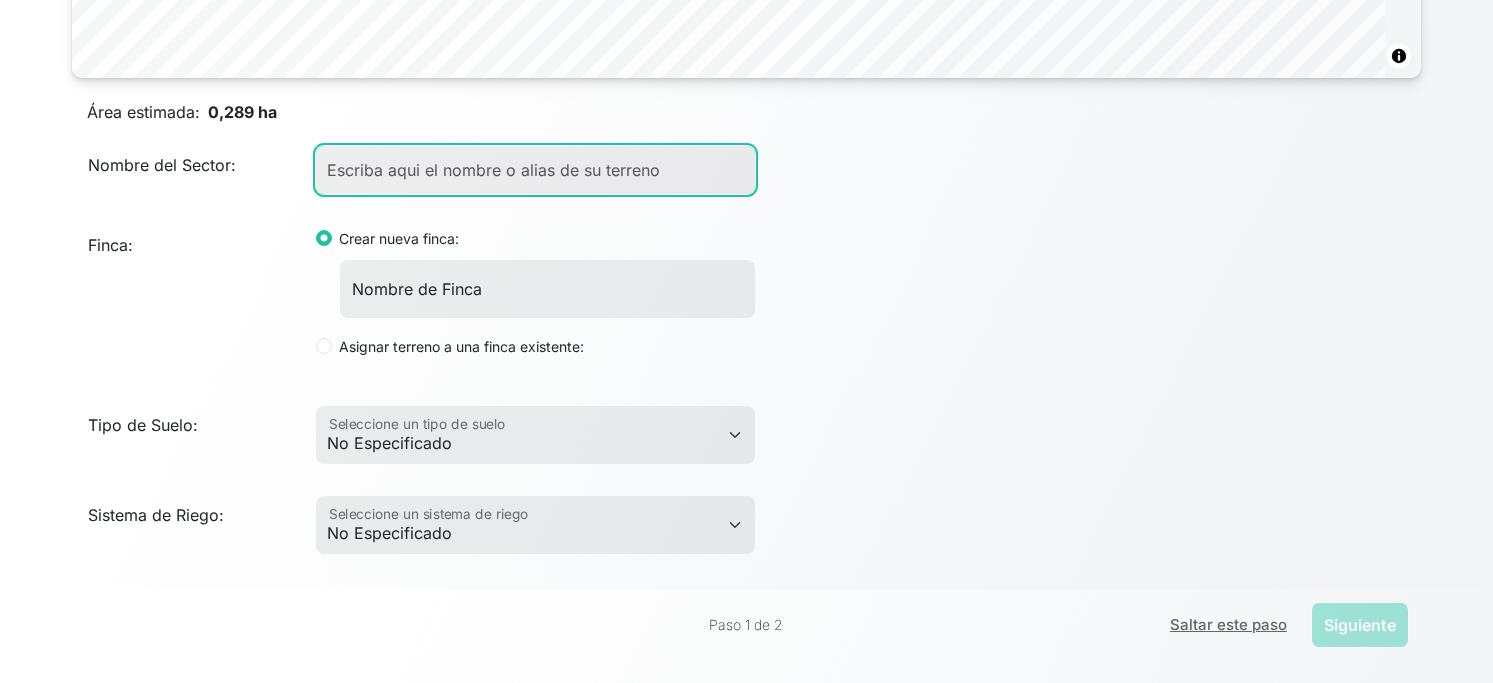 click on "Nombre del Sector:" at bounding box center (535, 170) 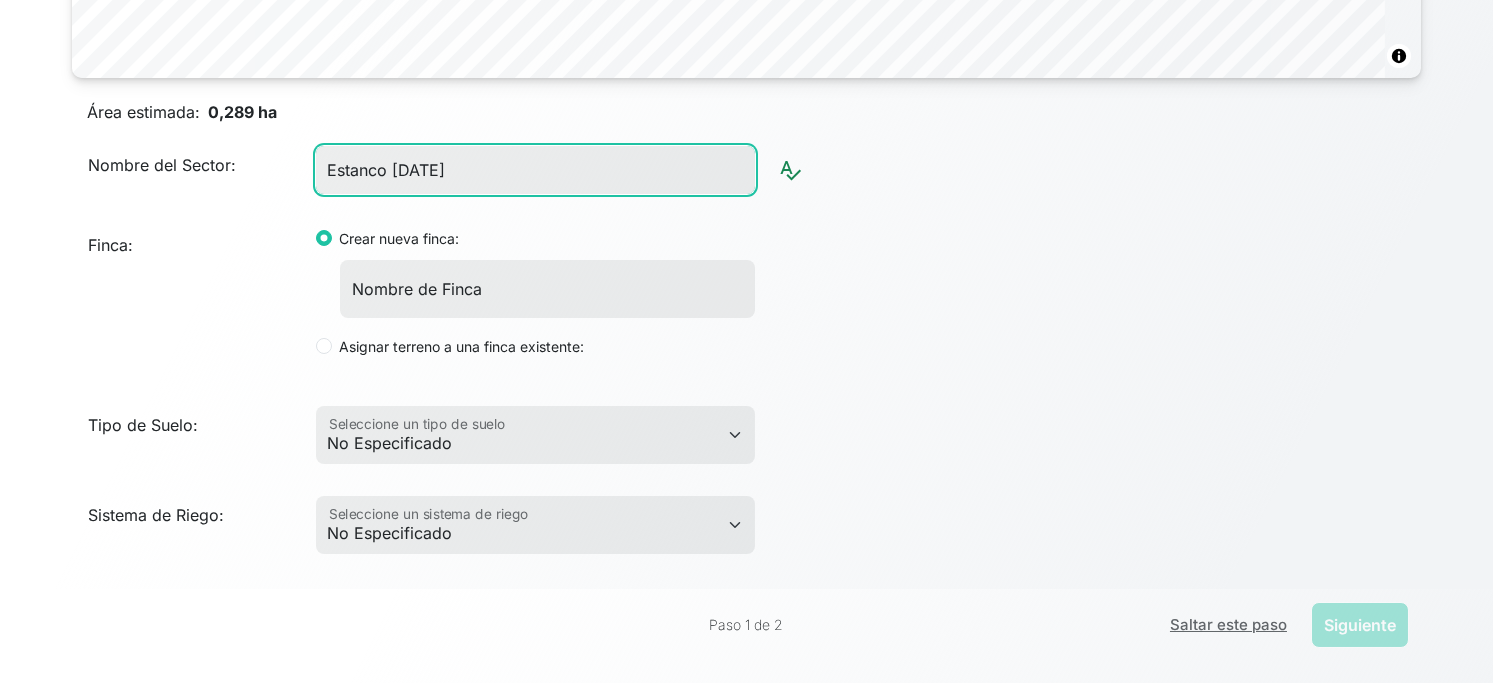 type on "Estanco 20.06.2025" 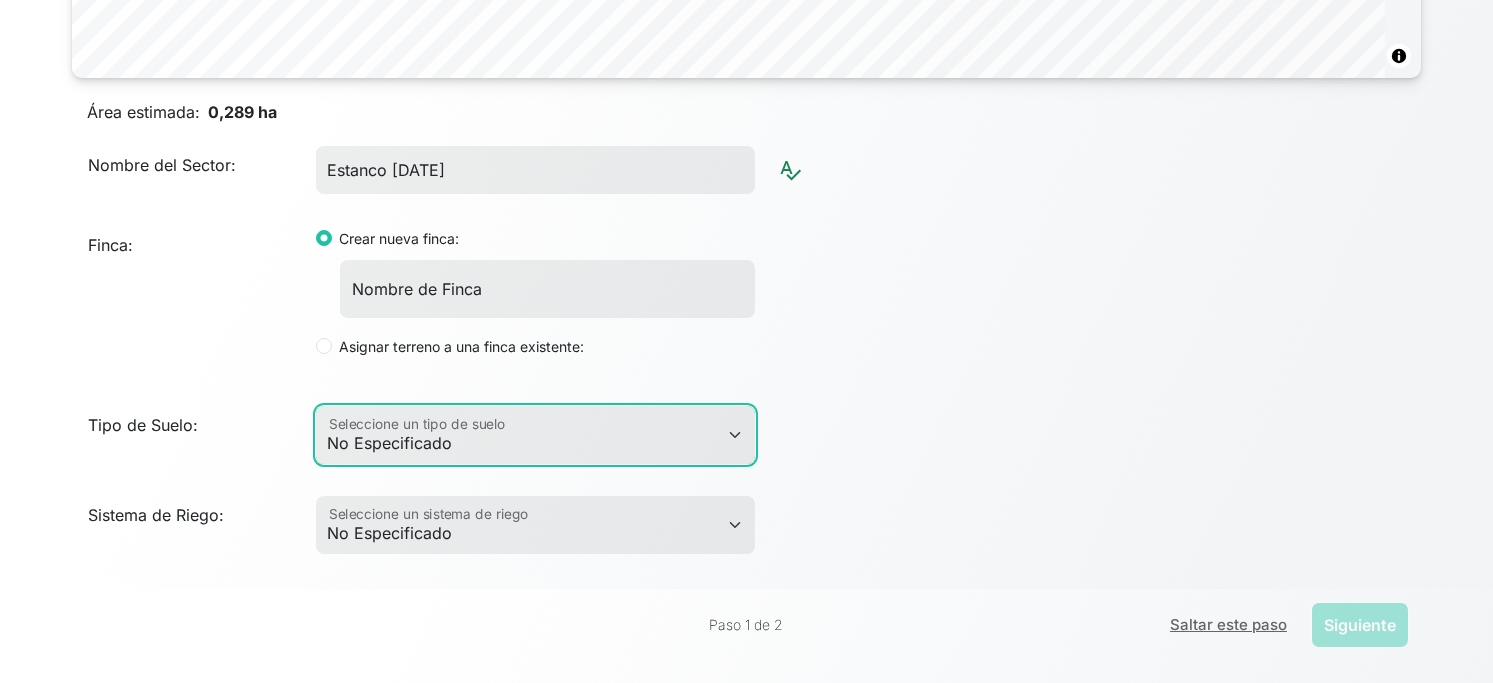 click on "No Especificado   Arcilloso   Arcilloso Arenoso   Arcilloso Limoso   Arenoso   Arenoso Franco   Franco   Franco Arcilloso   Franco Arcilloso arenoso   Franco Arcilloso limoso   Franco Arenoso   Franco Limoso   Limoso   Muy arcilloso   Sustrato" at bounding box center [535, 435] 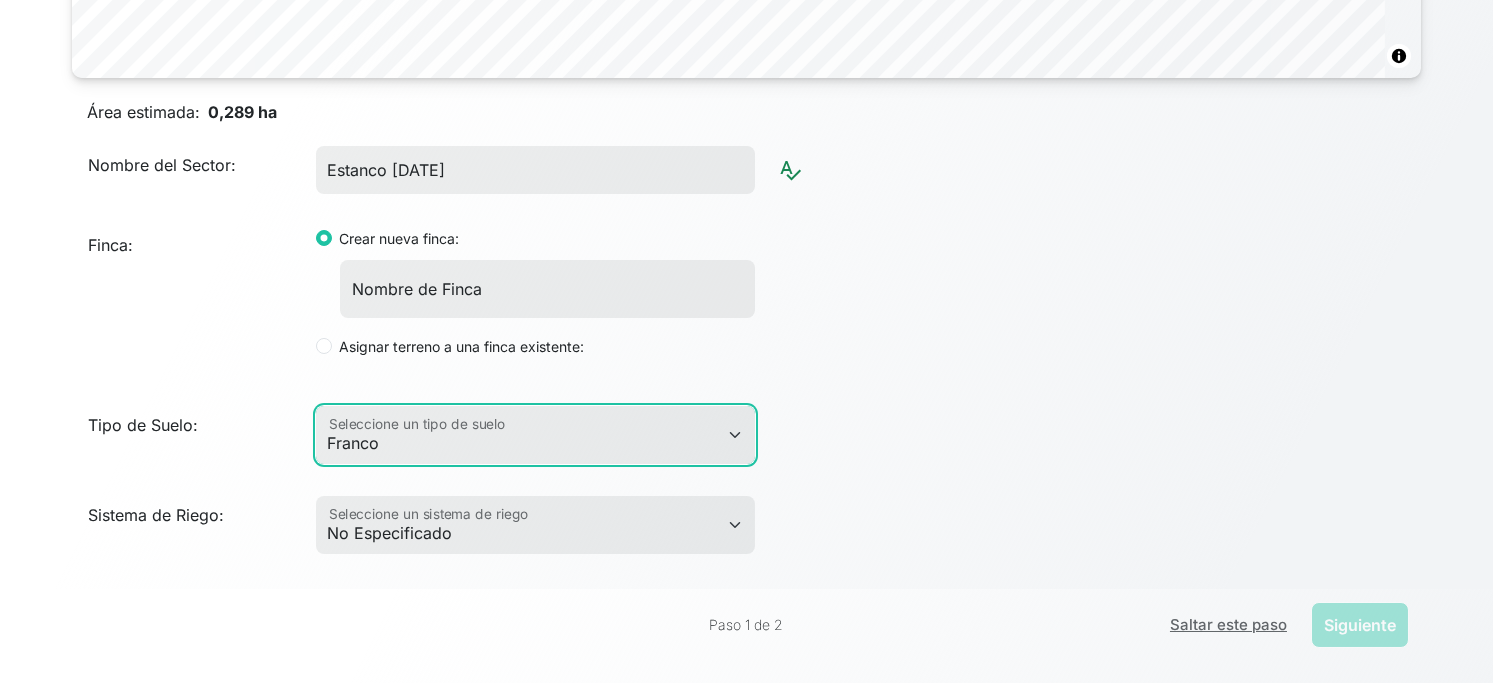 click on "No Especificado   Arcilloso   Arcilloso Arenoso   Arcilloso Limoso   Arenoso   Arenoso Franco   Franco   Franco Arcilloso   Franco Arcilloso arenoso   Franco Arcilloso limoso   Franco Arenoso   Franco Limoso   Limoso   Muy arcilloso   Sustrato" at bounding box center [535, 435] 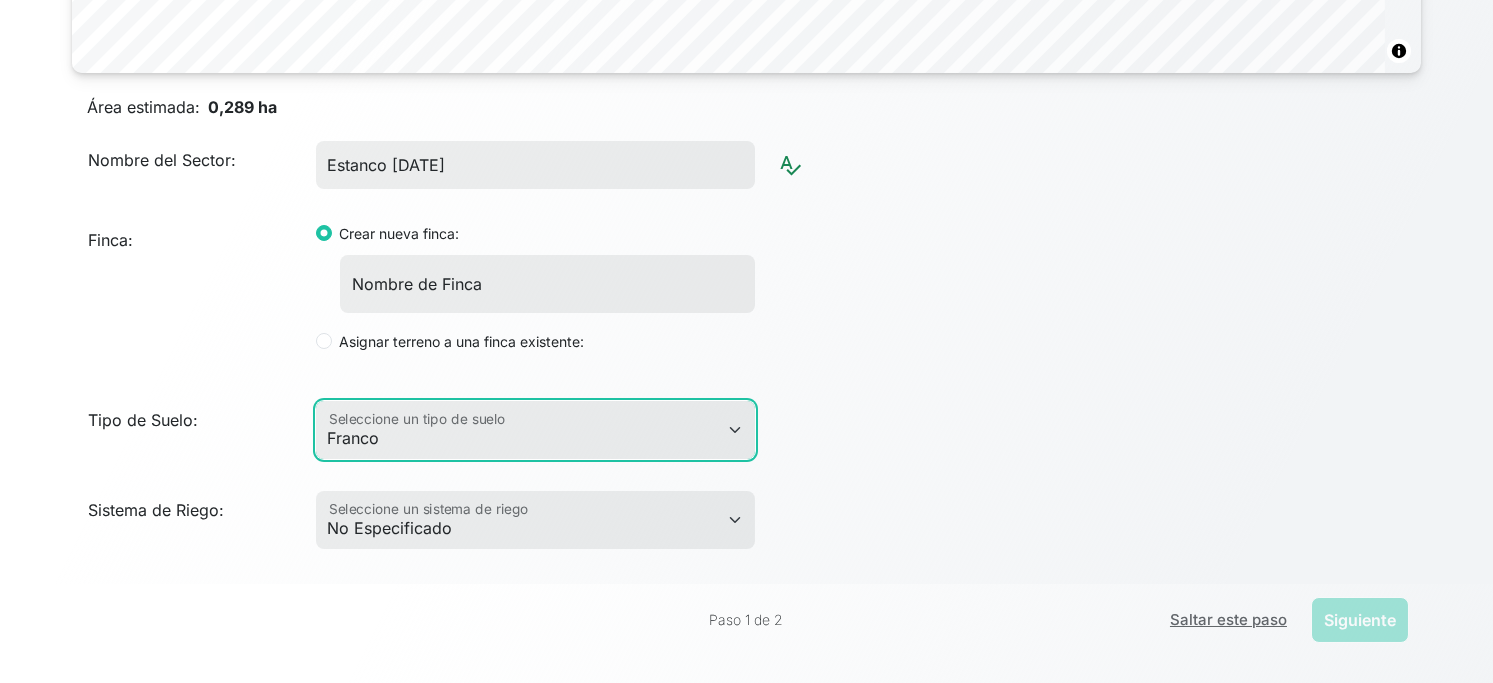 scroll, scrollTop: 969, scrollLeft: 0, axis: vertical 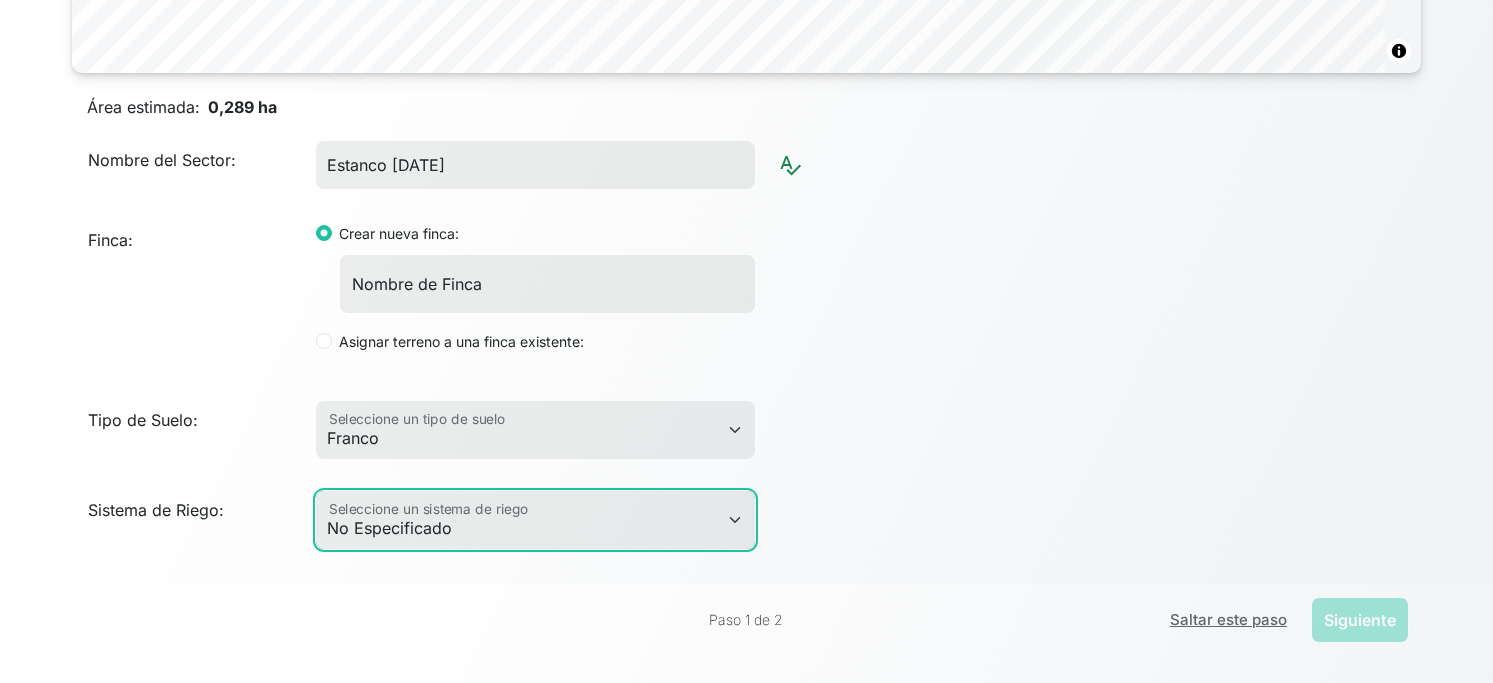 click on "No Especificado   Aspersión   Aspersor Lineal   Cañón de Riego   Micro Aspersión   No Irrigado   Pivote   Riego por Escurrimiento   Riego por Goteo   Riego por Goteo Subterráneo   Riego por gravedad   Pivote independiente" at bounding box center (535, 520) 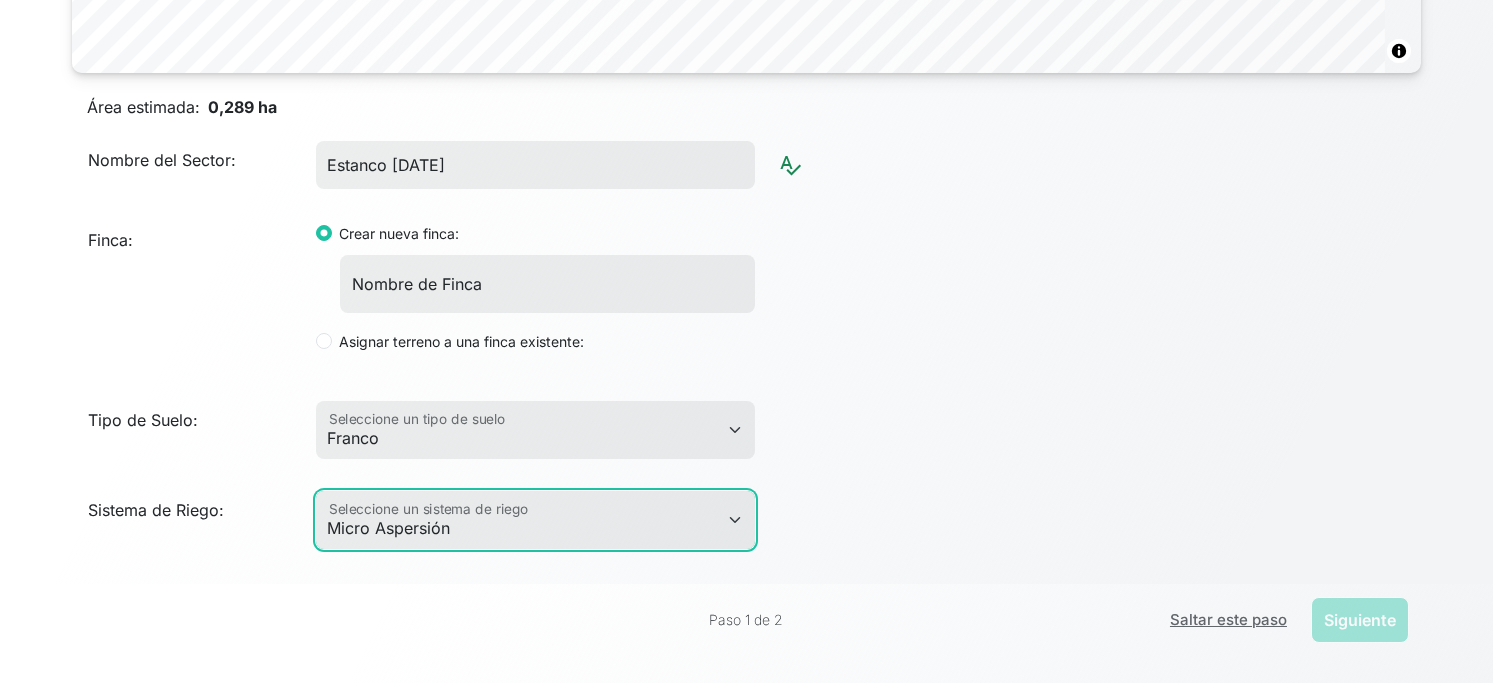 click on "No Especificado   Aspersión   Aspersor Lineal   Cañón de Riego   Micro Aspersión   No Irrigado   Pivote   Riego por Escurrimiento   Riego por Goteo   Riego por Goteo Subterráneo   Riego por gravedad   Pivote independiente" at bounding box center [535, 520] 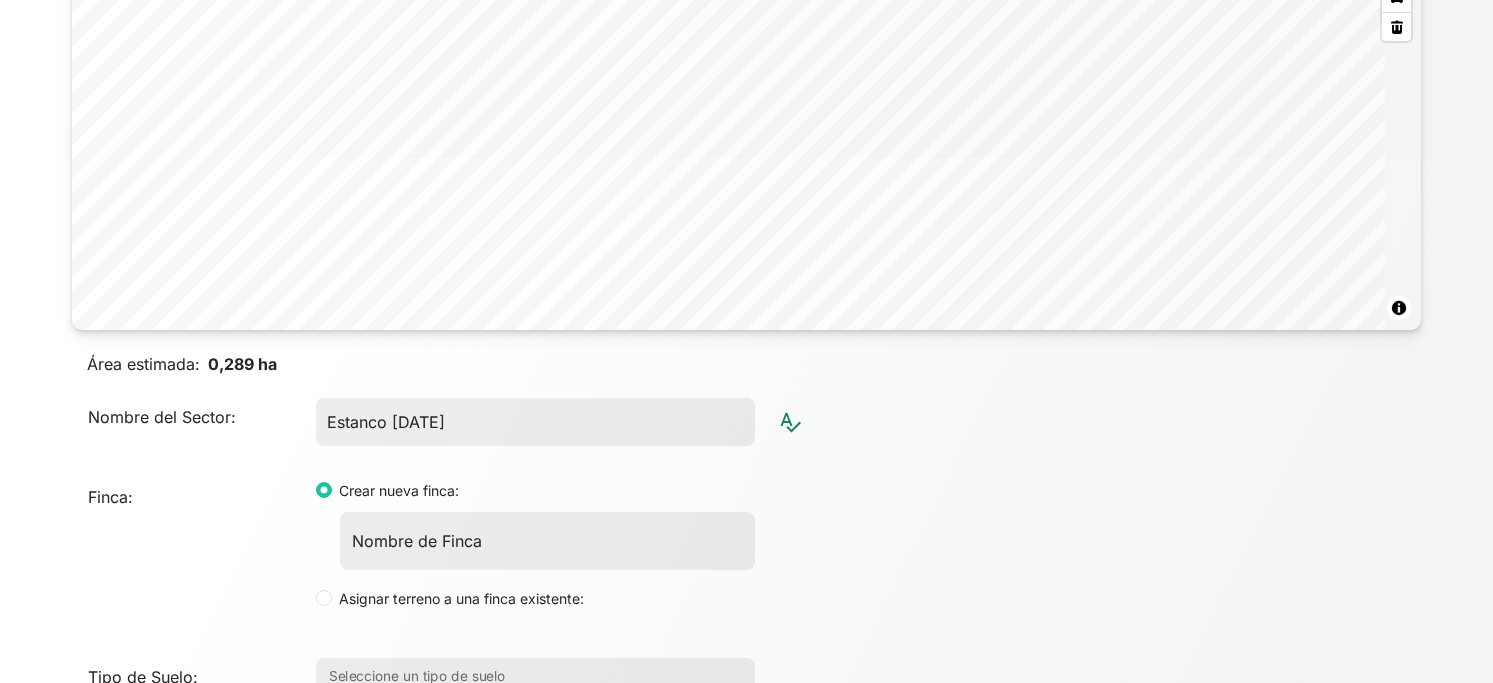 scroll, scrollTop: 0, scrollLeft: 0, axis: both 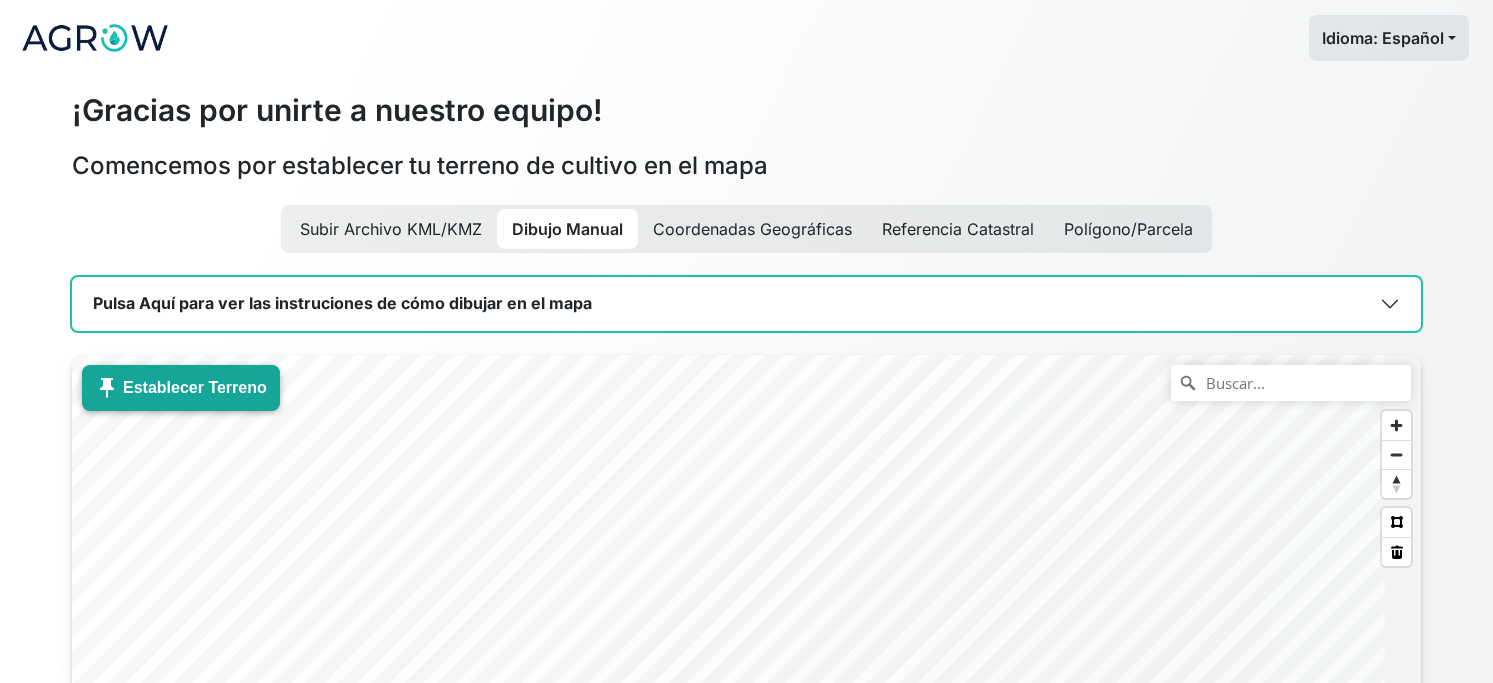 click on "push_pin
Establecer Terreno" 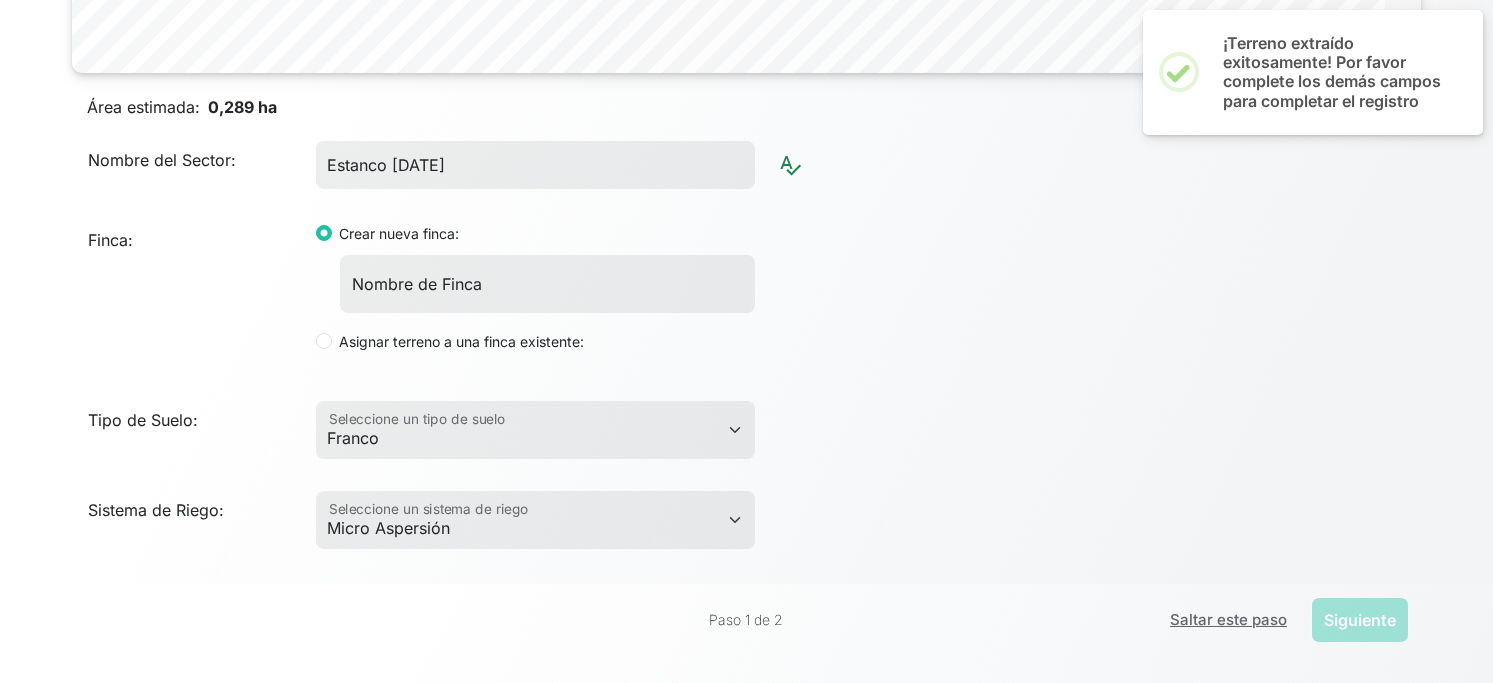 scroll, scrollTop: 969, scrollLeft: 0, axis: vertical 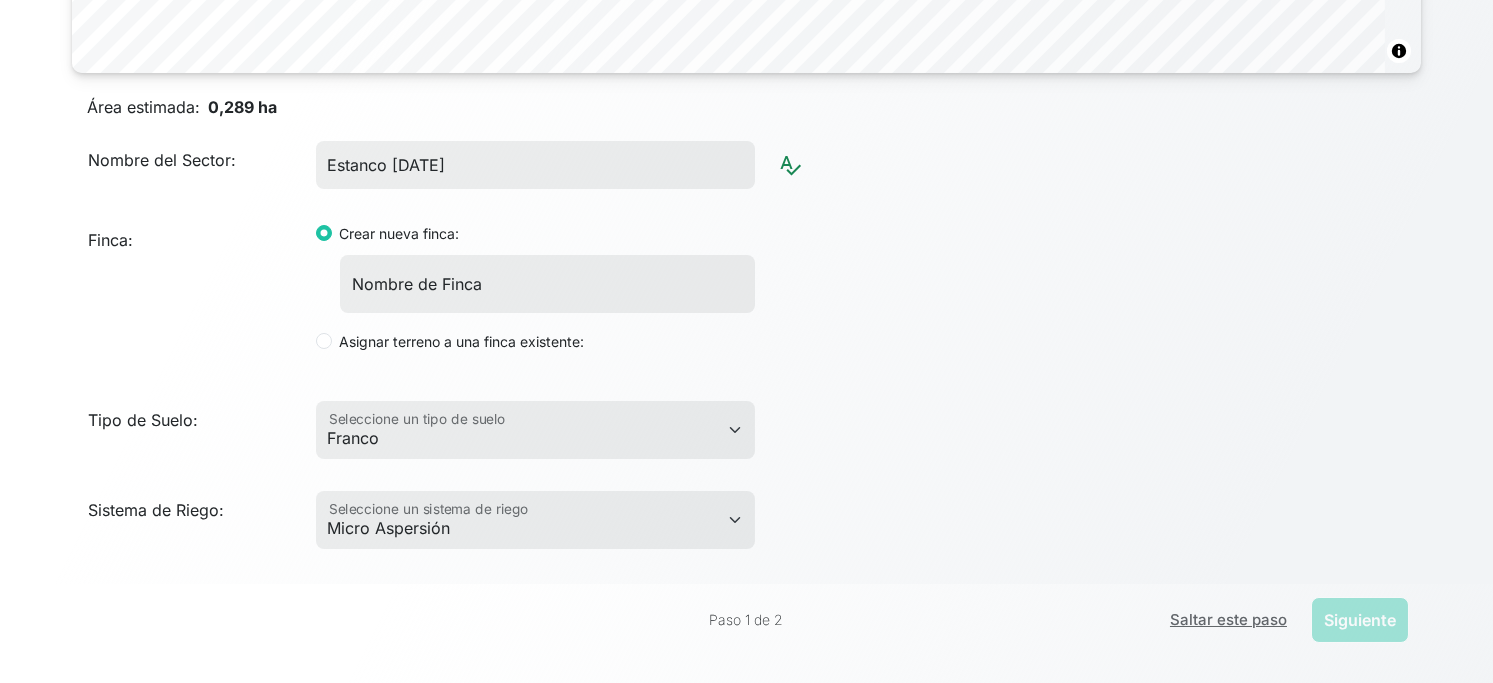 click on "Sistema de Riego:   No Especificado   Aspersión   Aspersor Lineal   Cañón de Riego   Micro Aspersión   No Irrigado   Pivote   Riego por Escurrimiento   Riego por Goteo   Riego por Goteo Subterráneo   Riego por gravedad   Pivote independiente  Seleccione un sistema de riego" 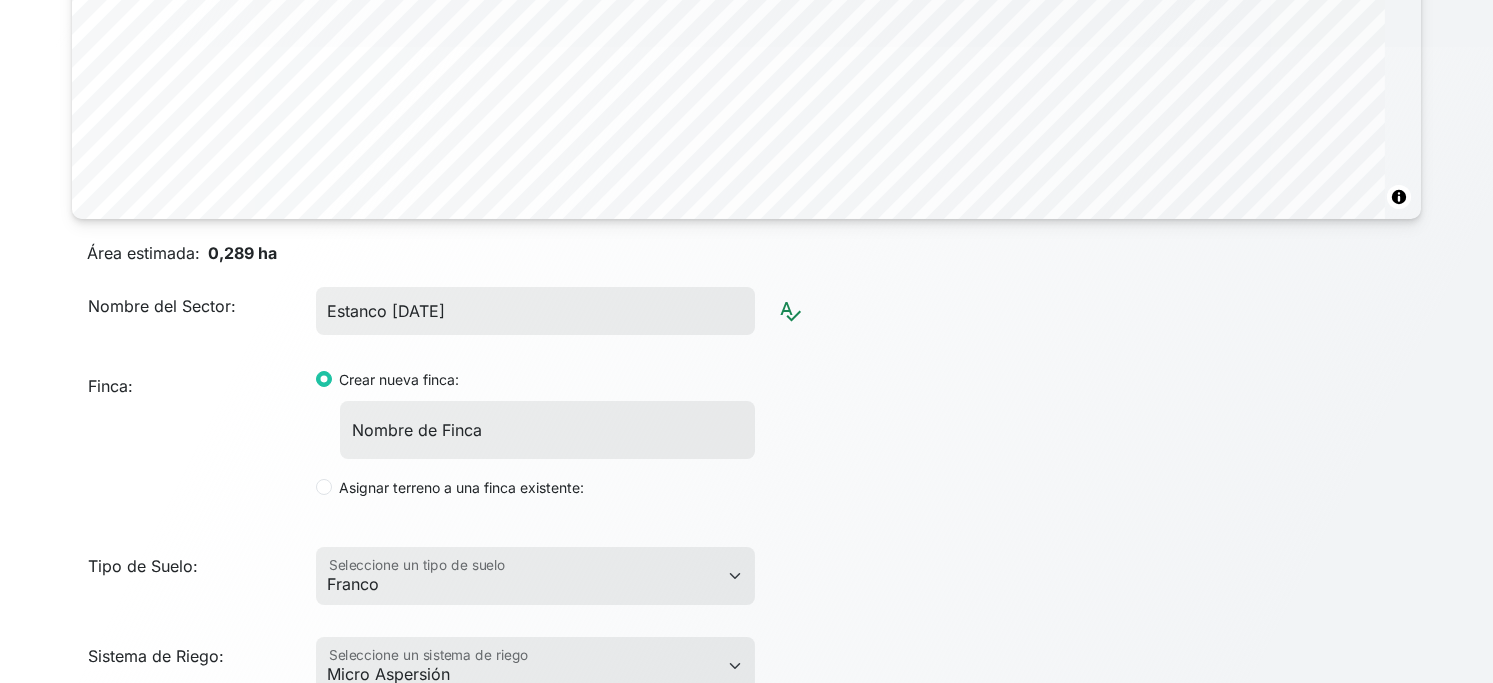 scroll, scrollTop: 303, scrollLeft: 0, axis: vertical 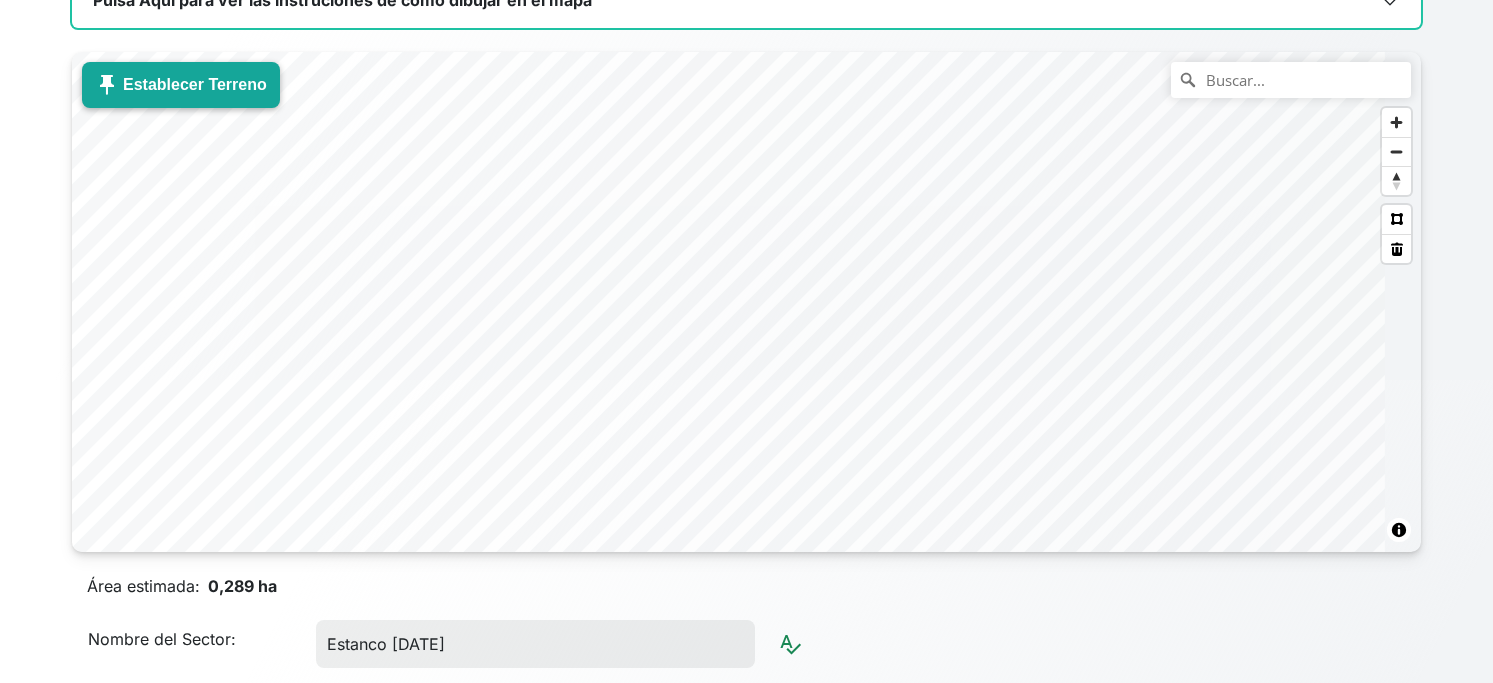 click on "push_pin
Establecer Terreno" 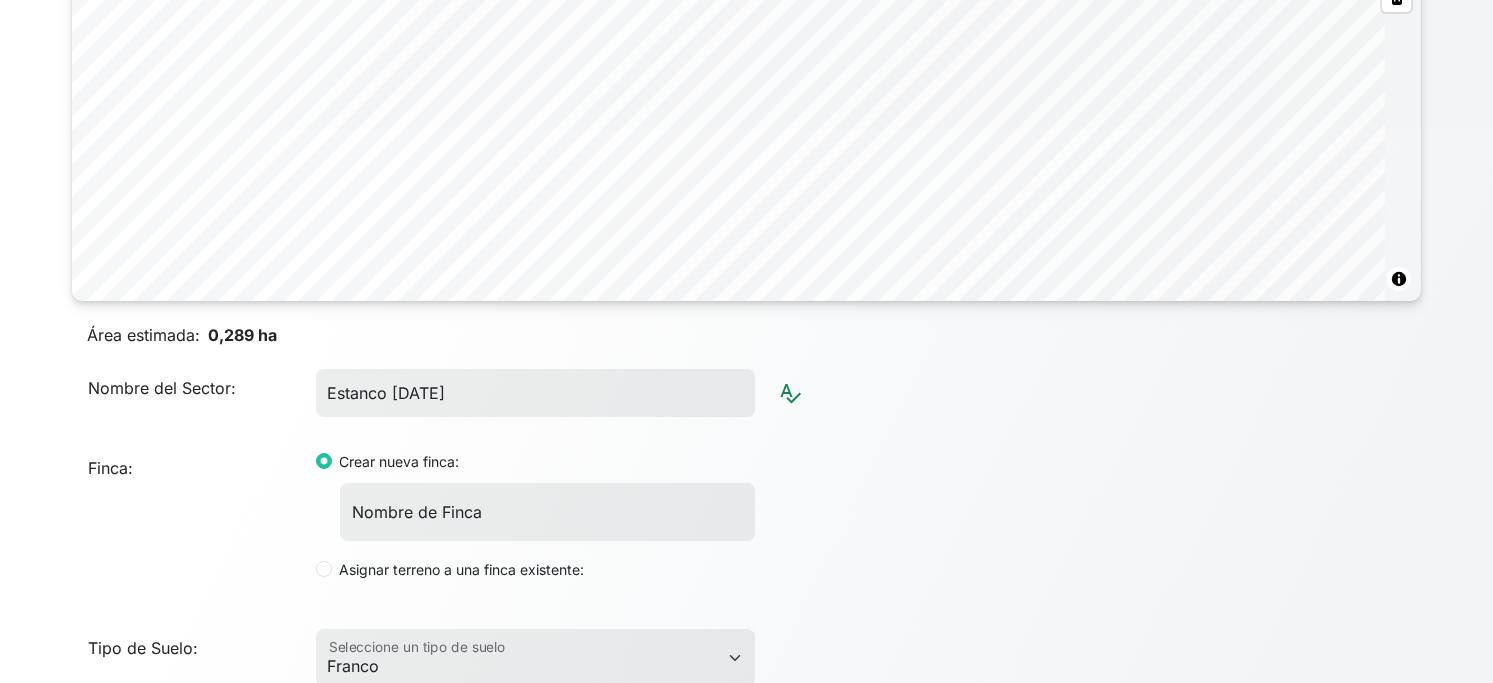 scroll, scrollTop: 858, scrollLeft: 0, axis: vertical 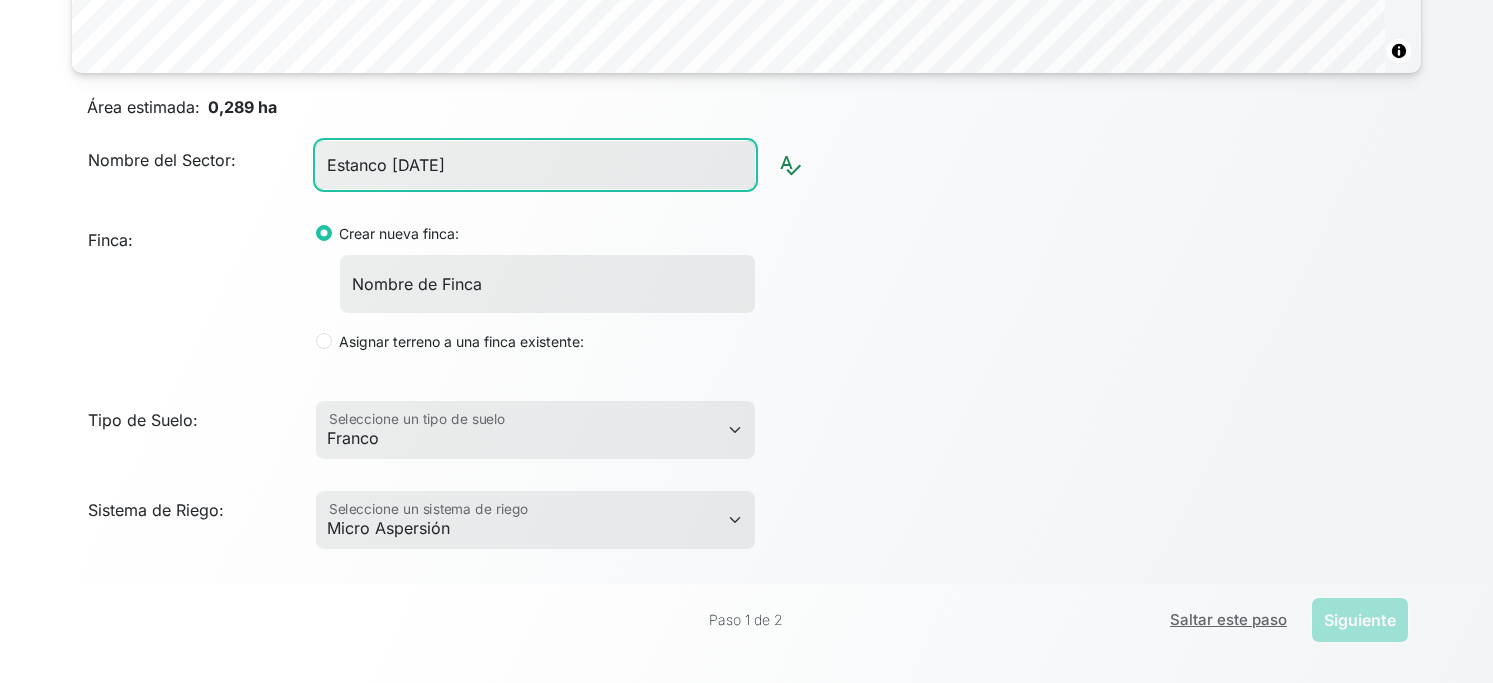 click on "Estanco 20.06.2025" at bounding box center (535, 165) 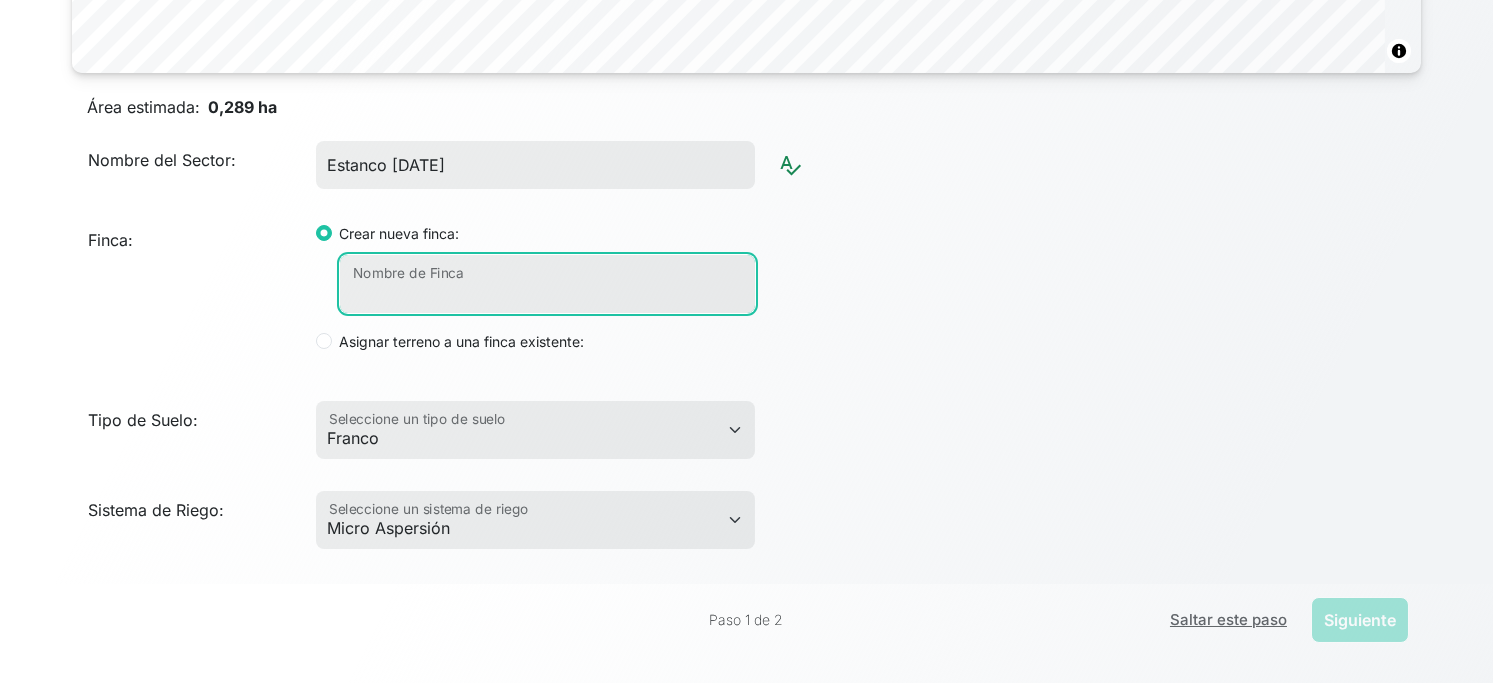 click on "Nombre de Finca" at bounding box center (547, 284) 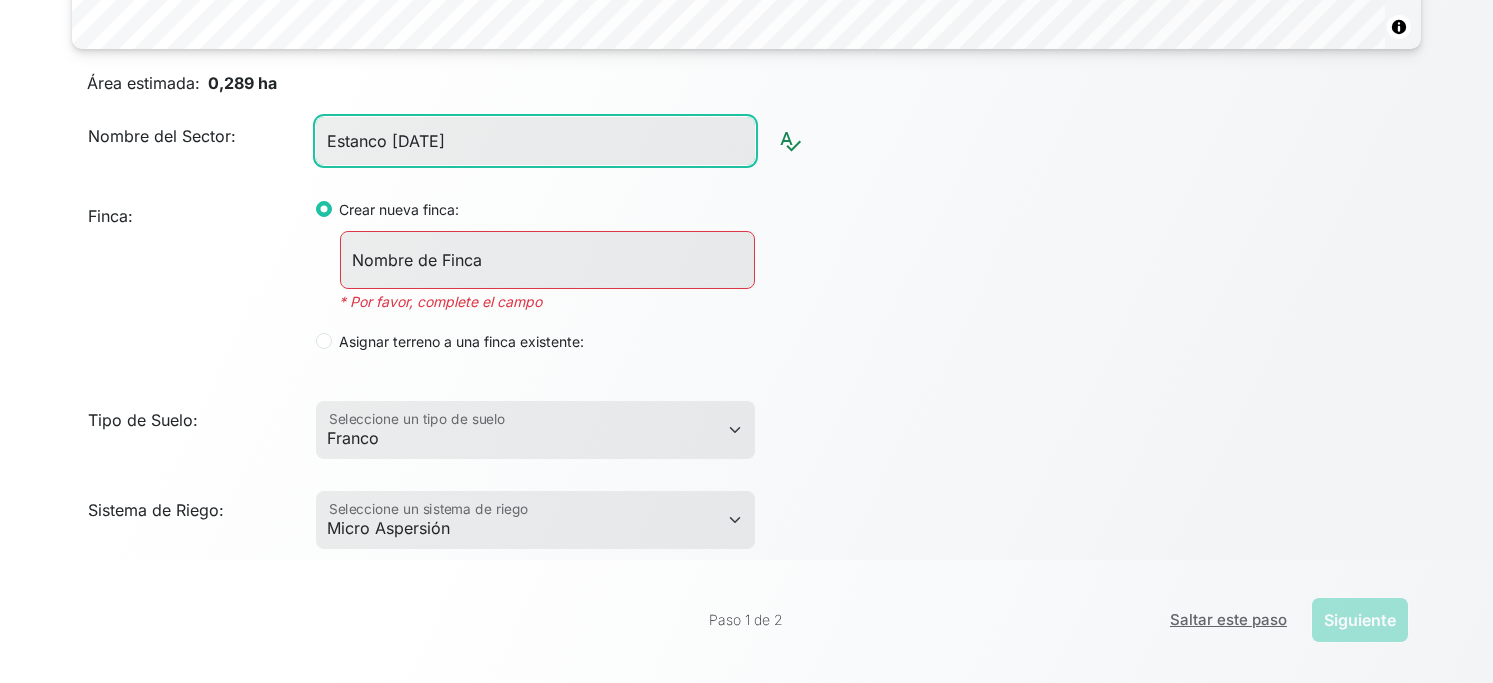 click on "Estanco 20.06.2025" at bounding box center (535, 141) 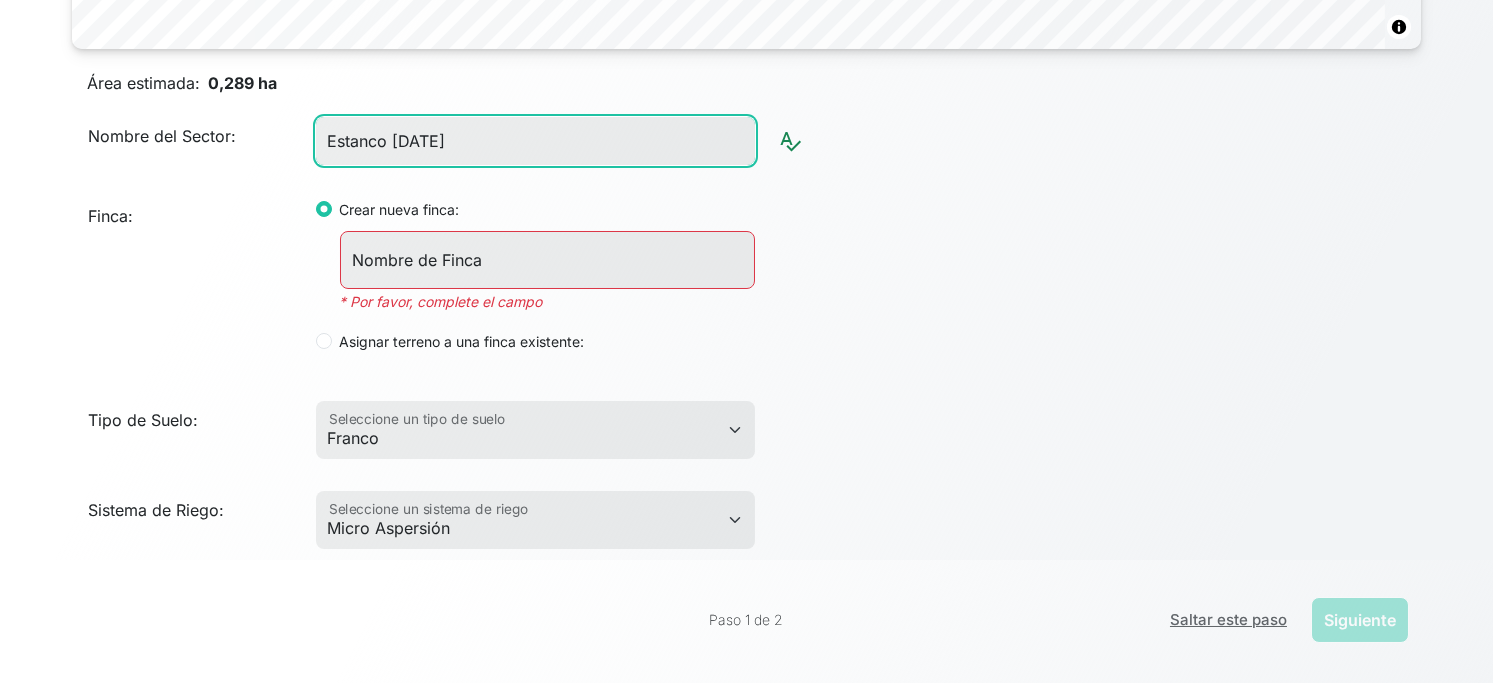 drag, startPoint x: 557, startPoint y: 169, endPoint x: 258, endPoint y: 125, distance: 302.22012 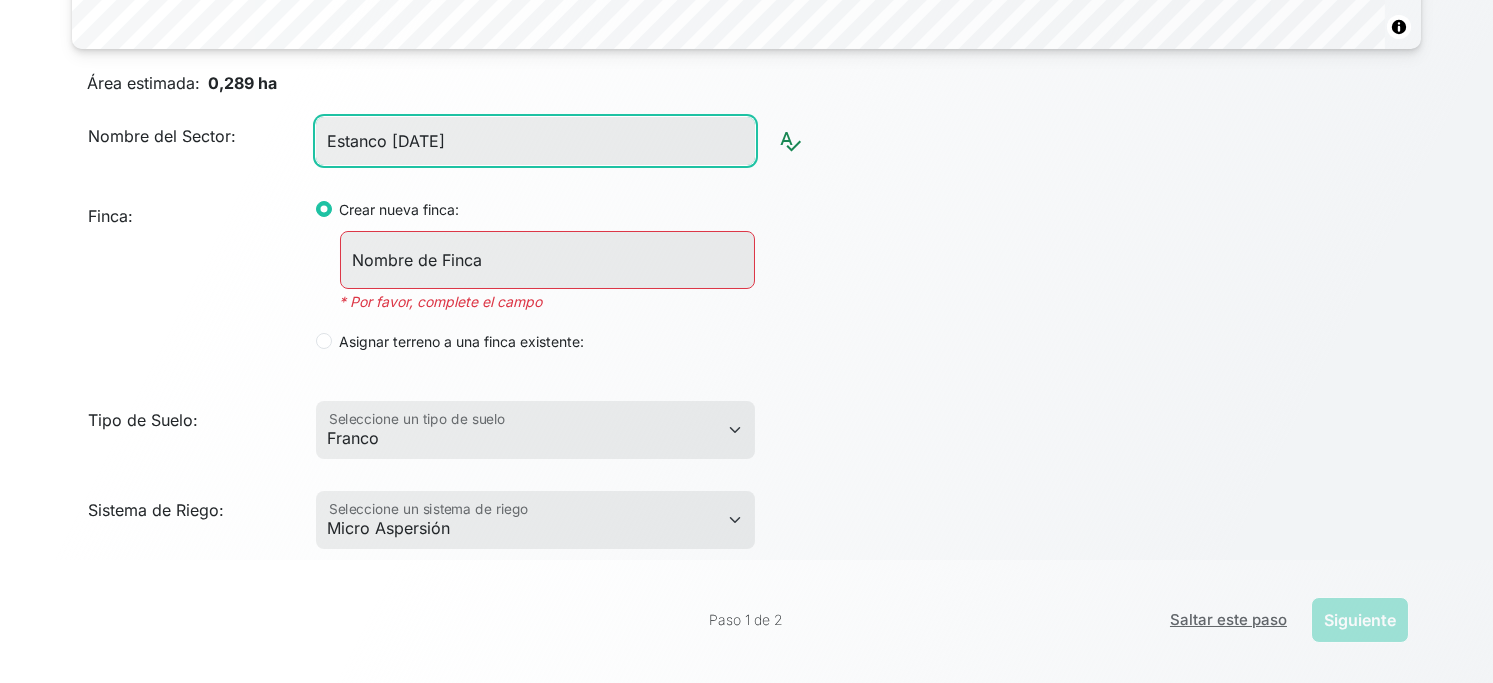 click on "Nombre del Sector:  Estanco 20.06.2025  spellcheck" 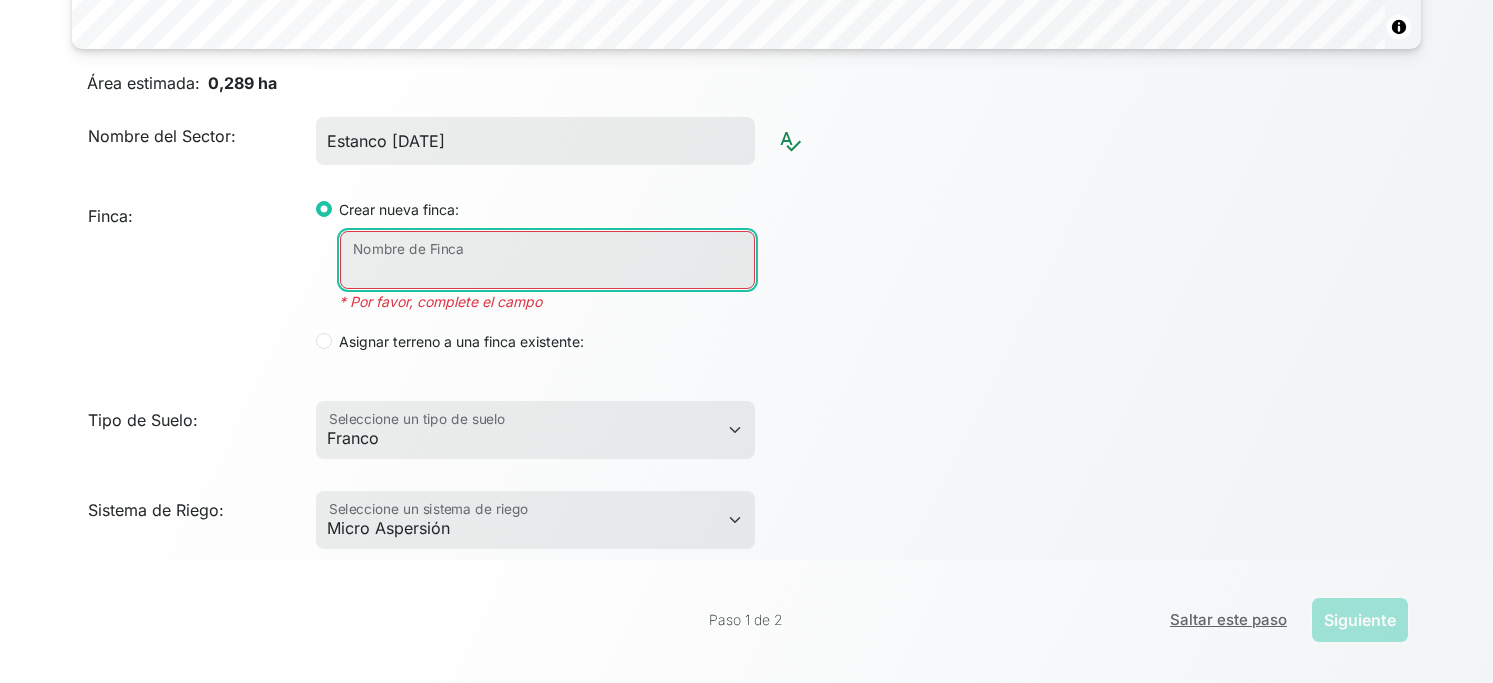 click on "Nombre de Finca" at bounding box center [547, 260] 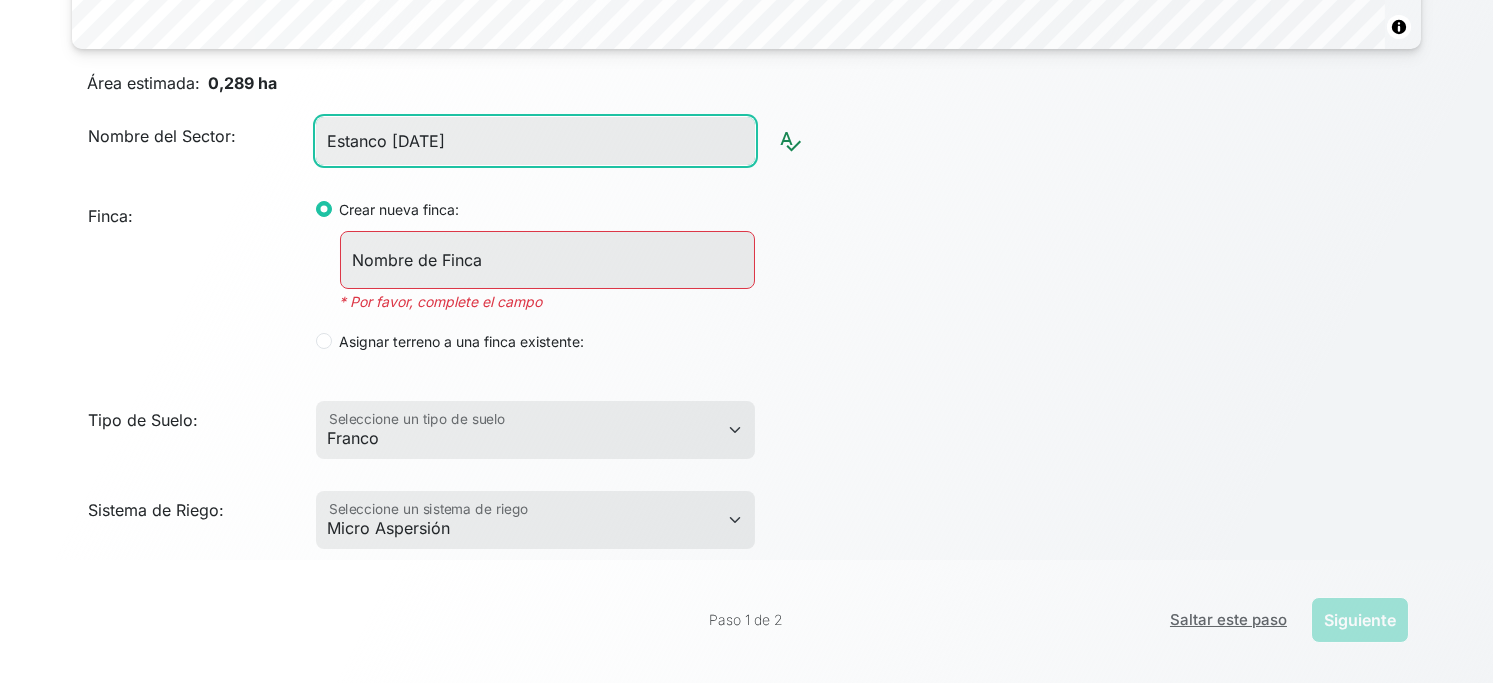 drag, startPoint x: 572, startPoint y: 157, endPoint x: 233, endPoint y: 163, distance: 339.0531 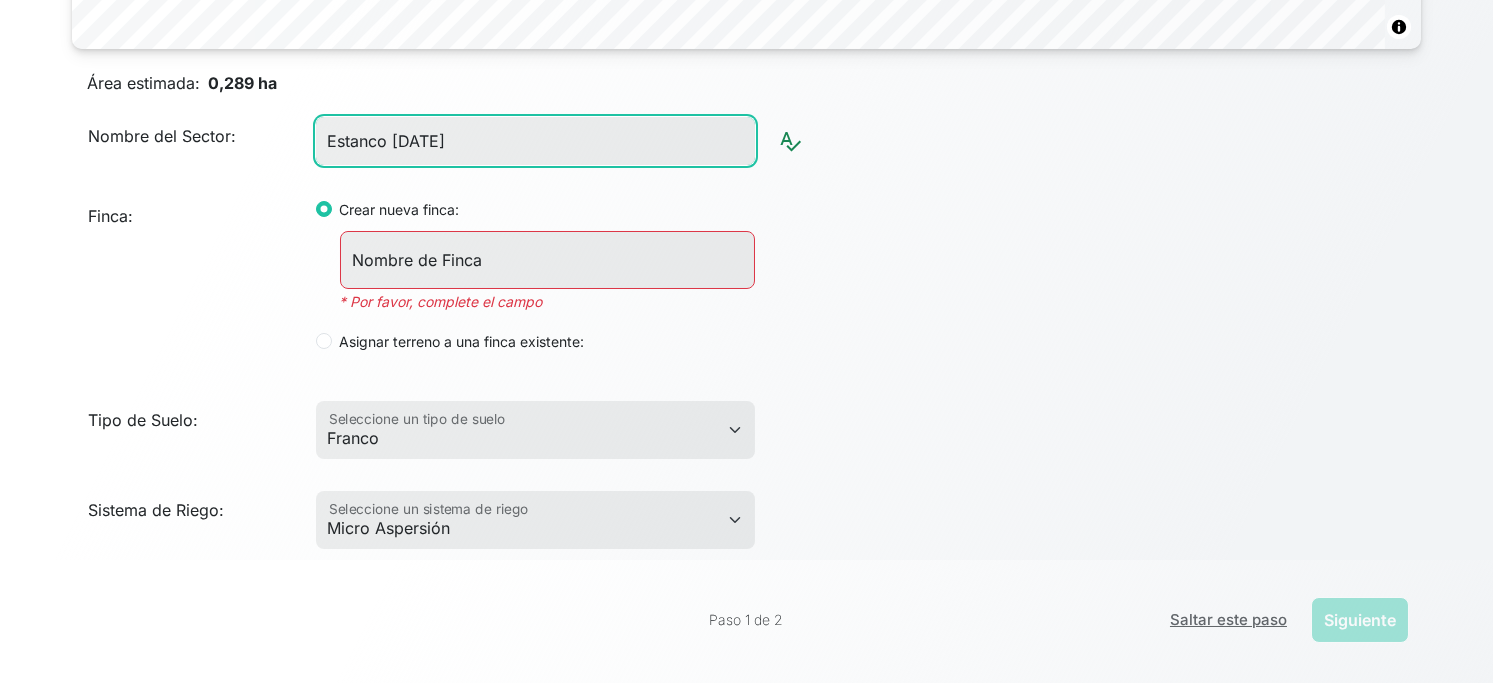 click on "Nombre del Sector:  Estanco 20.06.2025  spellcheck" 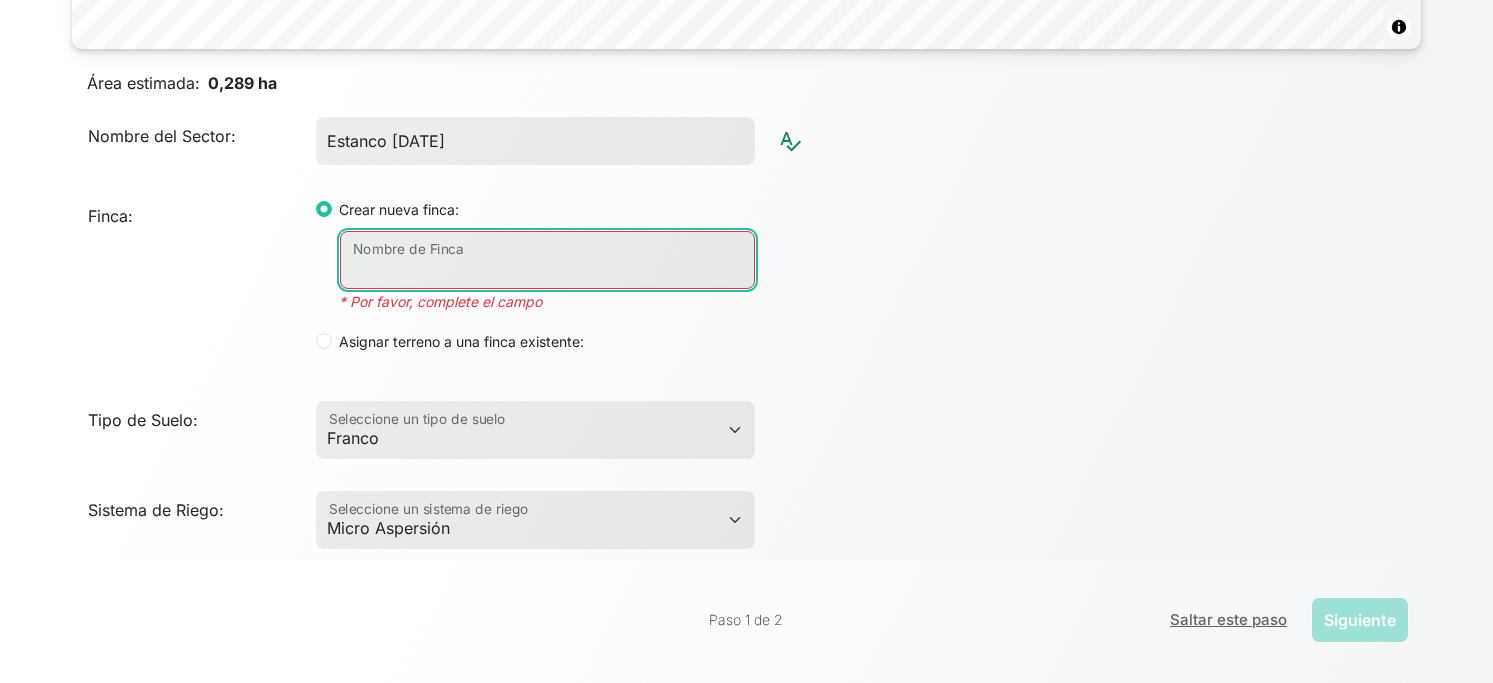 click on "Nombre de Finca" at bounding box center [547, 260] 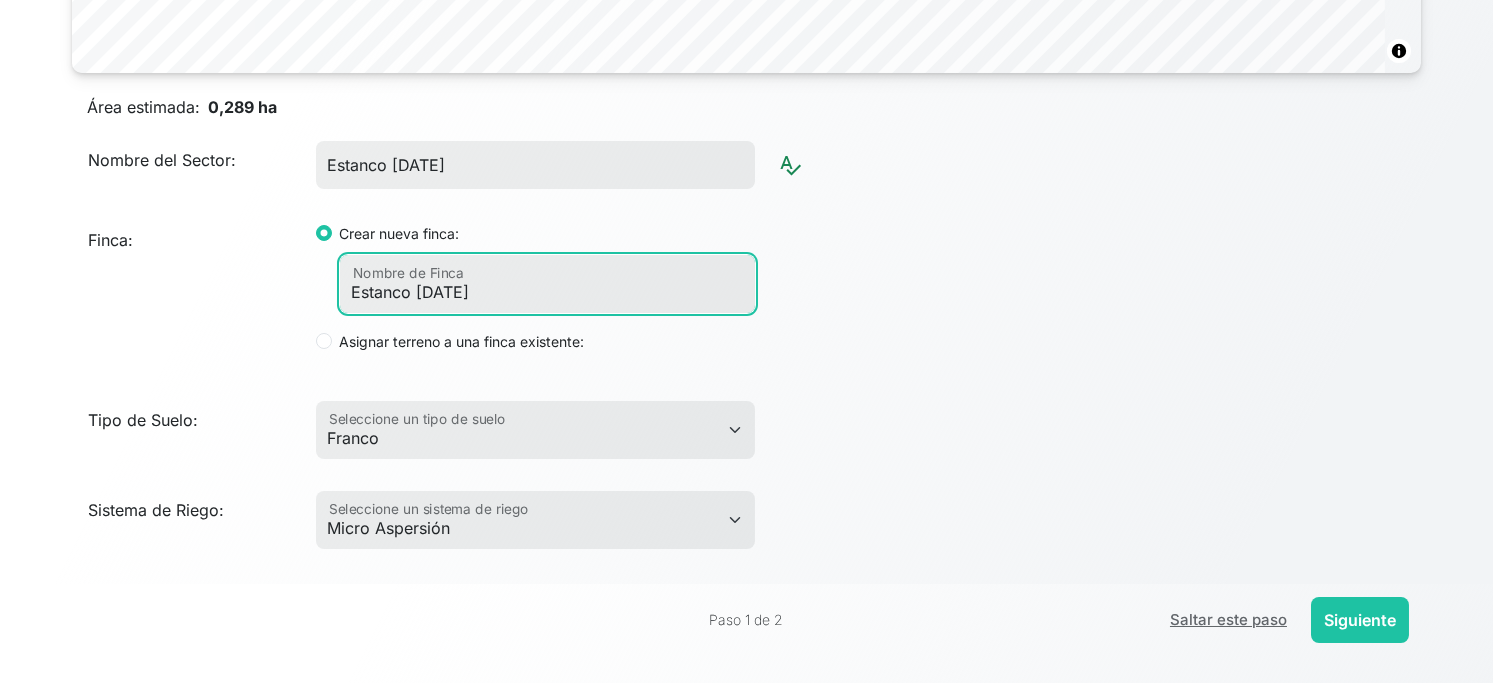 scroll, scrollTop: 969, scrollLeft: 0, axis: vertical 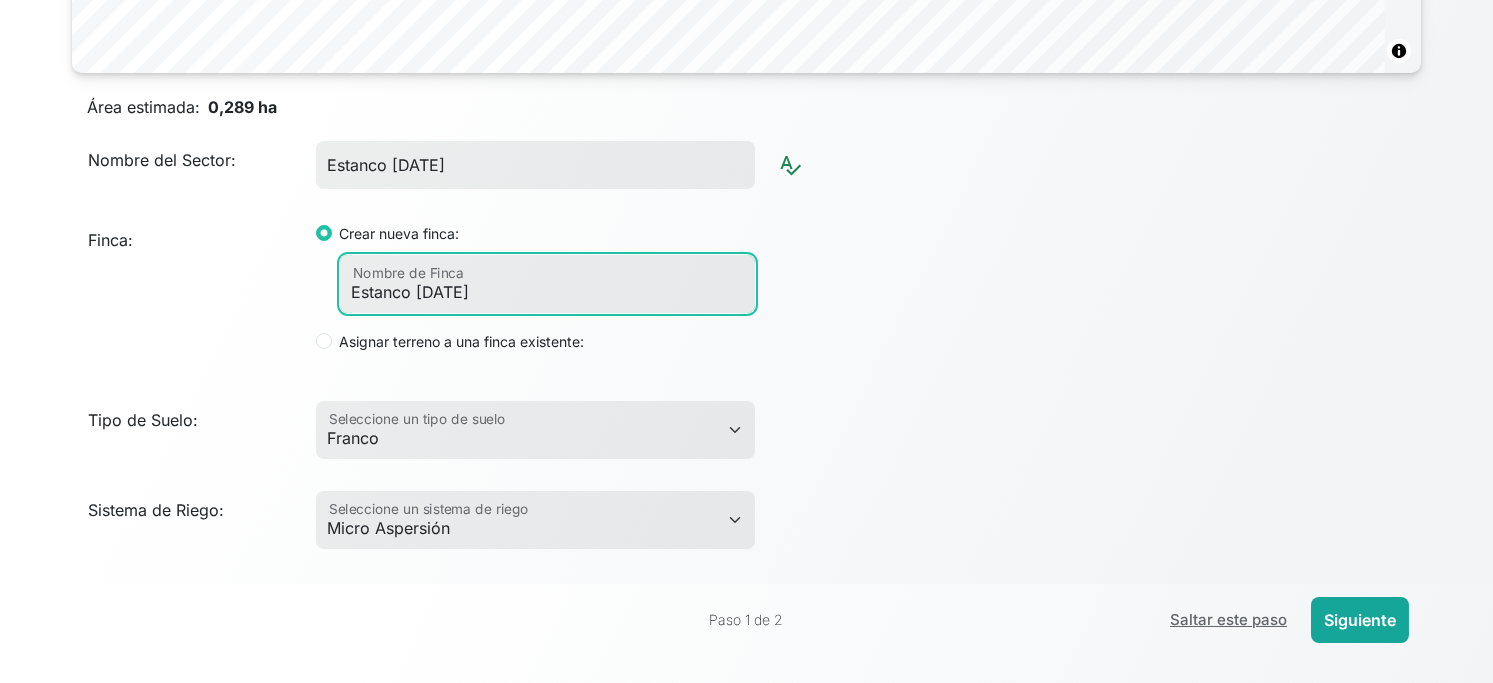 type on "Estanco 20.06.2025" 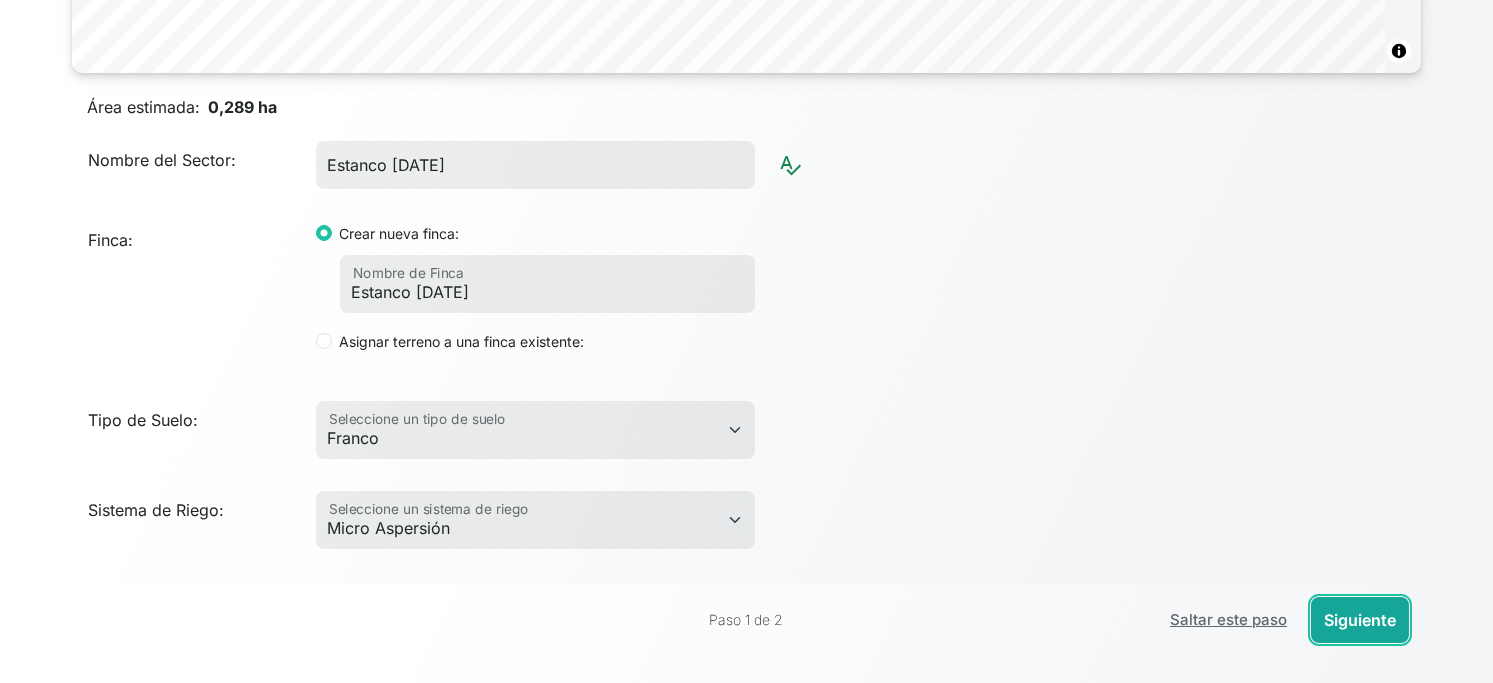 click on "Siguiente" 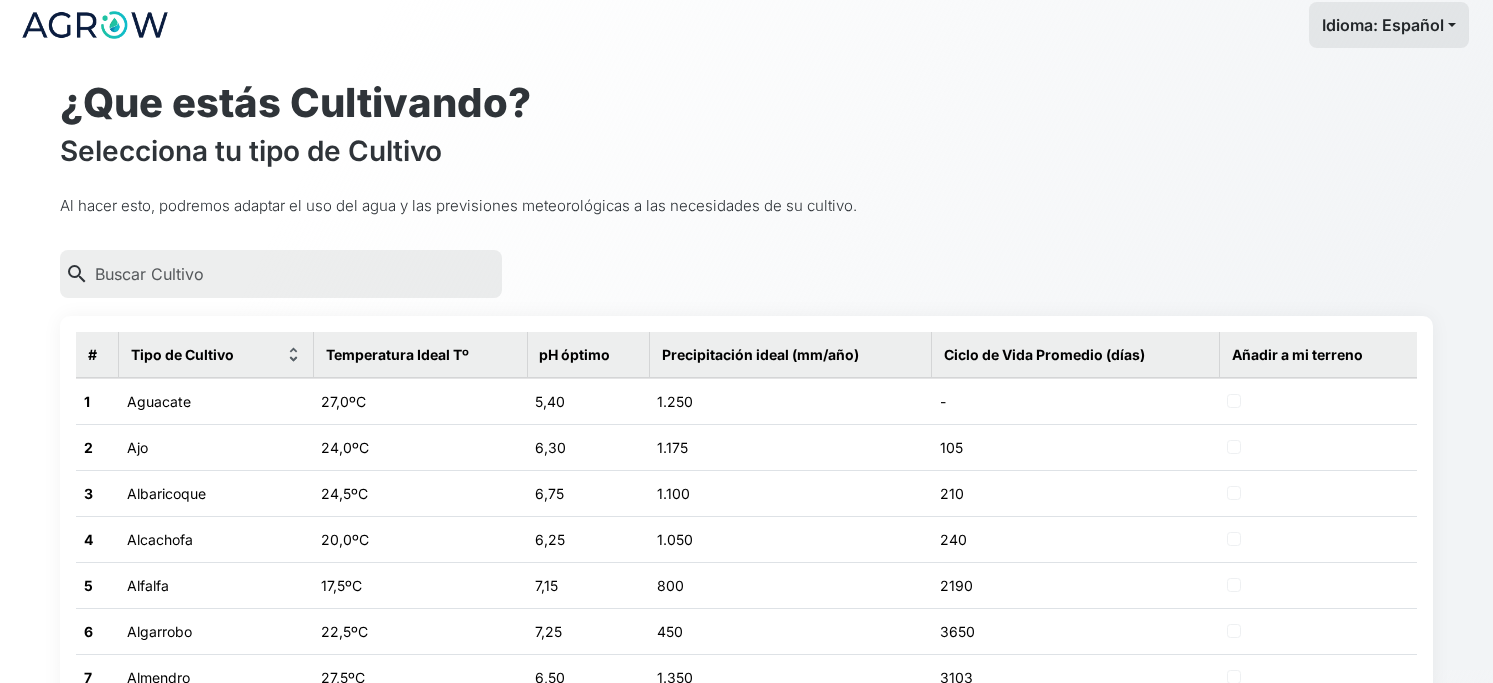 scroll, scrollTop: 0, scrollLeft: 0, axis: both 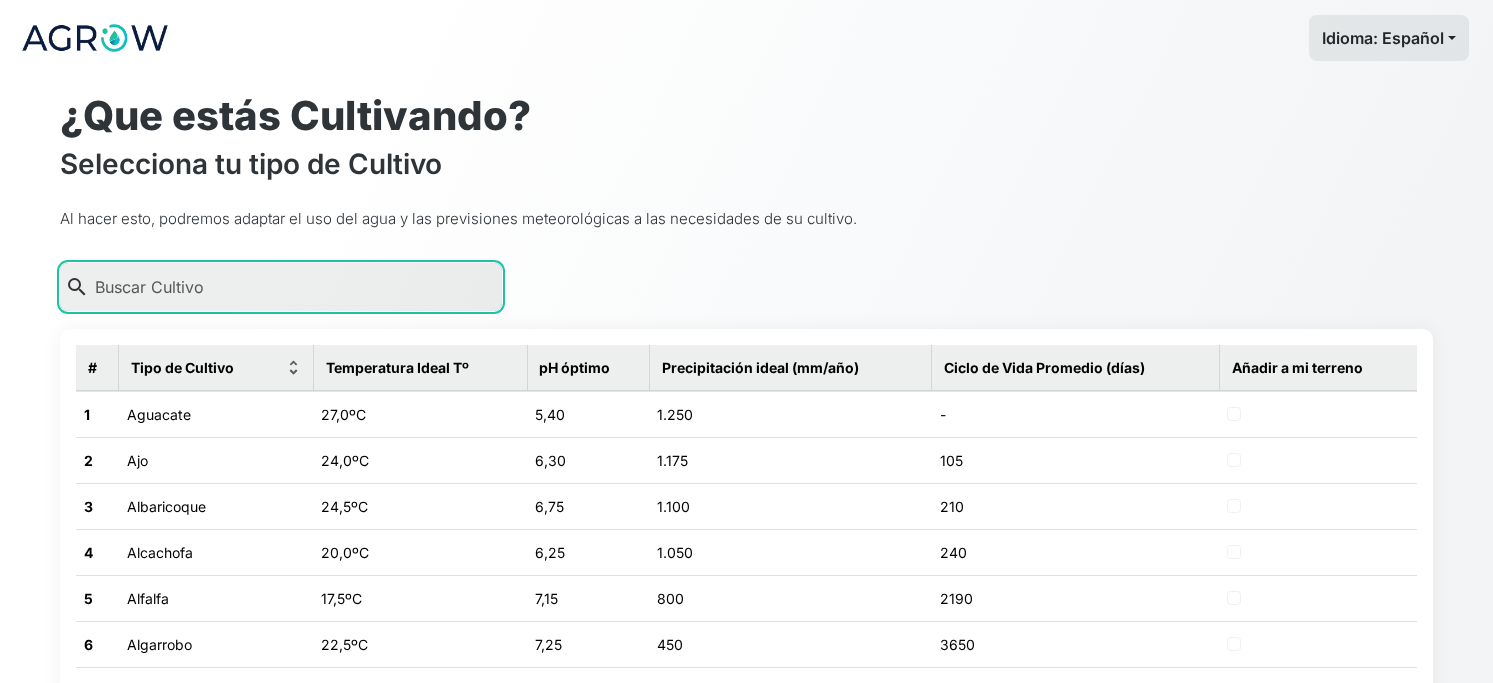 click 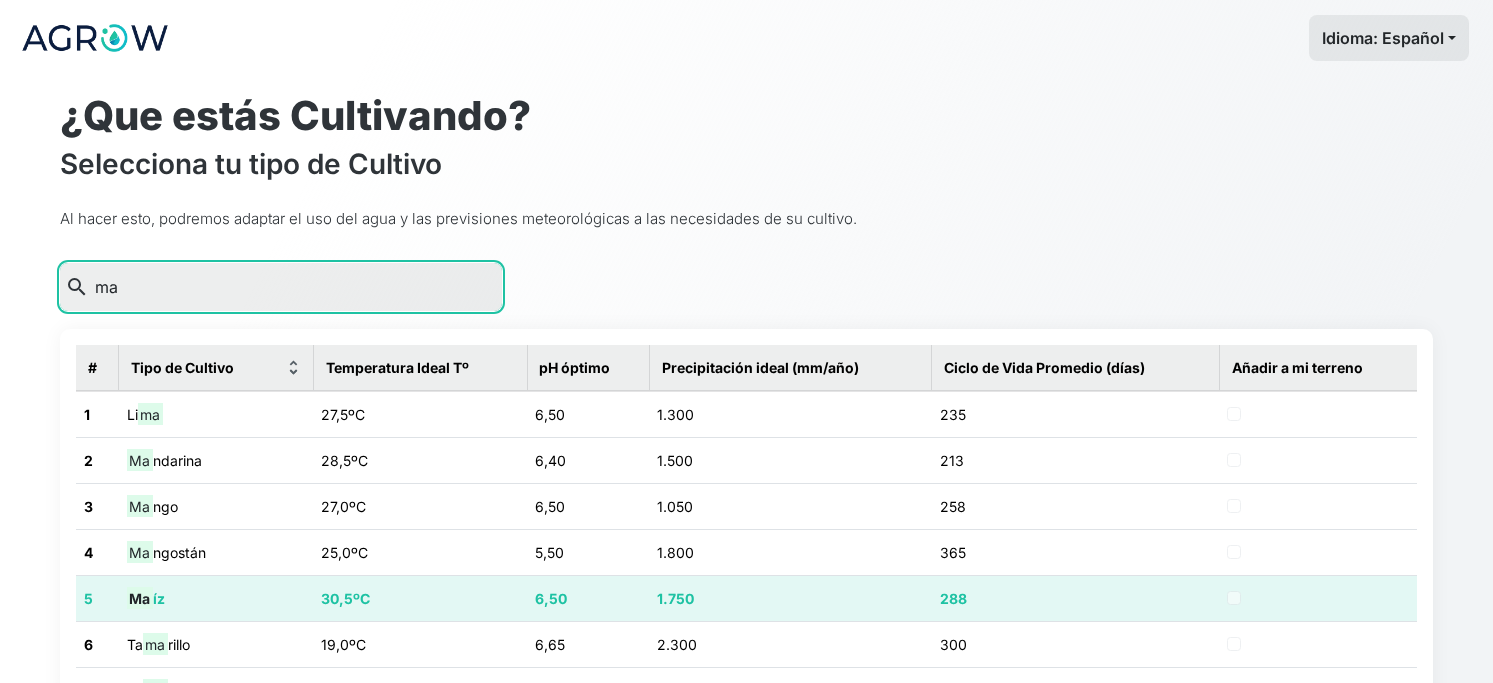 type on "ma" 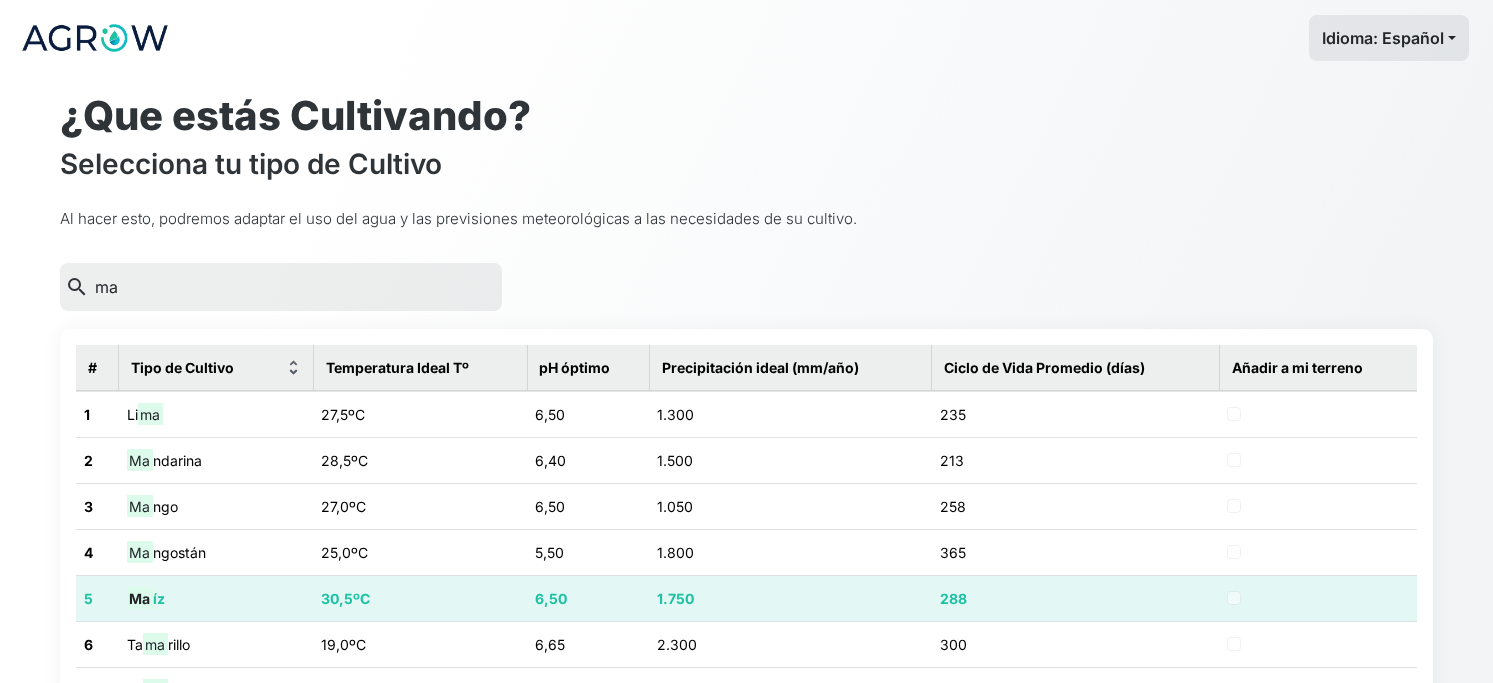 click on "Ma íz" 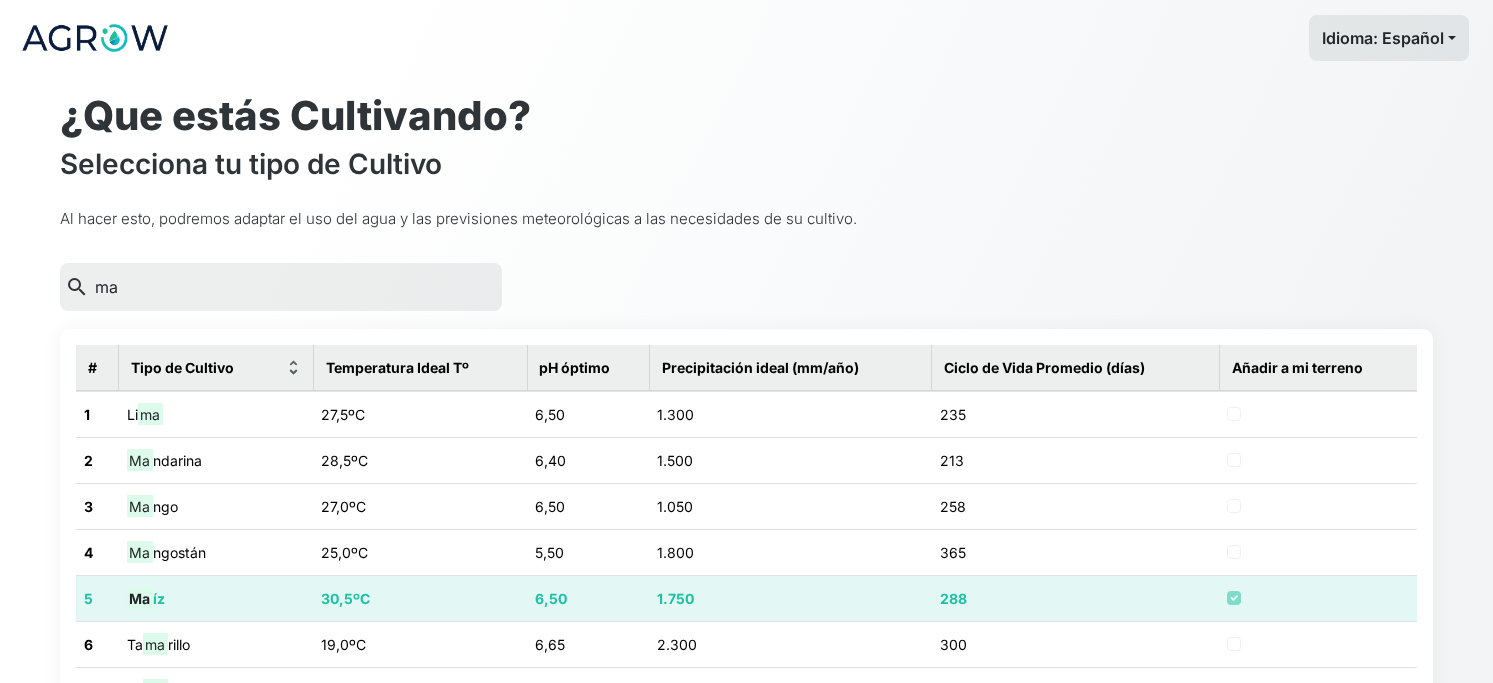 checkbox on "true" 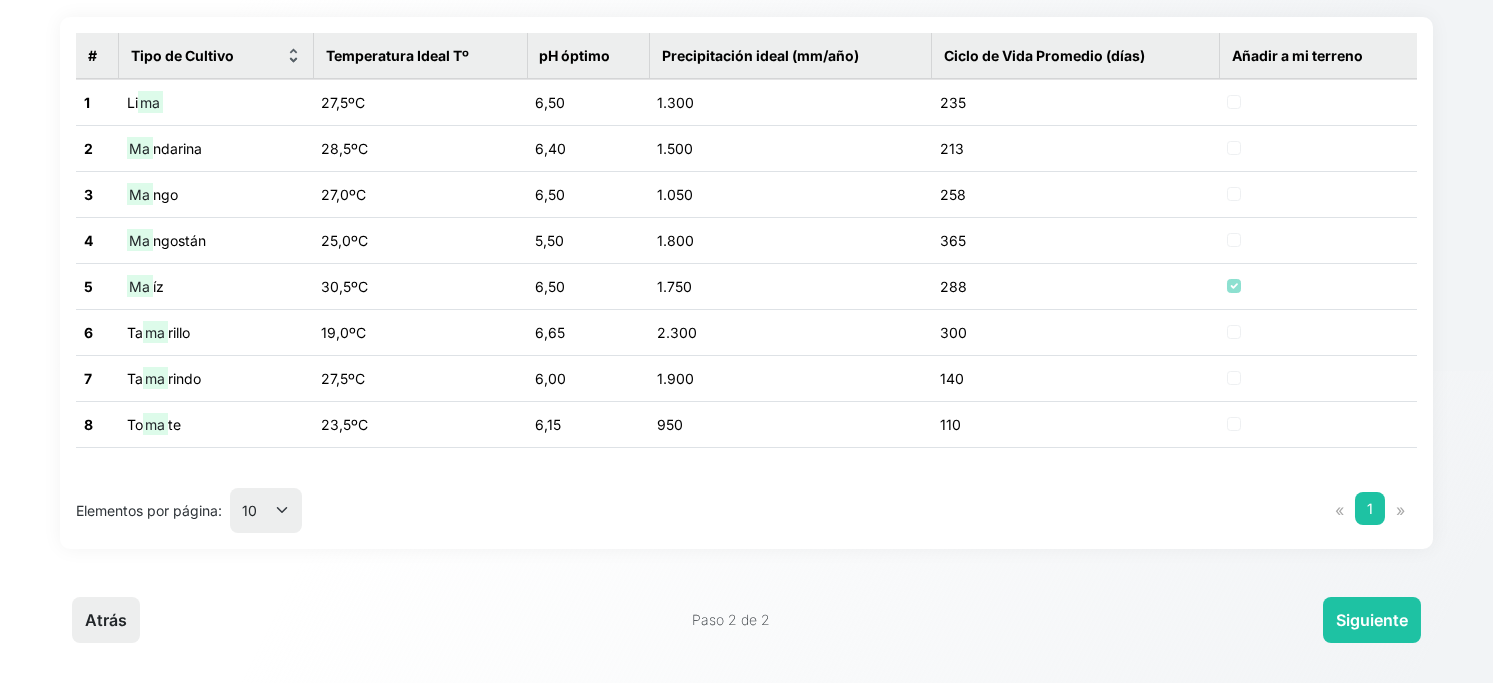 scroll, scrollTop: 333, scrollLeft: 0, axis: vertical 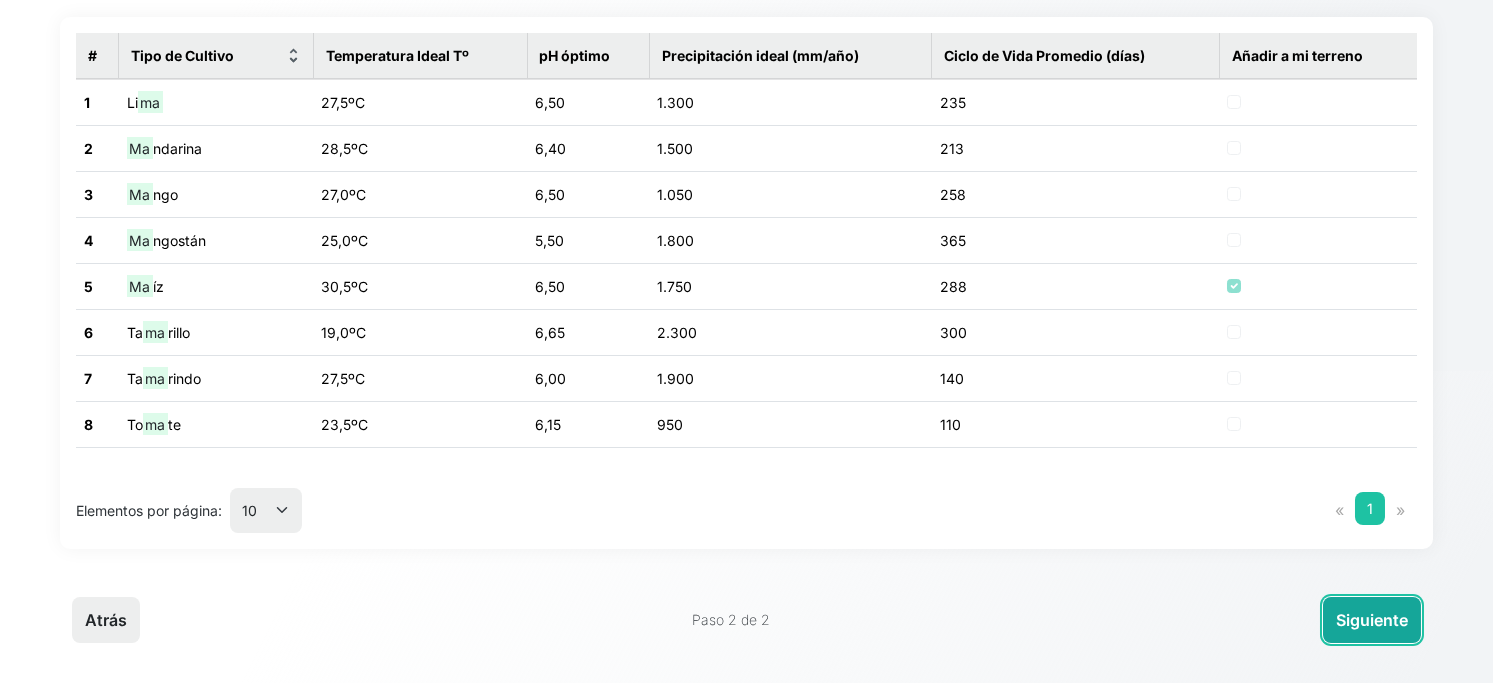 click on "Siguiente" 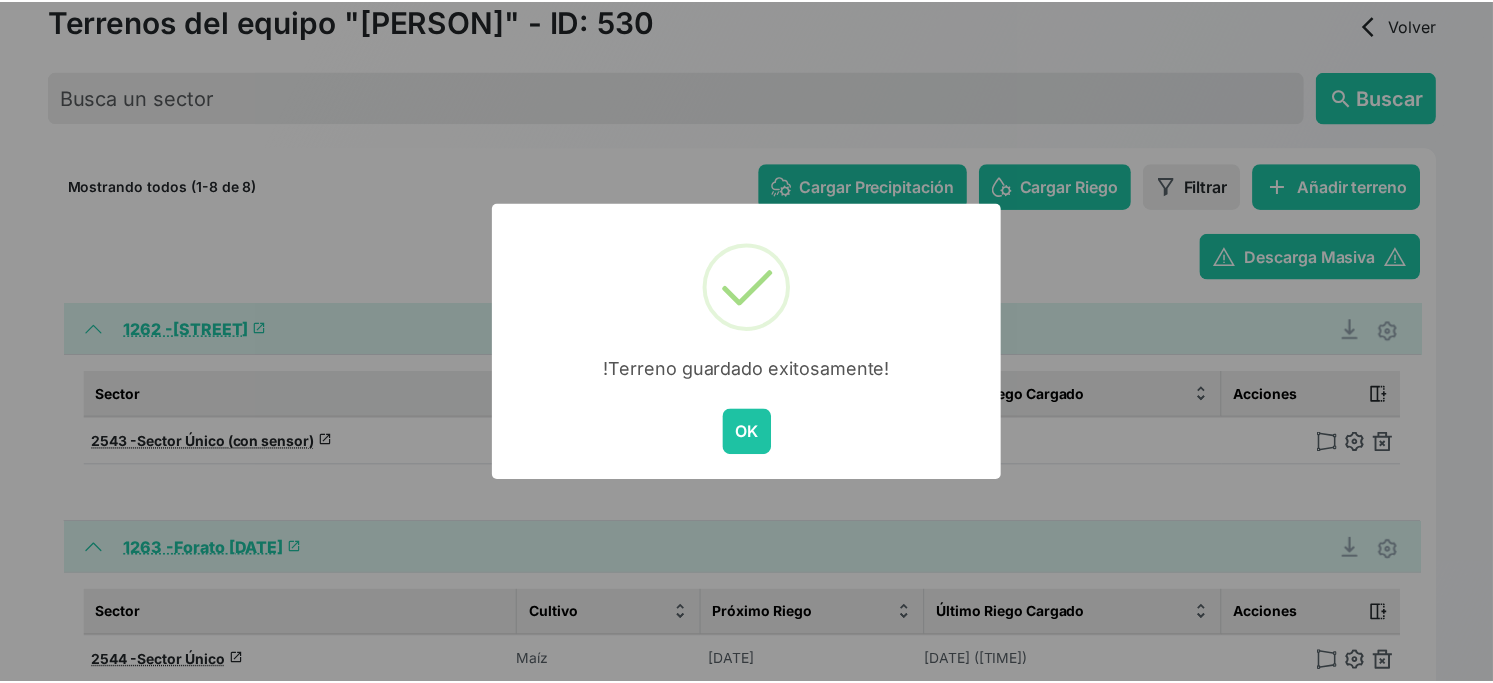 scroll, scrollTop: 333, scrollLeft: 0, axis: vertical 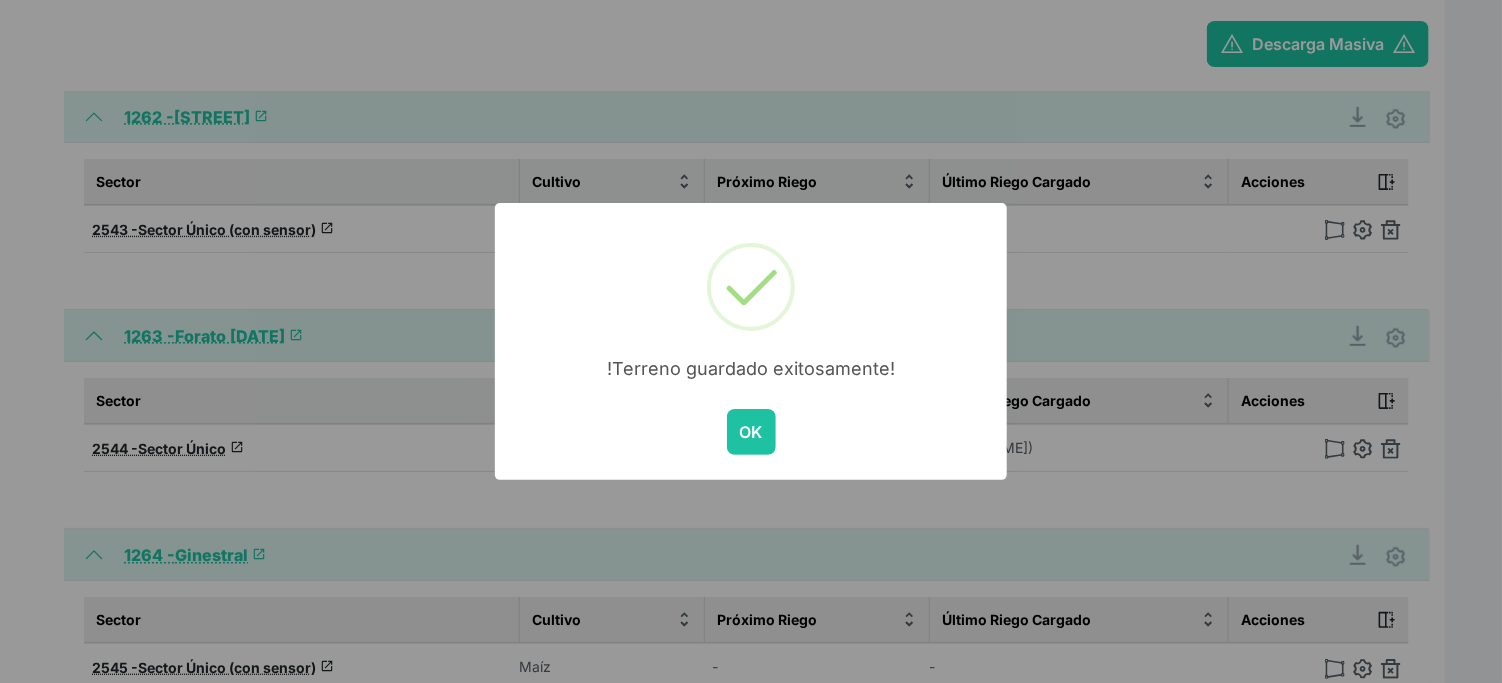 click on "Idioma: Español  Español English Português  Administrador Preferencias Usuarios de la plataforma Volver a la página web  launch  Cerrar sesión Terrenos del equipo "Antonio Gayán" - ID: 530
arrow_back_ios  Volver  search  Buscar  Mostrando todos (1-8 de 8)  Cargar Precipitación Cargar Riego Filtrar   add   Añadir terreno   warning   Descarga Masiva   warning  1262 -   Camino La Tardienta   launch   Generar Reporte de Finca   Antonio Gayán  Seleccionar usuario  PDF   MS Word  Formato  Simple   Avanzado  Tipo de Reporte  Sistema métrico   Sistema imperial  Sistema de Unidades  Incluir recomendación para Grupos de sectores   Incluir calendarios de riego   Incluir imágenes satelitales   Incluir anexos   Cerrar   Descargar PDF  Sector Cultivo Próximo Riego Último Riego Cargado Acciones 2543 -  Sector Único (con sensor)  launch   Maíz   -   -   1263 -   Forato 02.07.2025   launch   Generar Reporte de Finca   Antonio Gayán  Seleccionar usuario  PDF   MS Word  Formato  Simple   PDF" at bounding box center (751, 8) 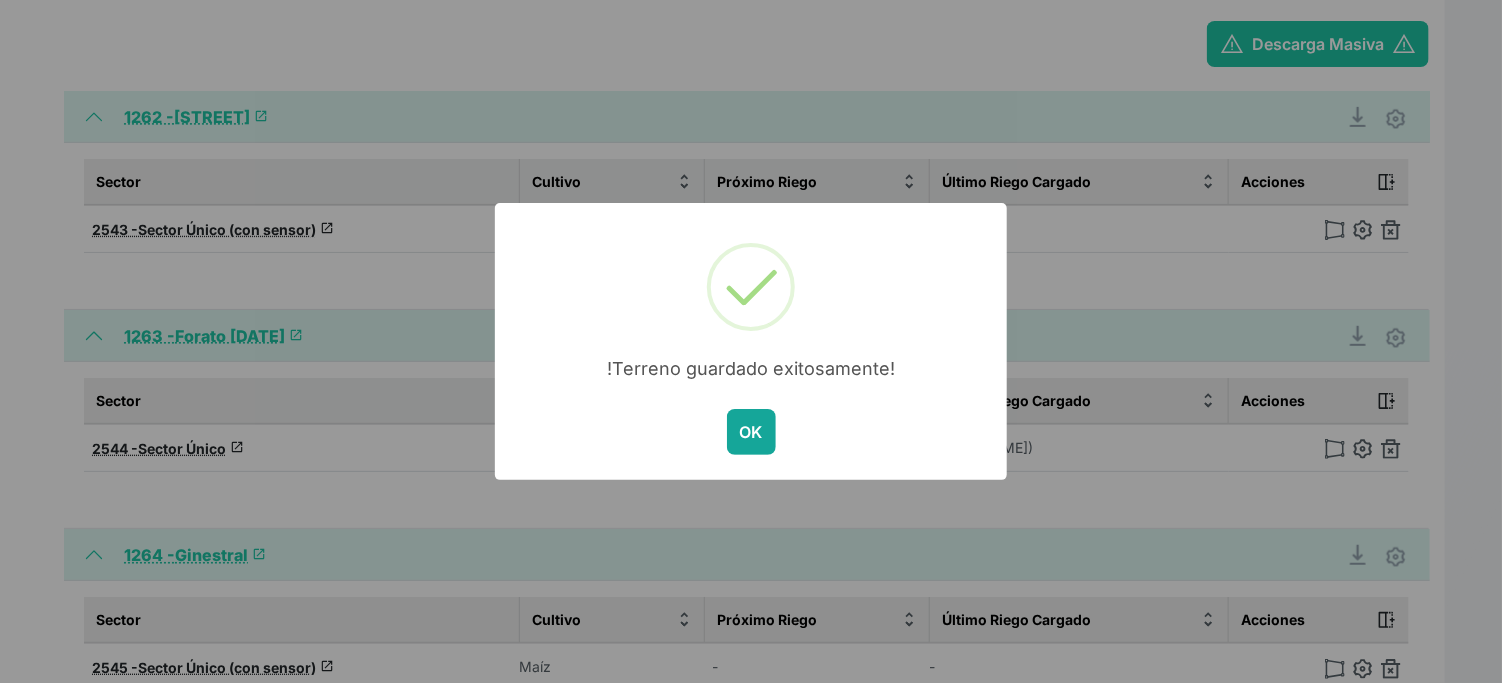 click on "OK" at bounding box center (751, 432) 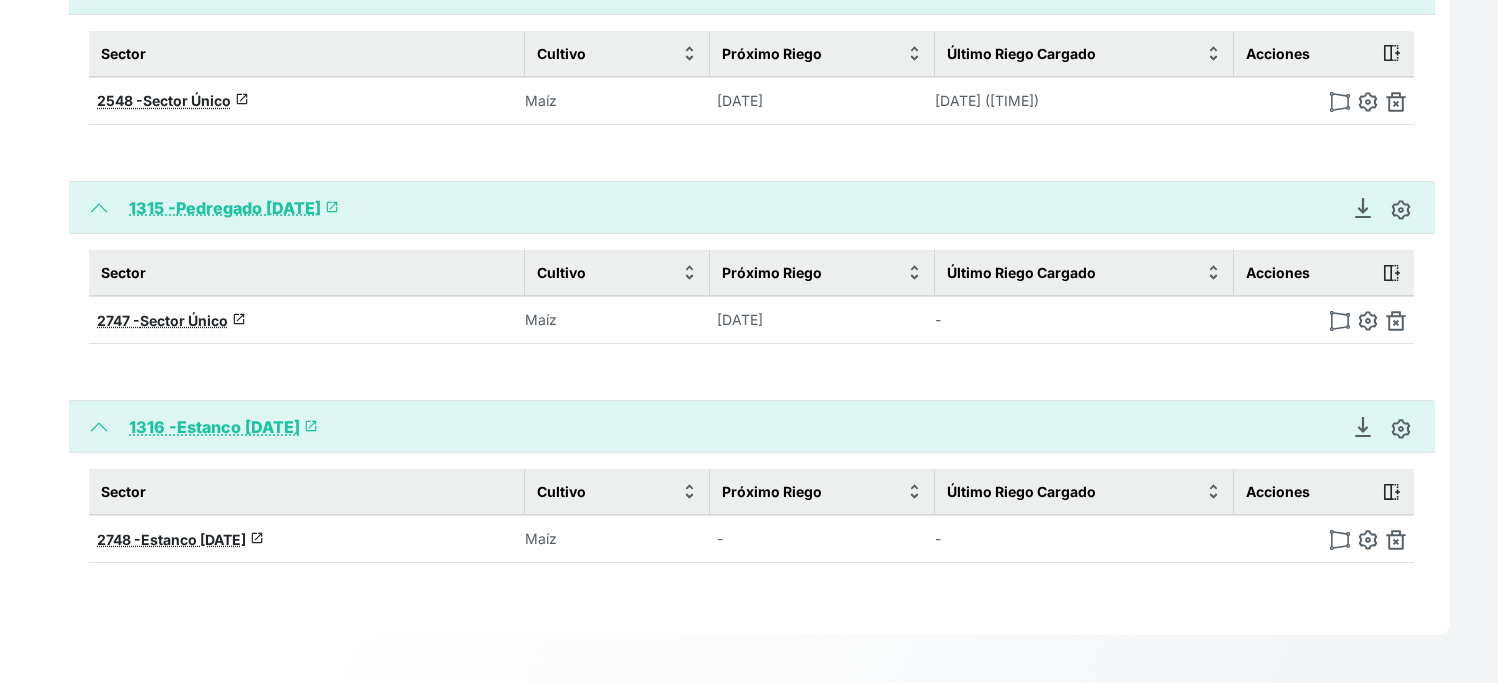 scroll, scrollTop: 1804, scrollLeft: 0, axis: vertical 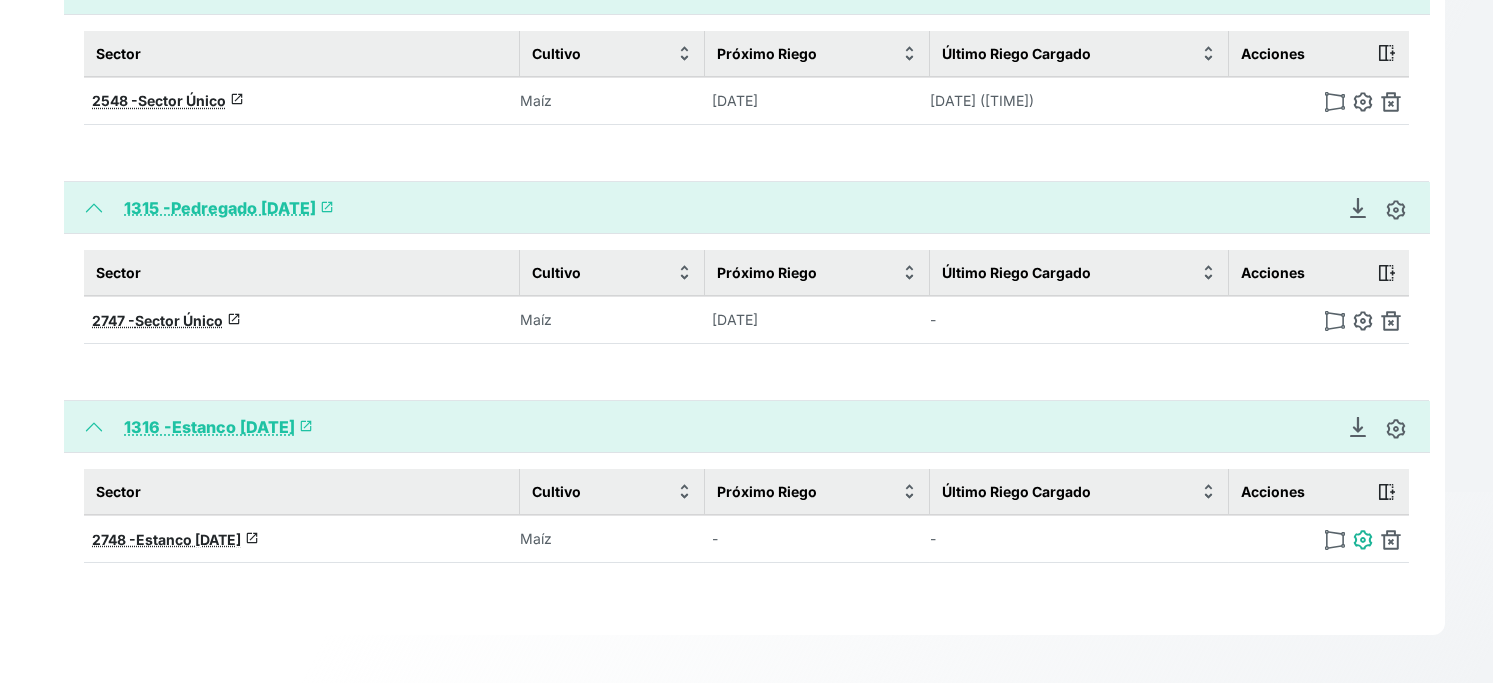 click at bounding box center [1363, 540] 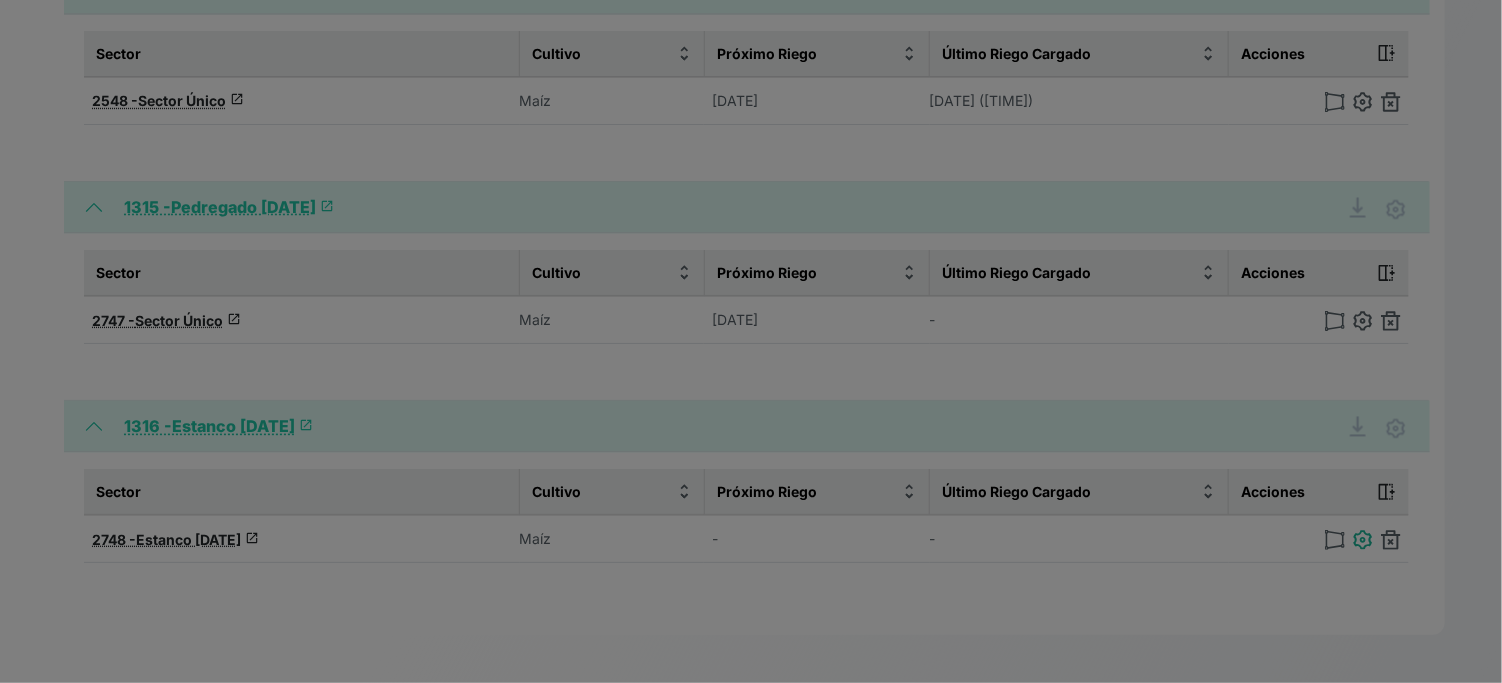 type on "Estanco 20.06.2025" 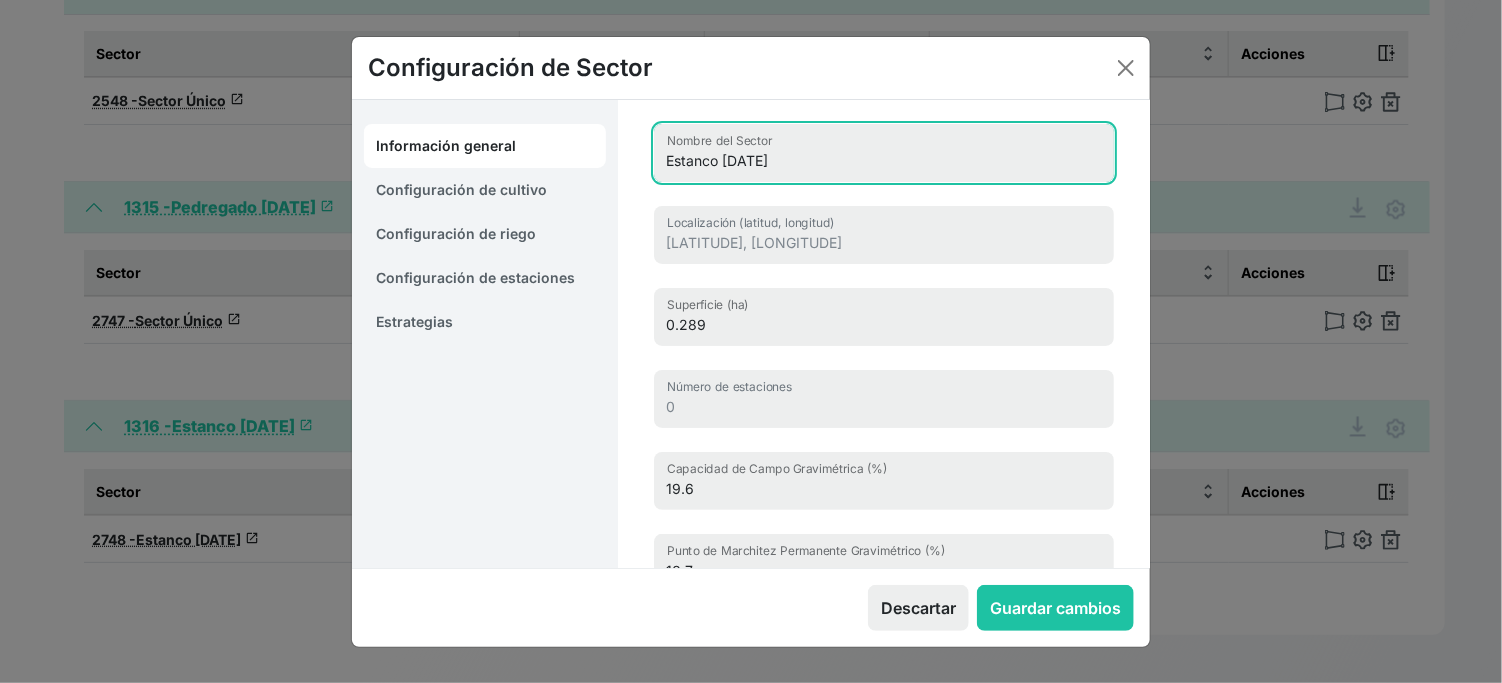 drag, startPoint x: 872, startPoint y: 188, endPoint x: 508, endPoint y: 184, distance: 364.02197 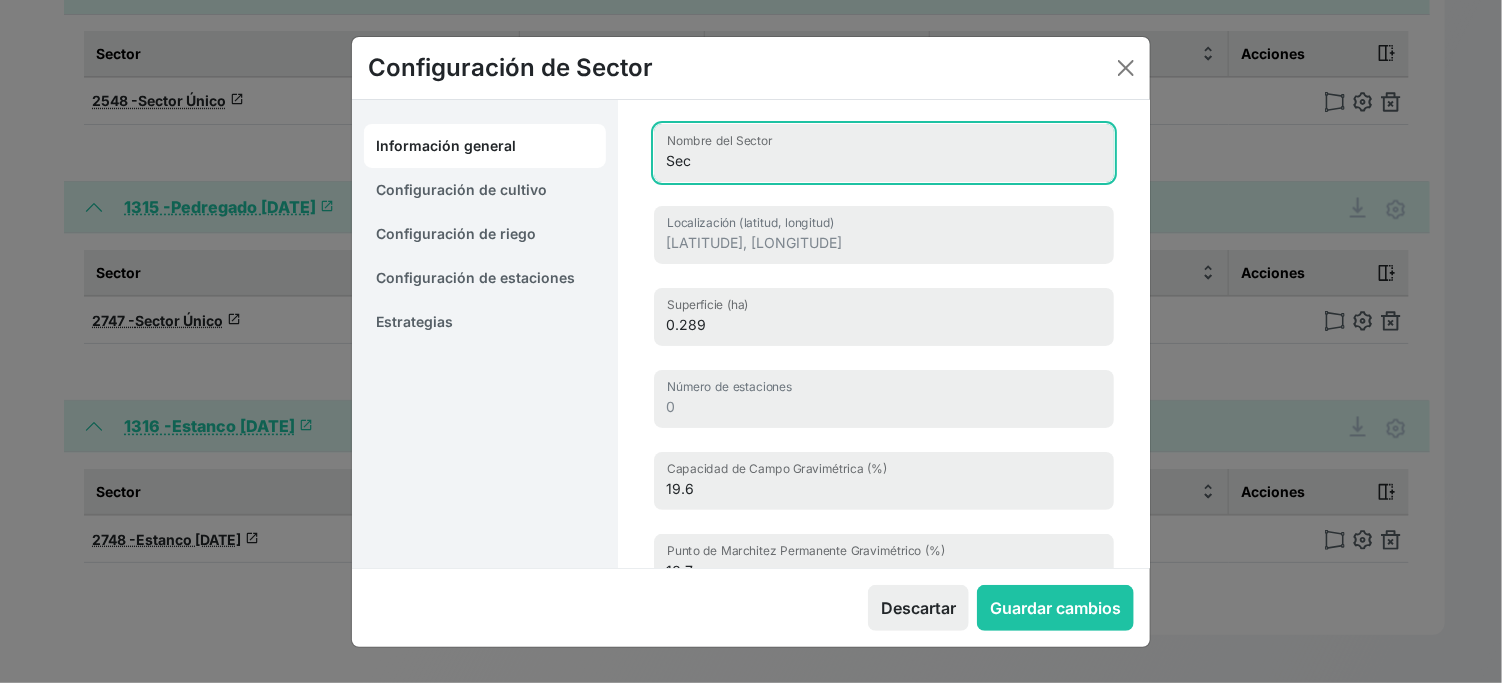 type on "Sector Único" 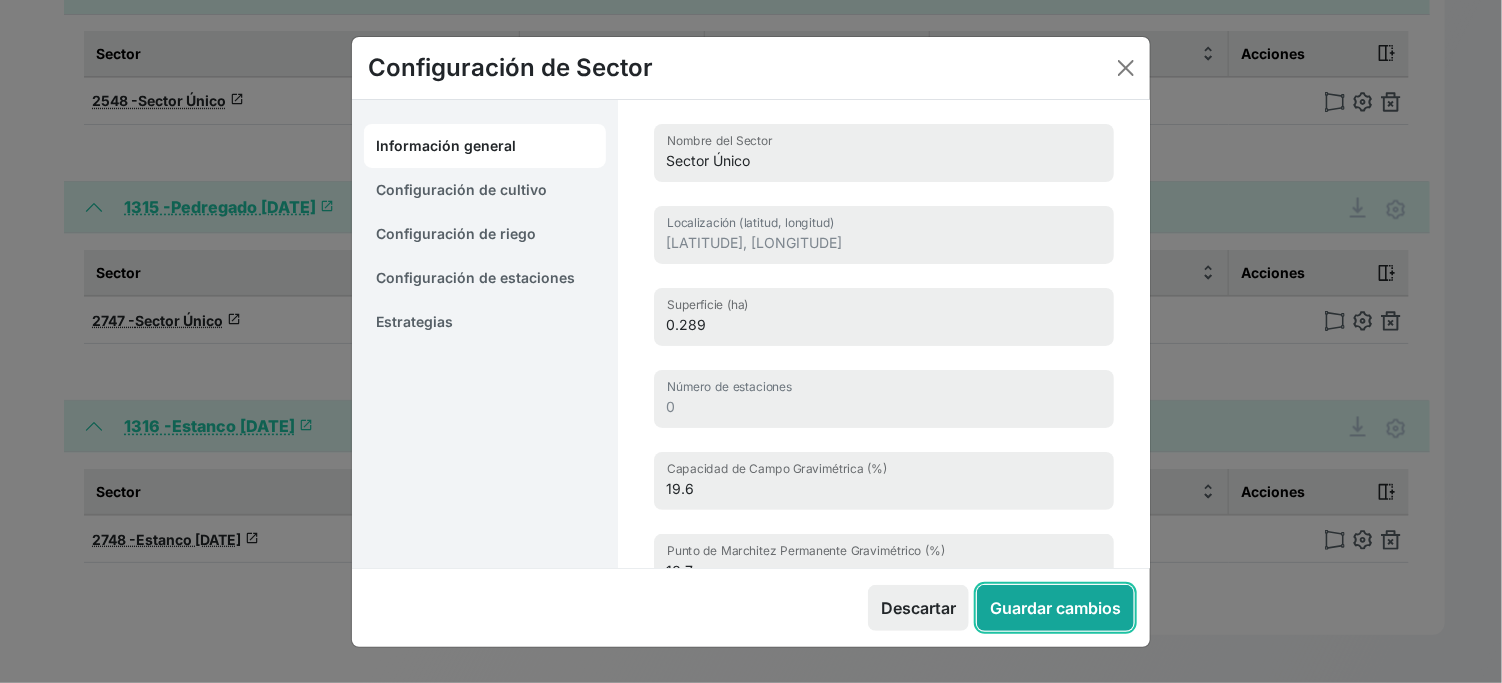 click on "Guardar cambios" at bounding box center (1055, 608) 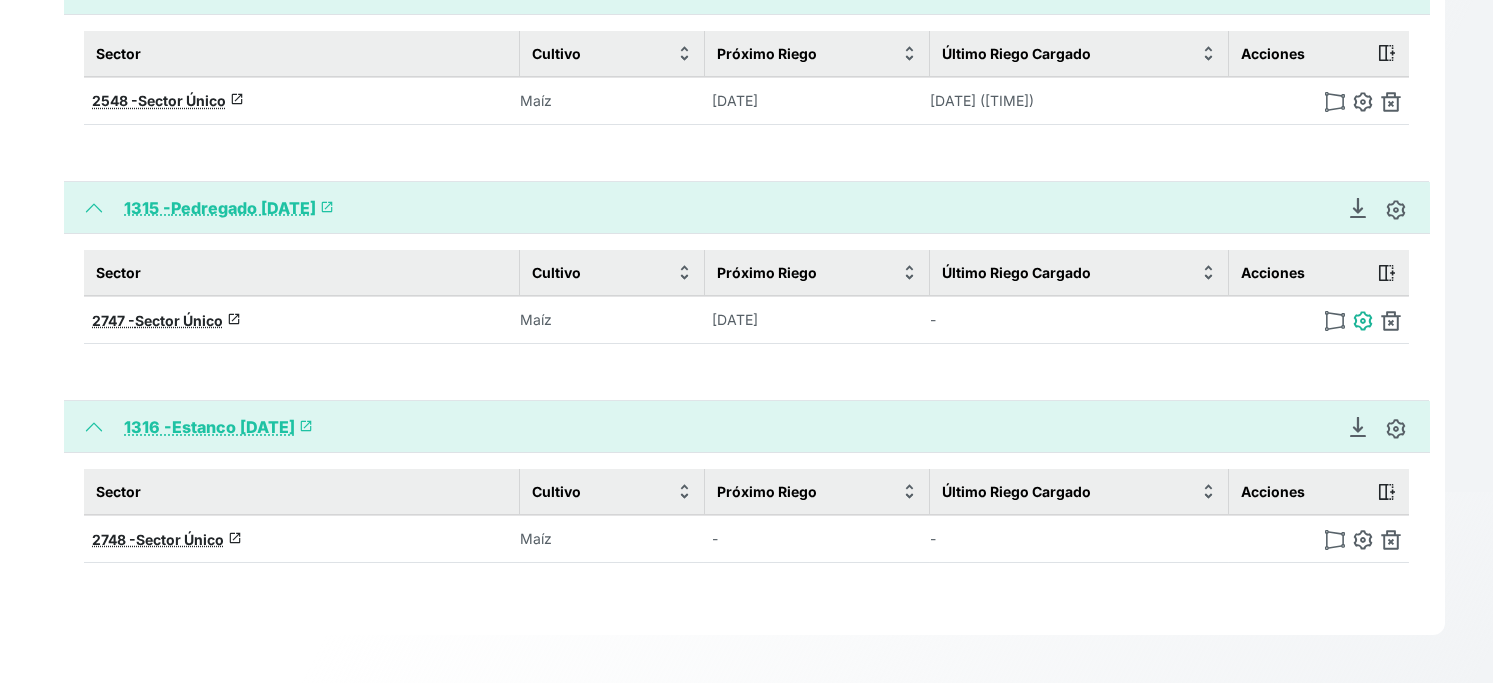click at bounding box center (1363, 321) 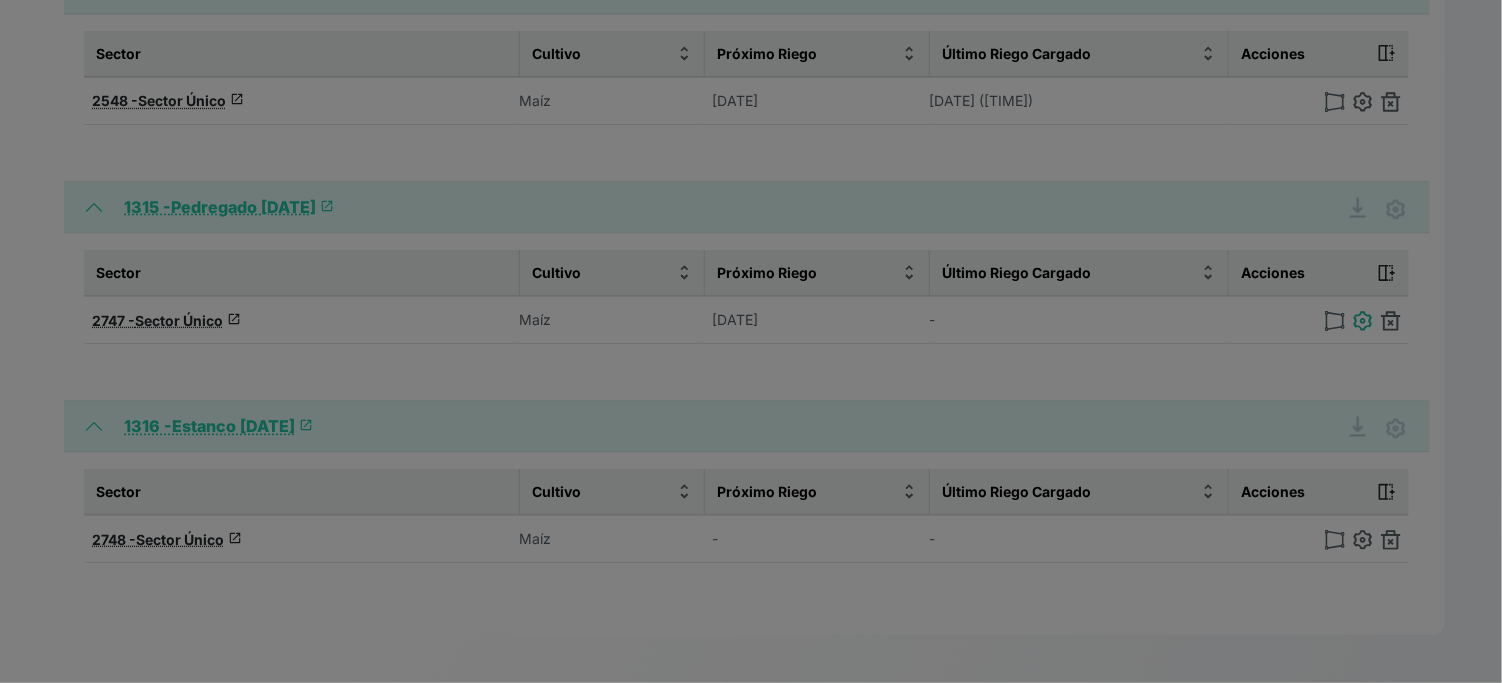 type on "42.04750455396850, -0.36934877877020" 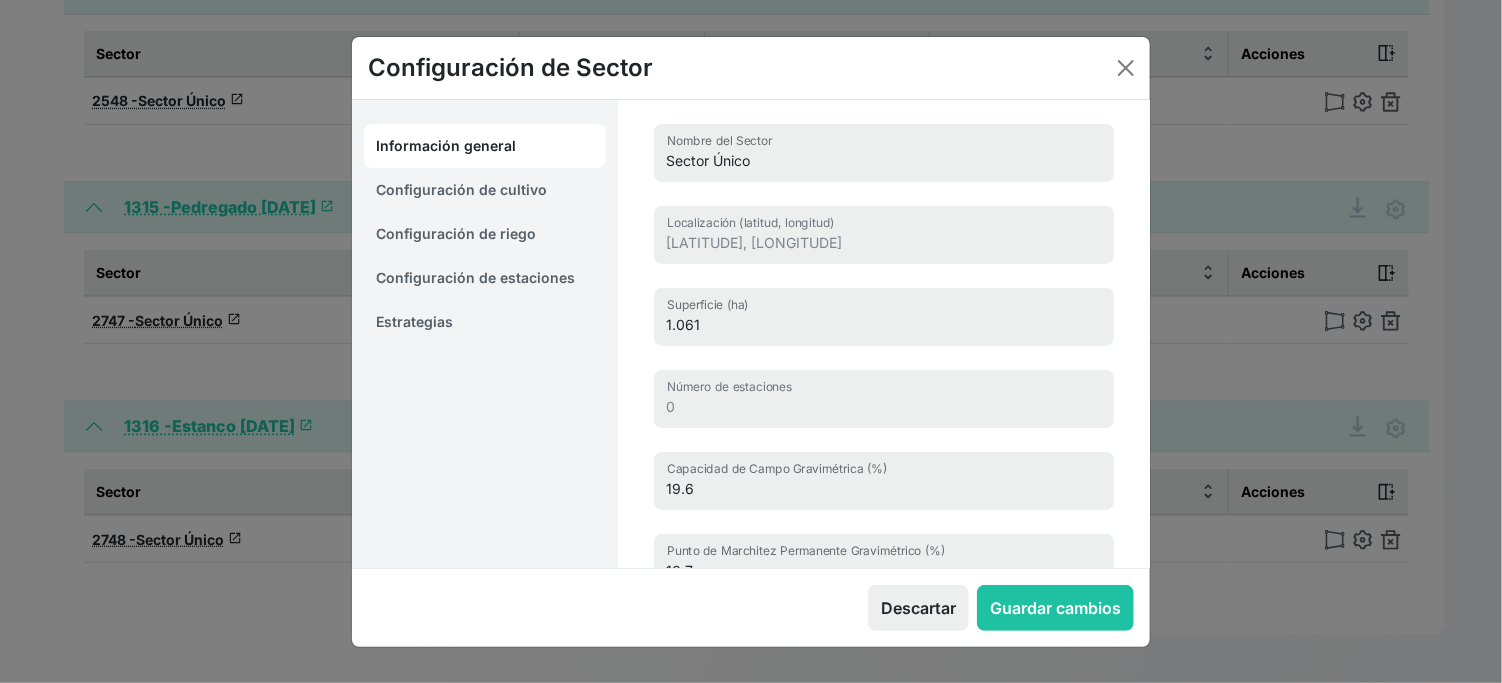 click on "Configuración de cultivo" at bounding box center [485, 190] 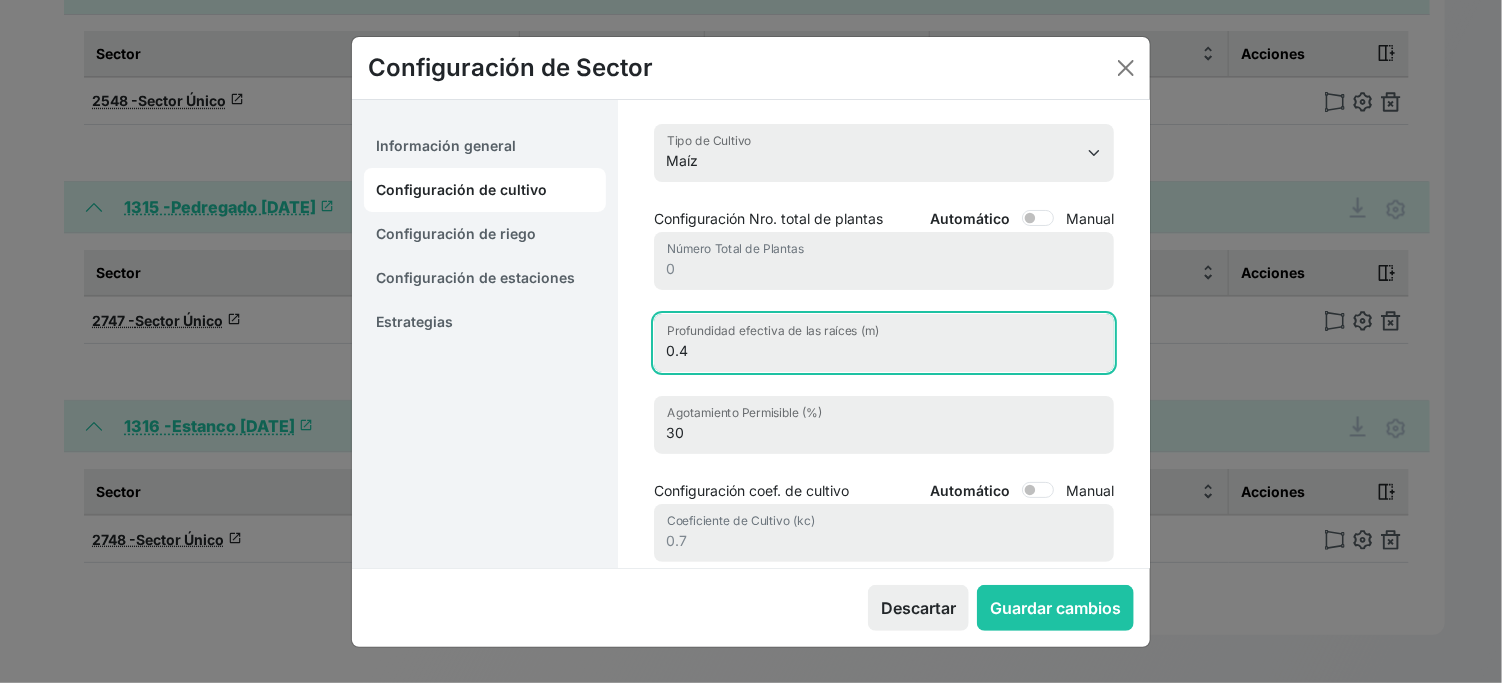 click on "0.4" at bounding box center [884, 343] 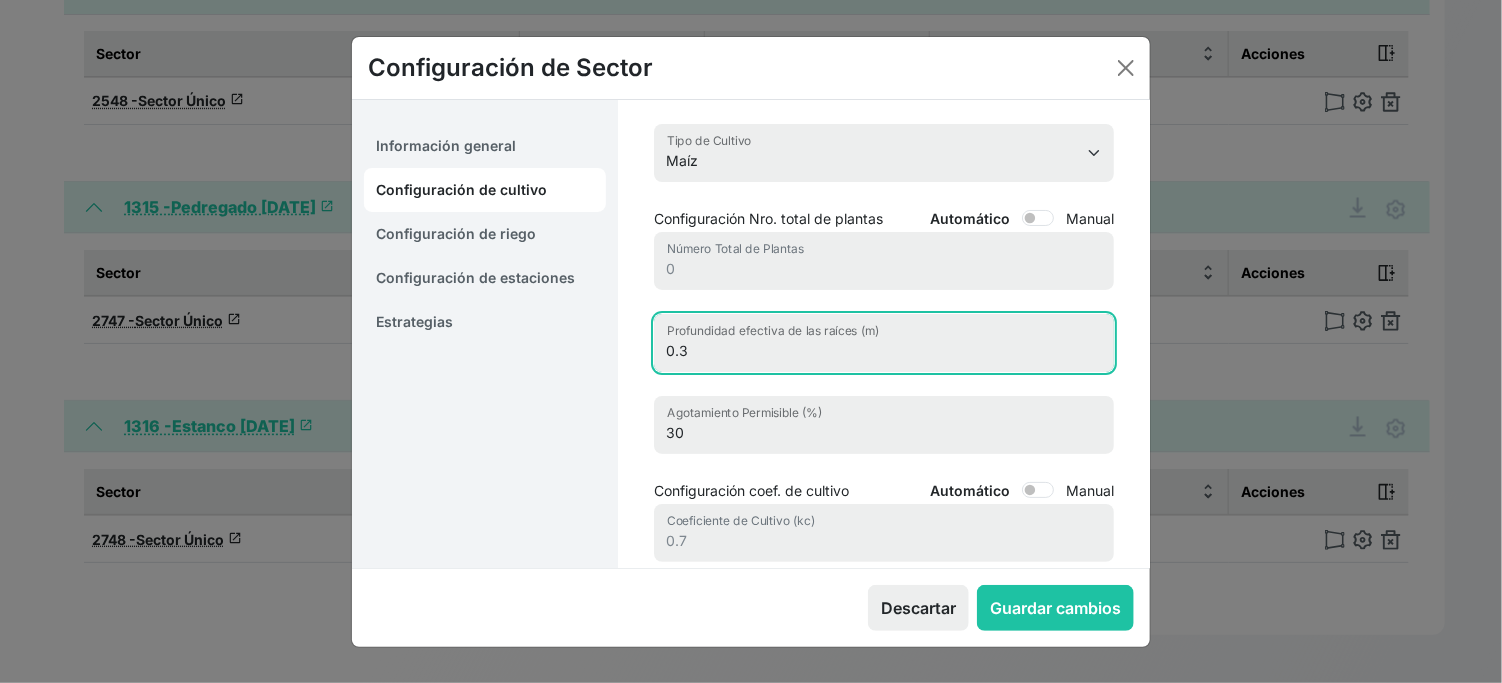 type on "0.3" 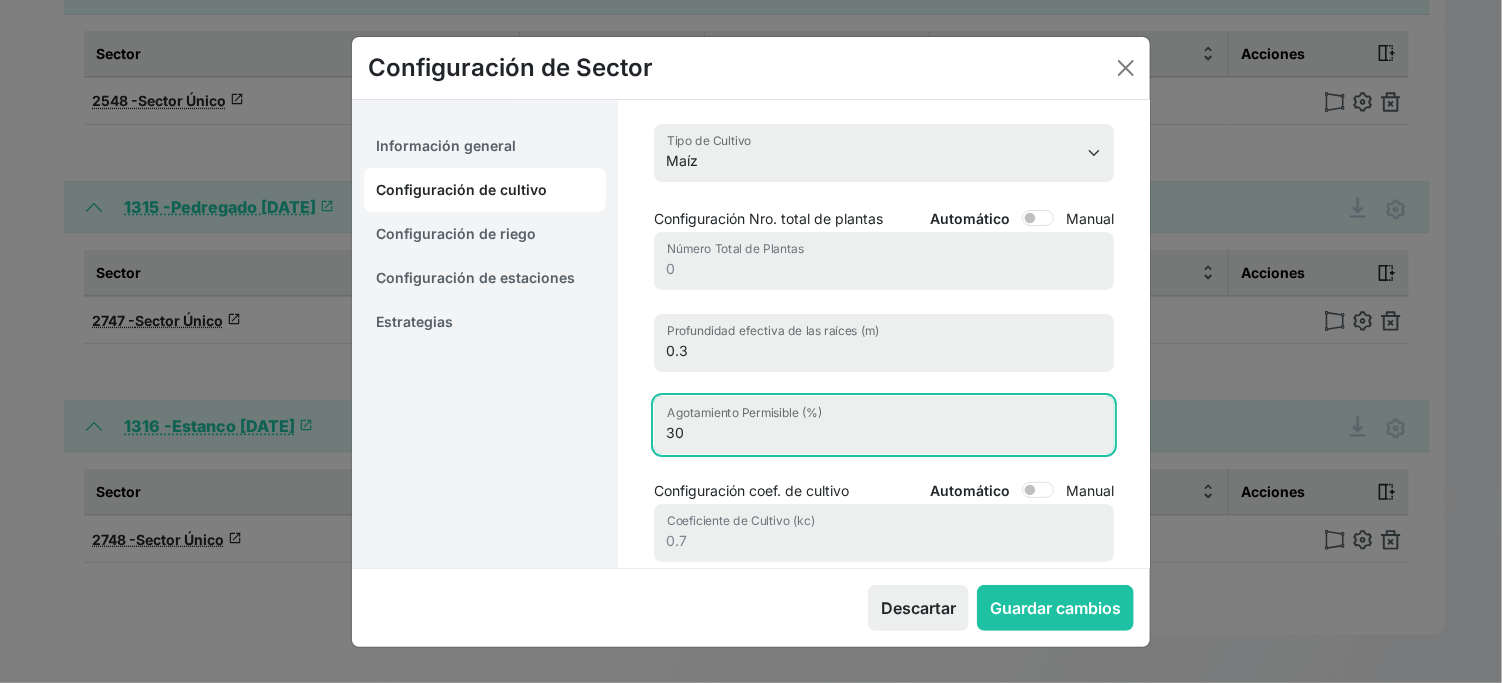 click on "30" at bounding box center (884, 425) 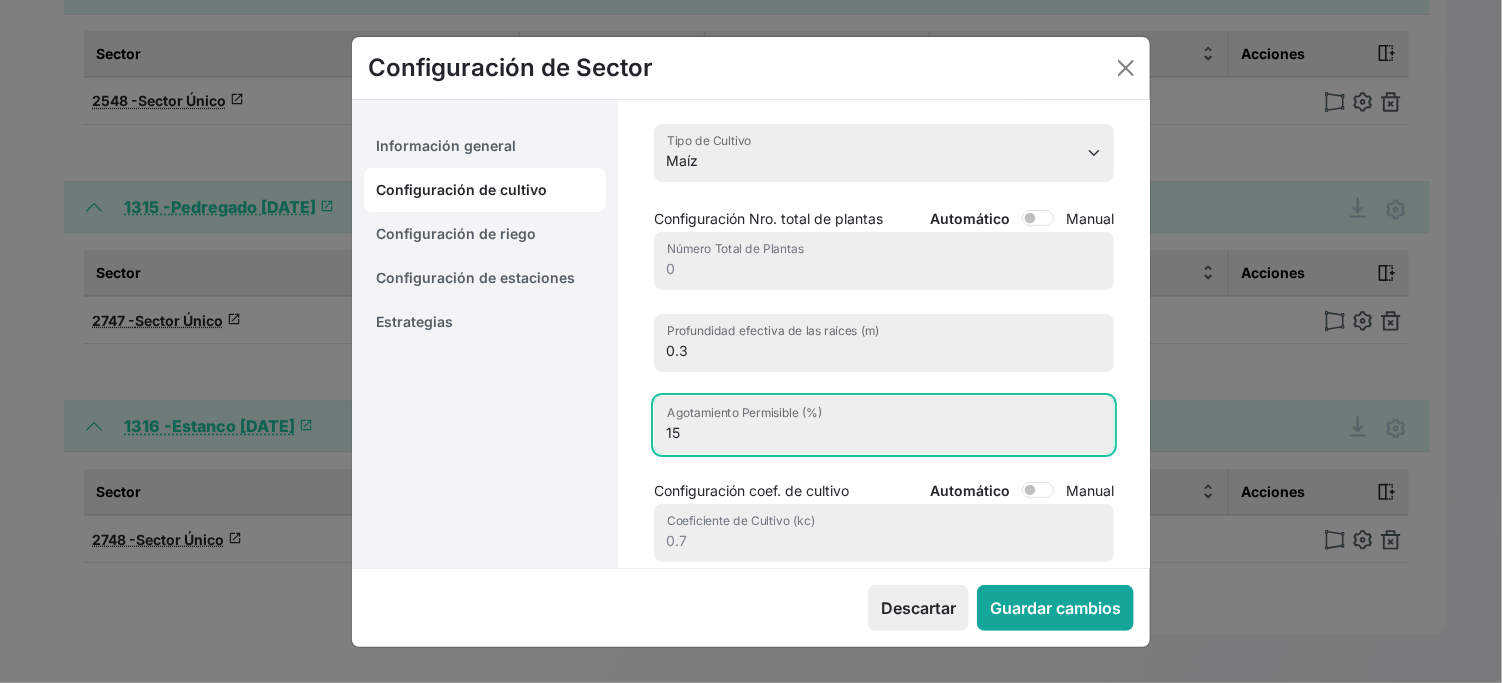 type on "15" 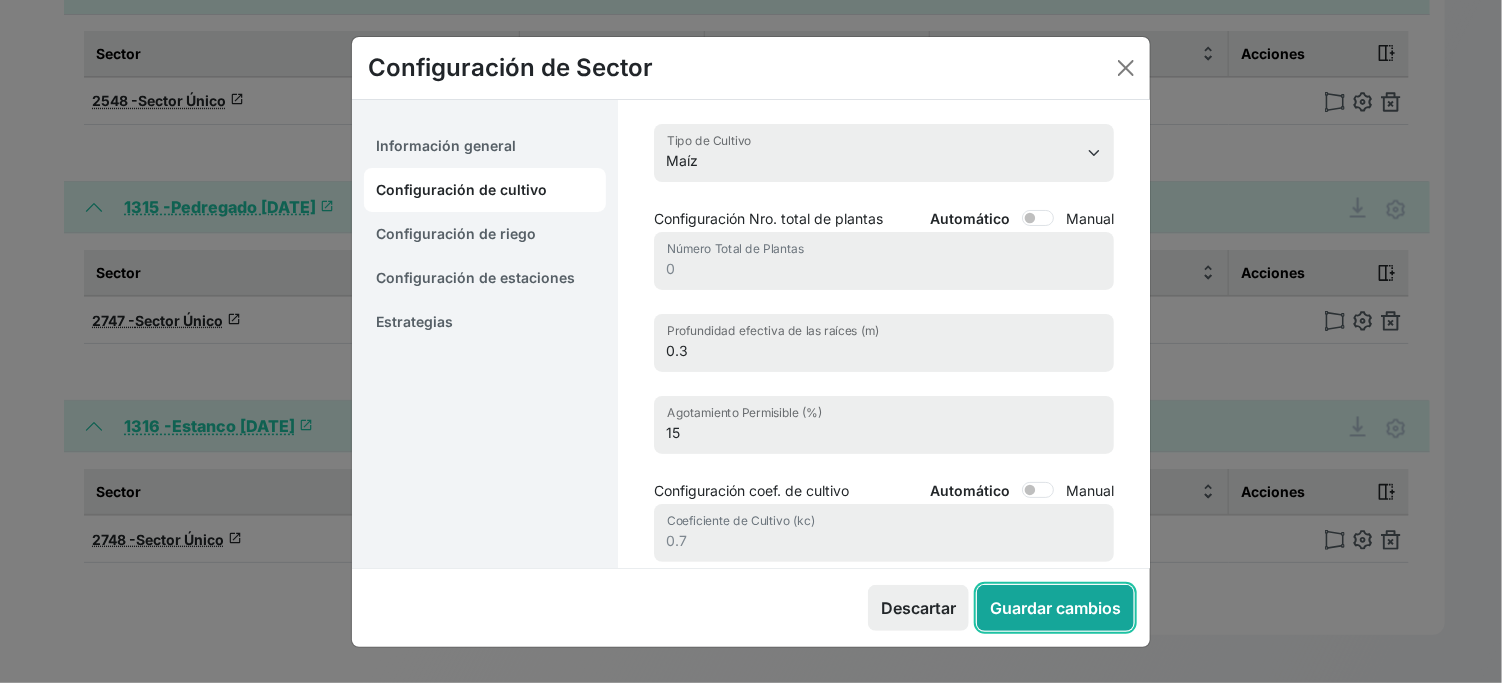 click on "Guardar cambios" at bounding box center (1055, 608) 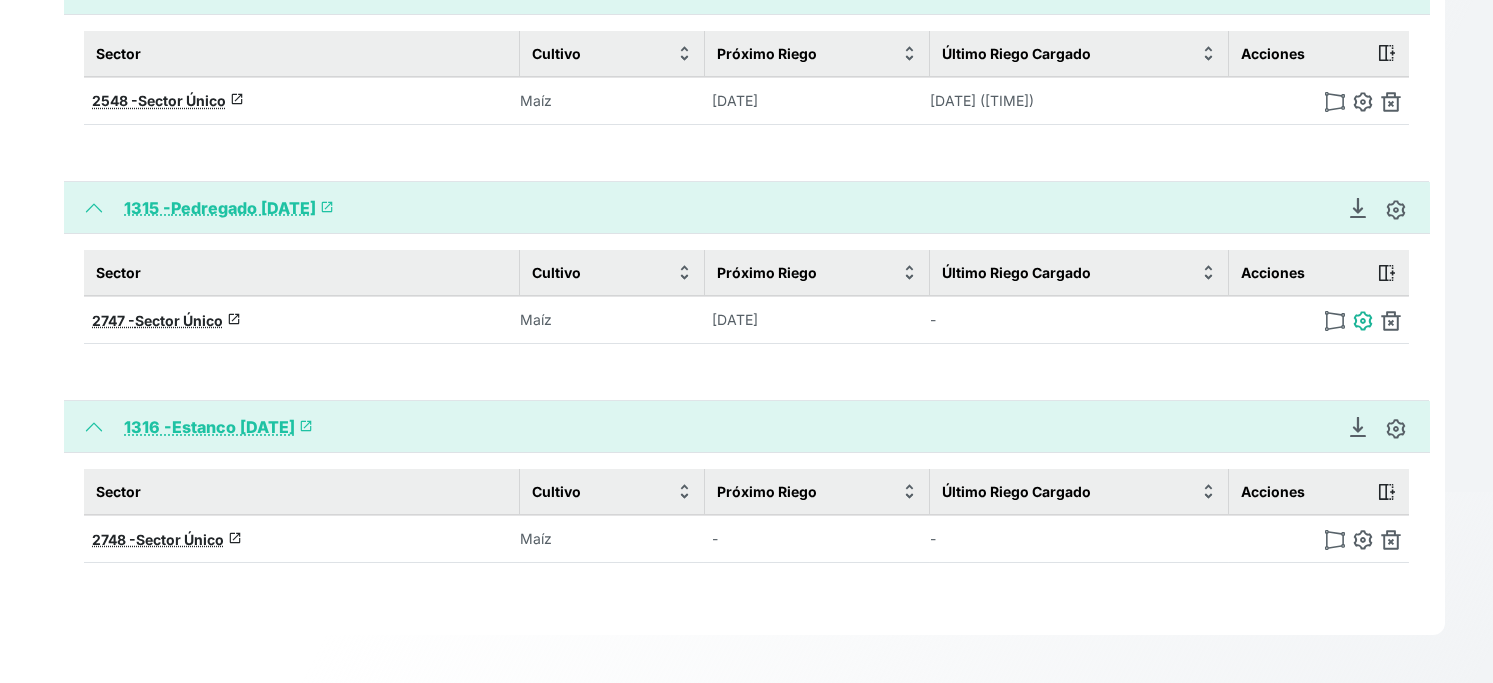 click at bounding box center [1363, 321] 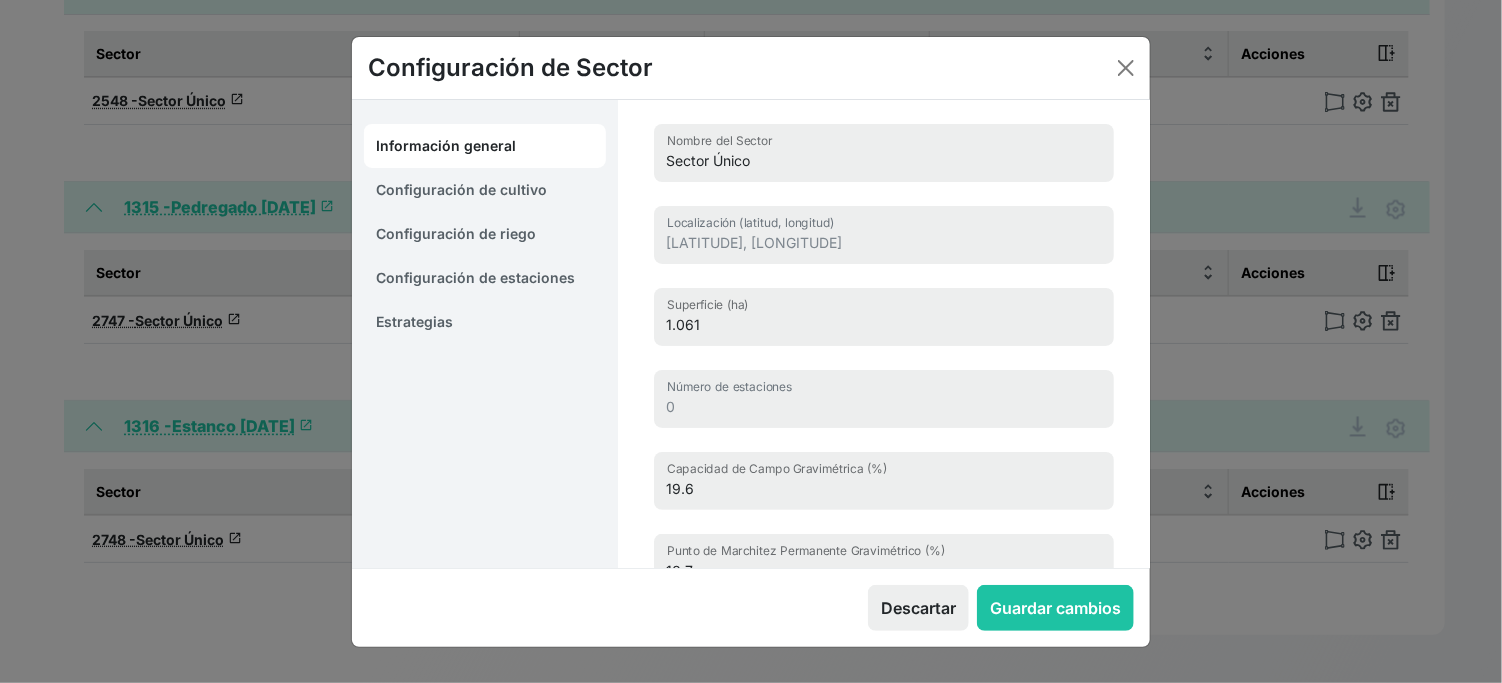 click on "Configuración de riego" at bounding box center (485, 234) 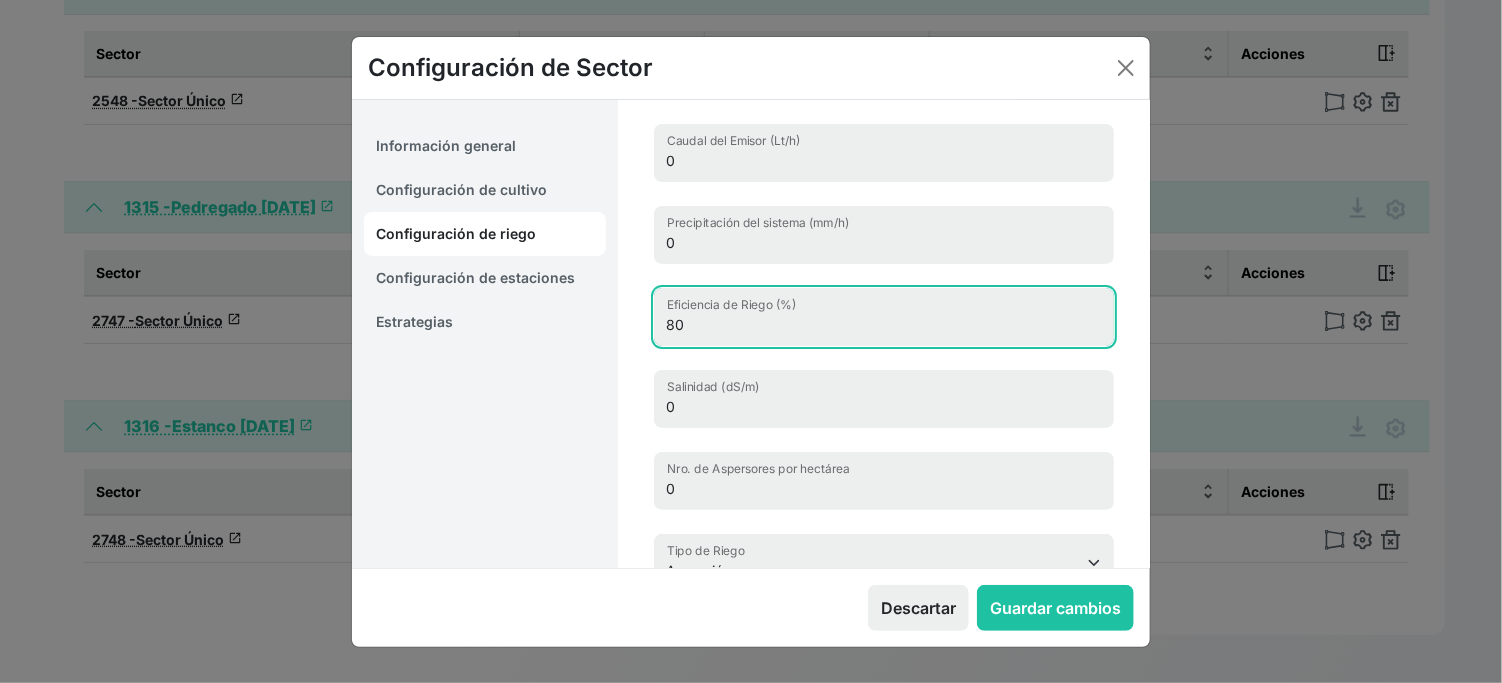 click on "80" at bounding box center (884, 317) 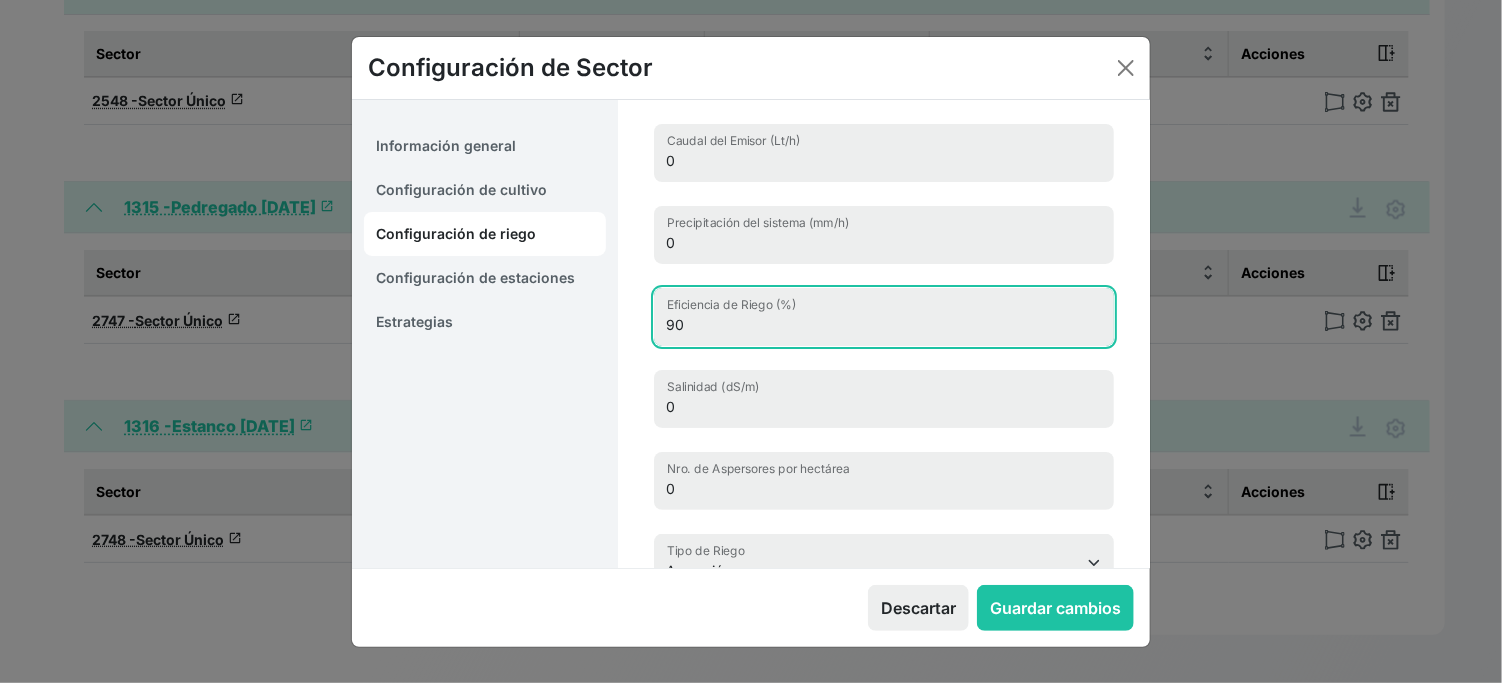 type on "90" 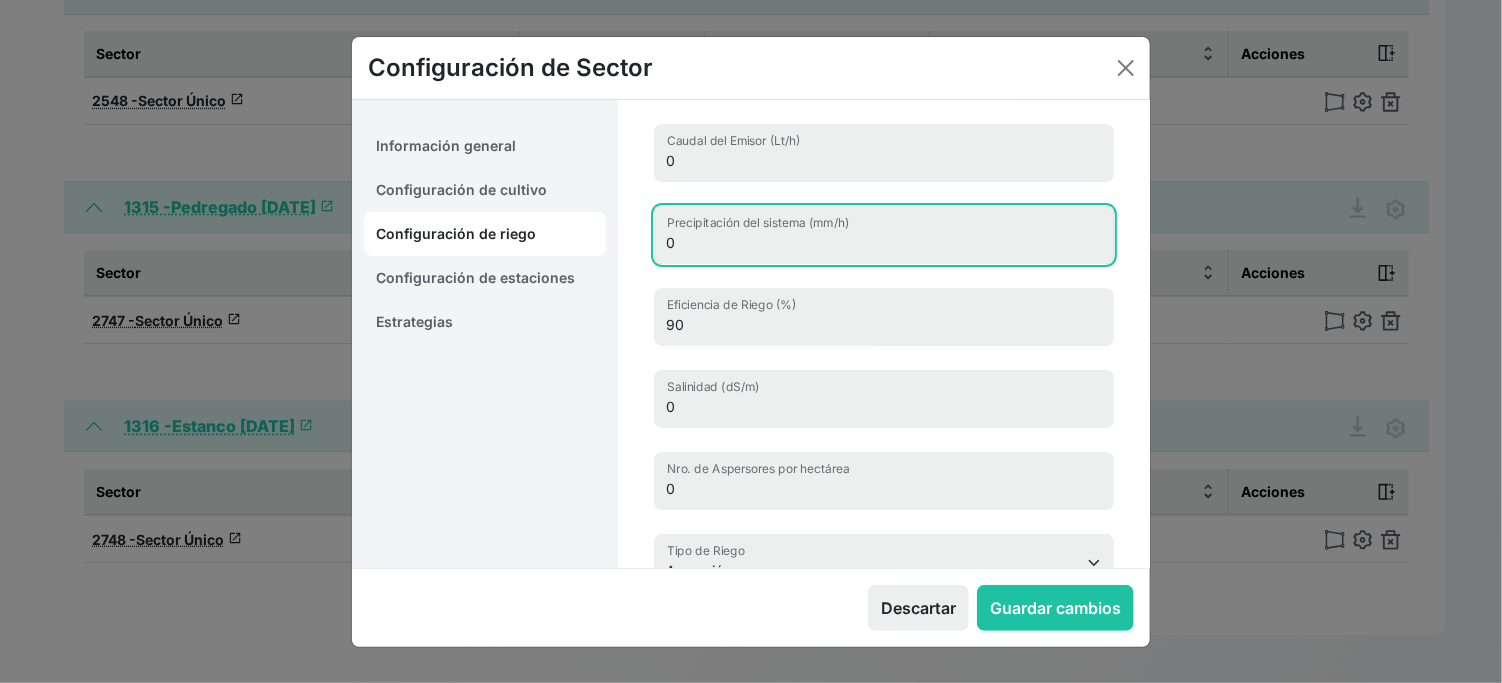 drag, startPoint x: 760, startPoint y: 302, endPoint x: 607, endPoint y: 280, distance: 154.57361 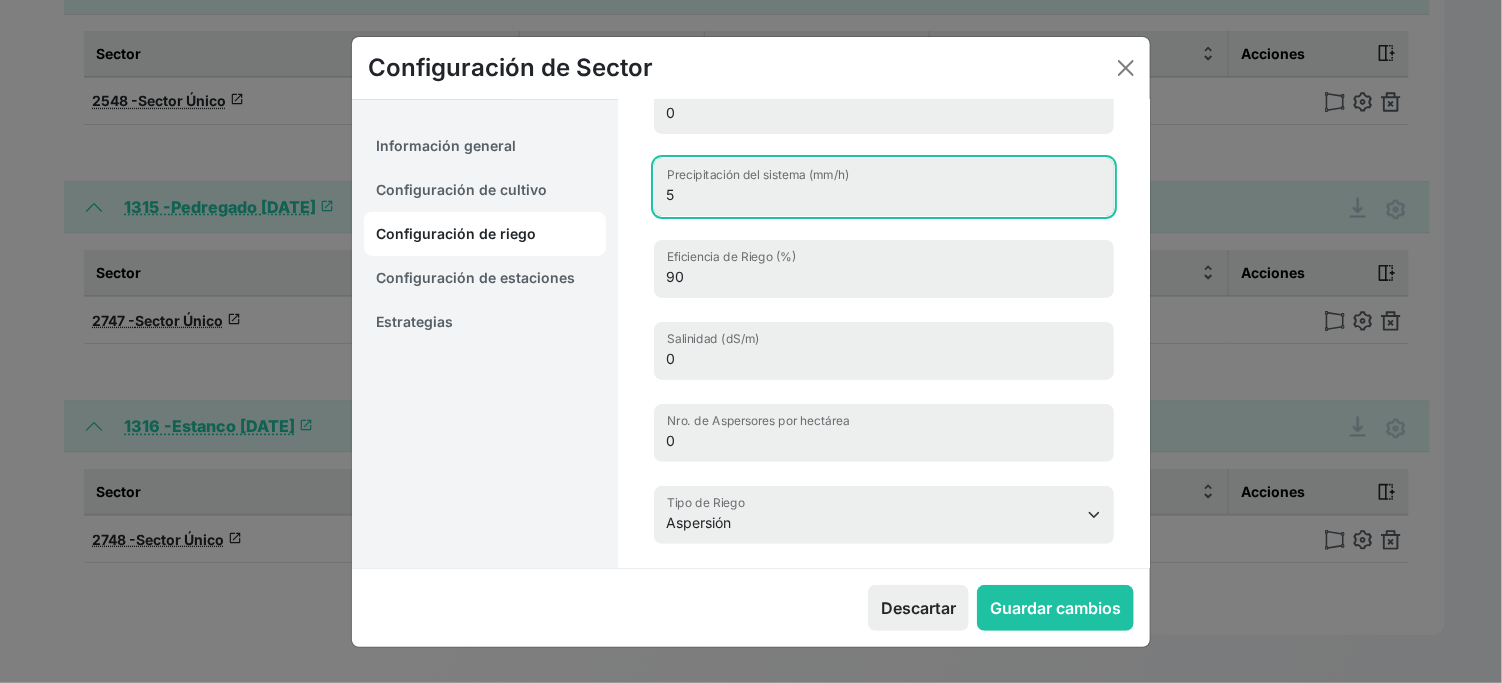 scroll, scrollTop: 173, scrollLeft: 0, axis: vertical 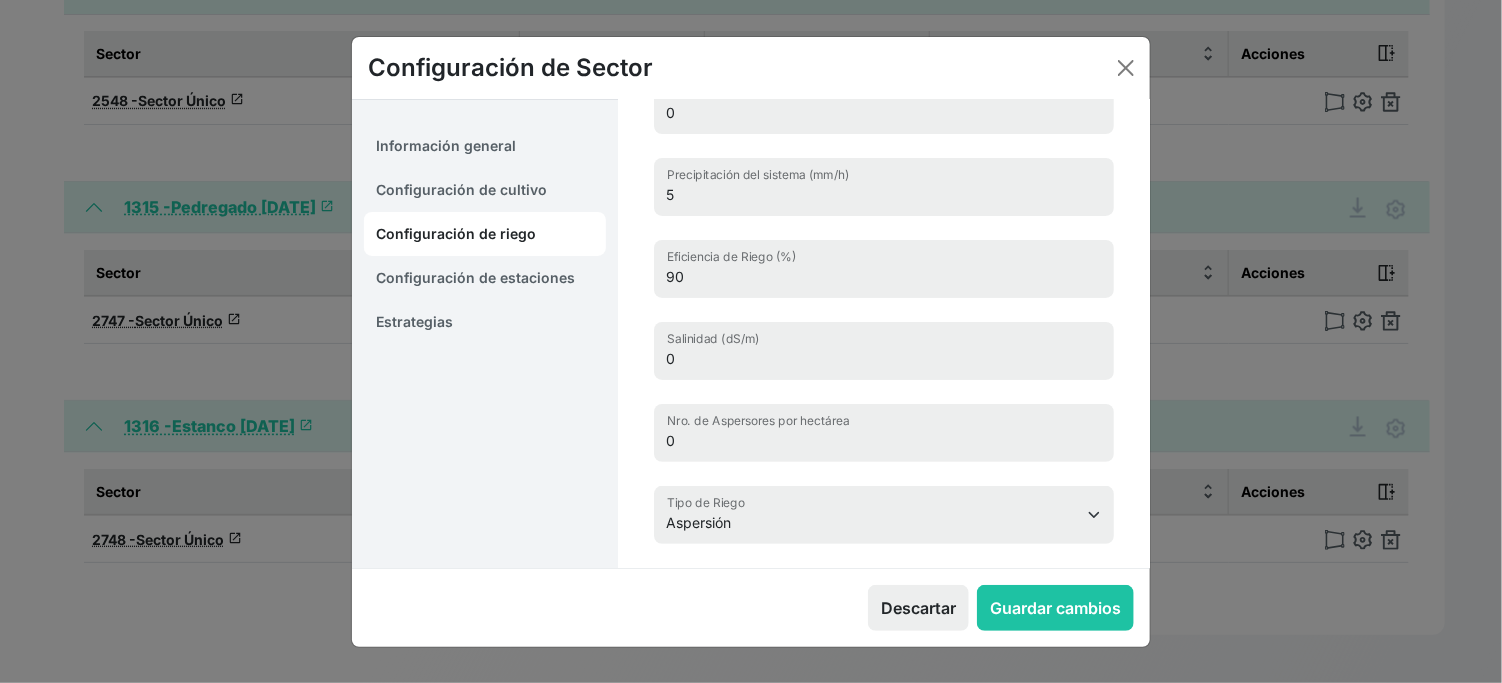 click on "Configuración de cultivo" at bounding box center [485, 190] 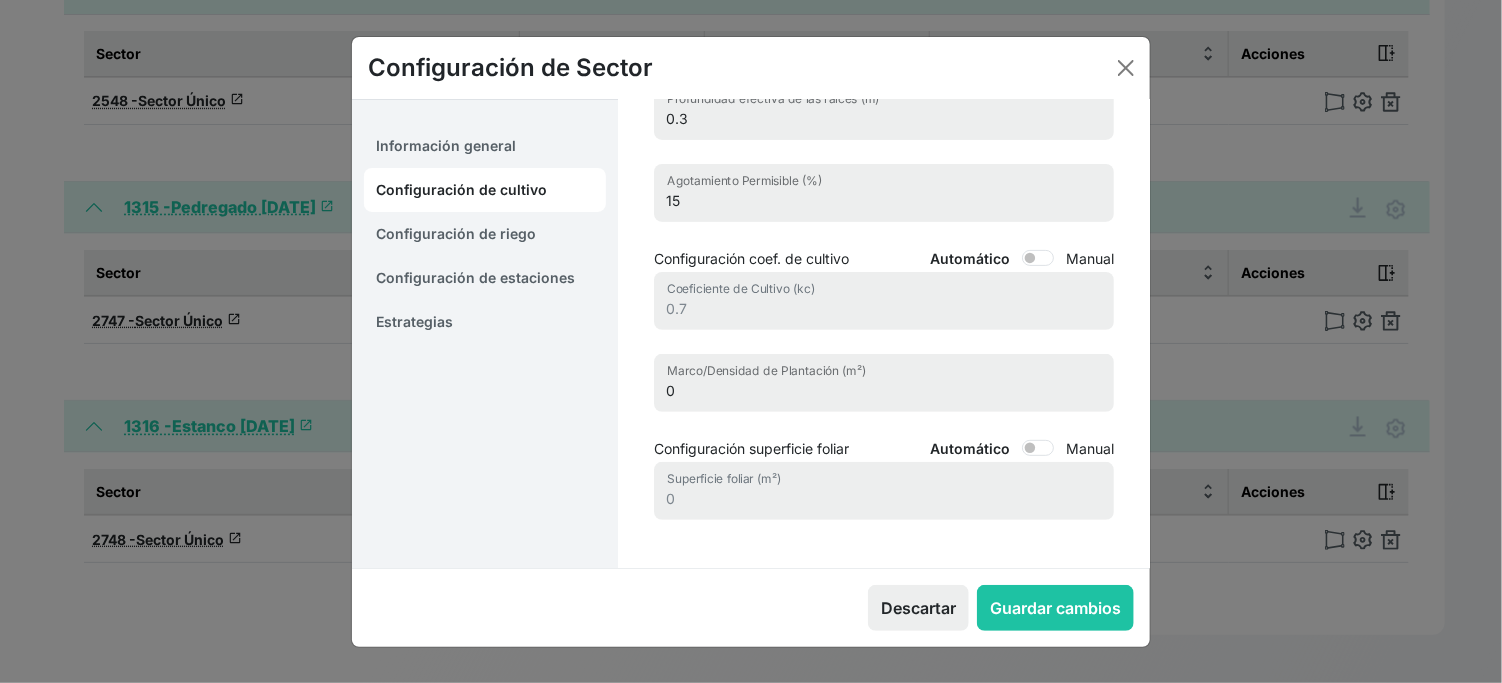 scroll, scrollTop: 403, scrollLeft: 0, axis: vertical 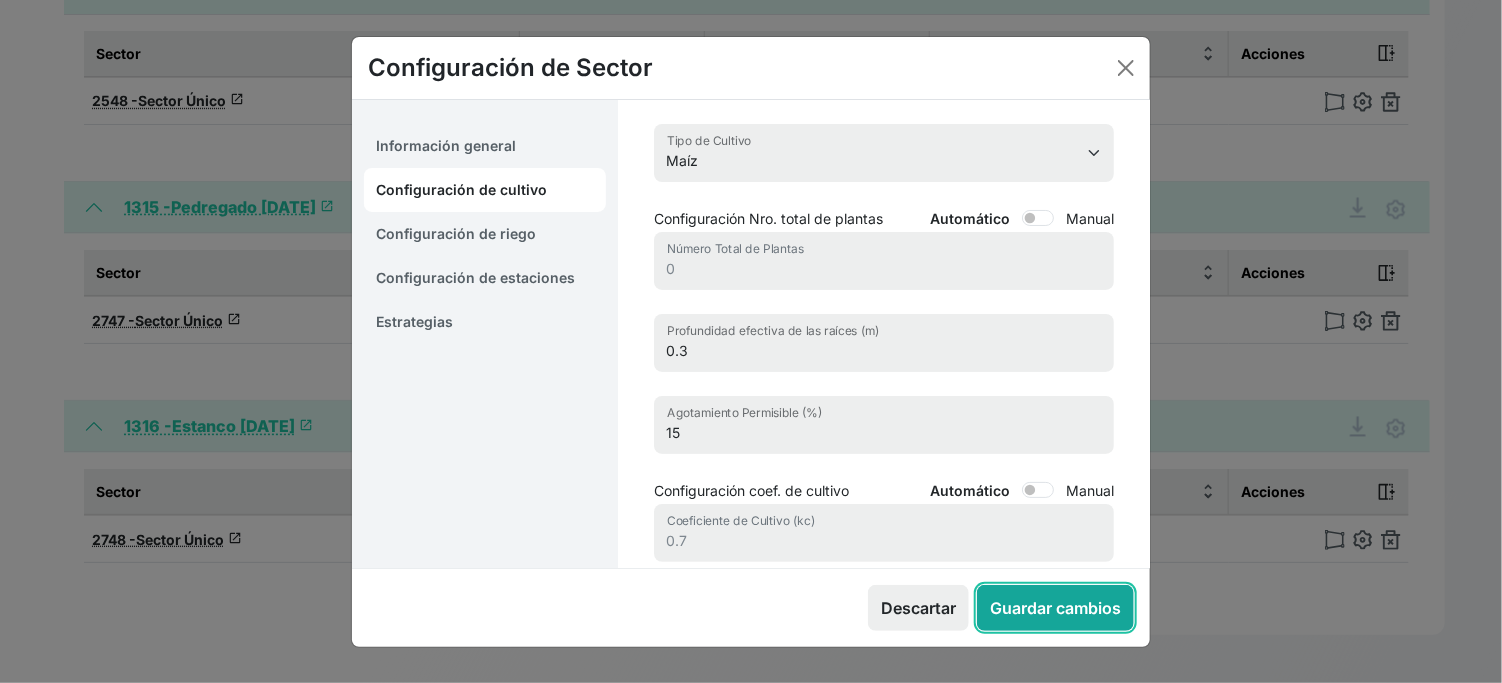 click on "Guardar cambios" at bounding box center [1055, 608] 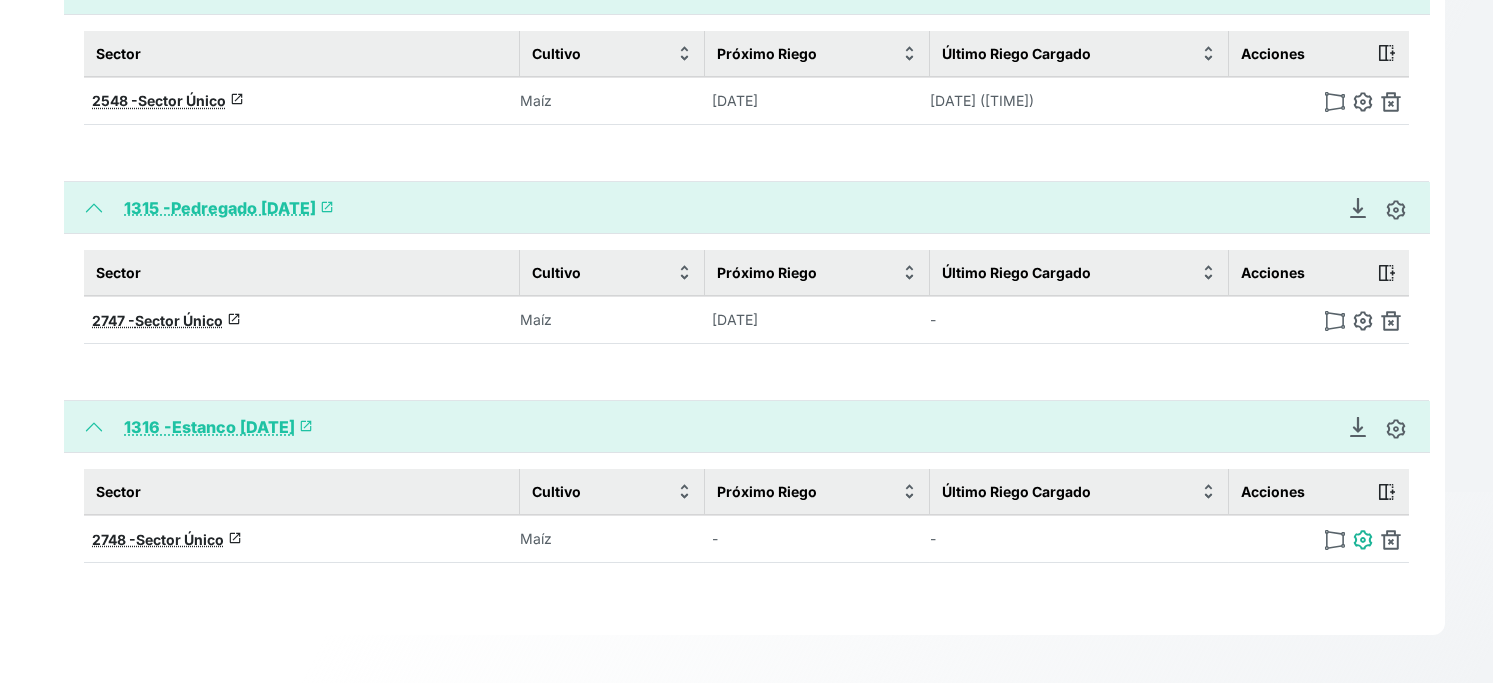 click at bounding box center (1363, 540) 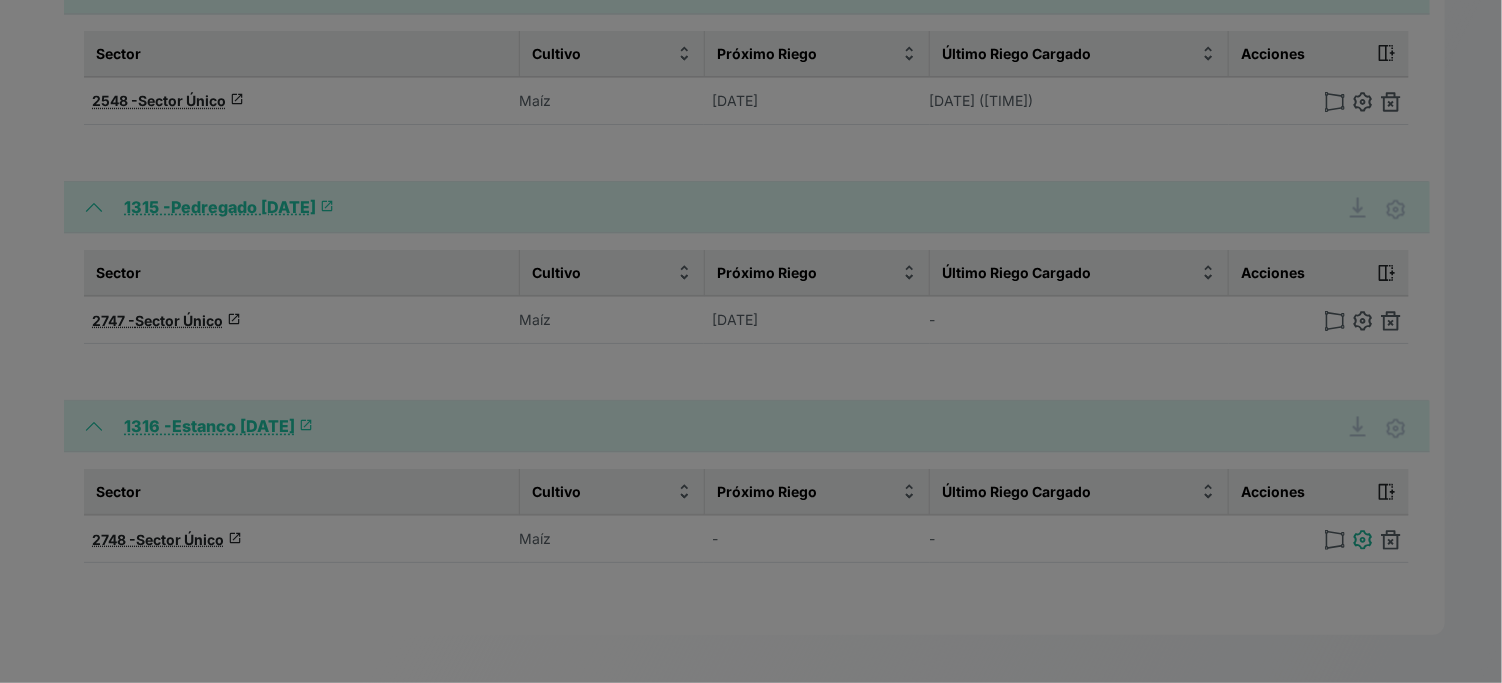 type on "42.04552344533827, -0.36915442438973" 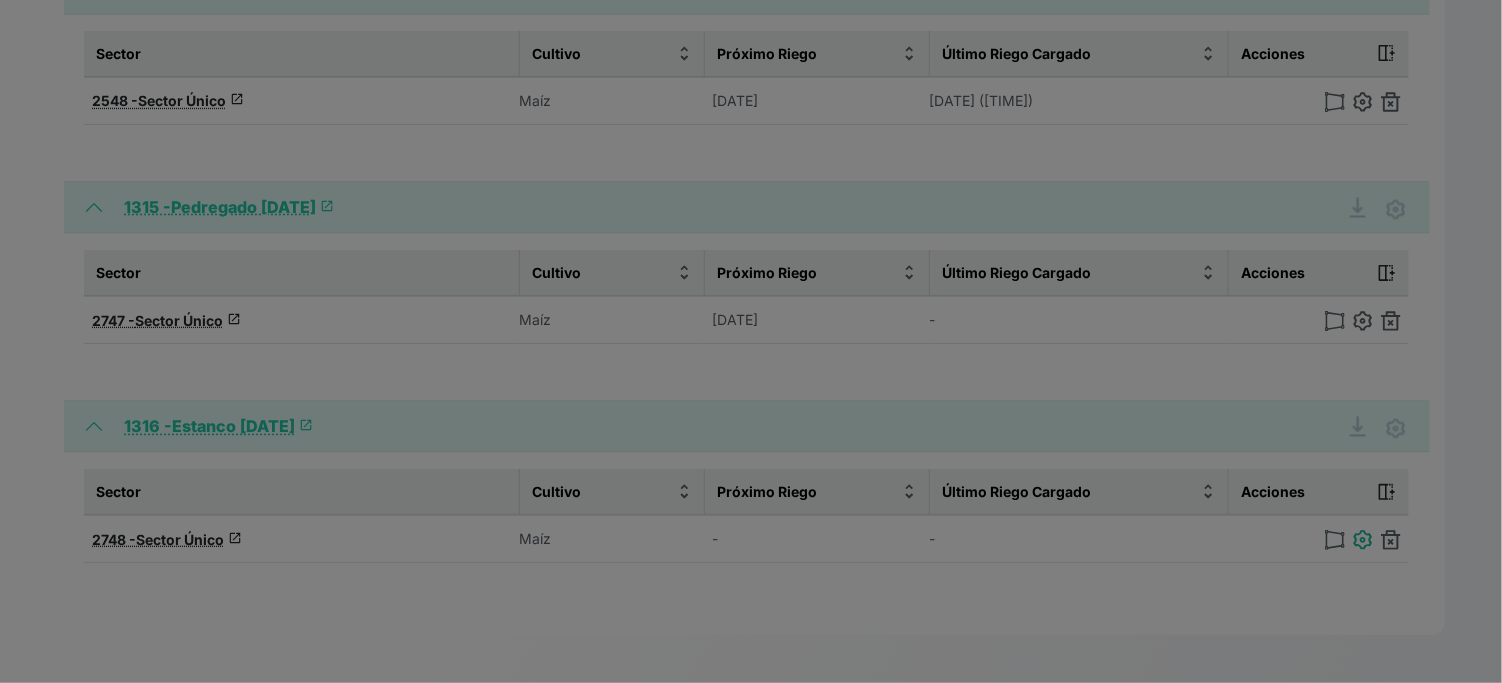 type on "0.289" 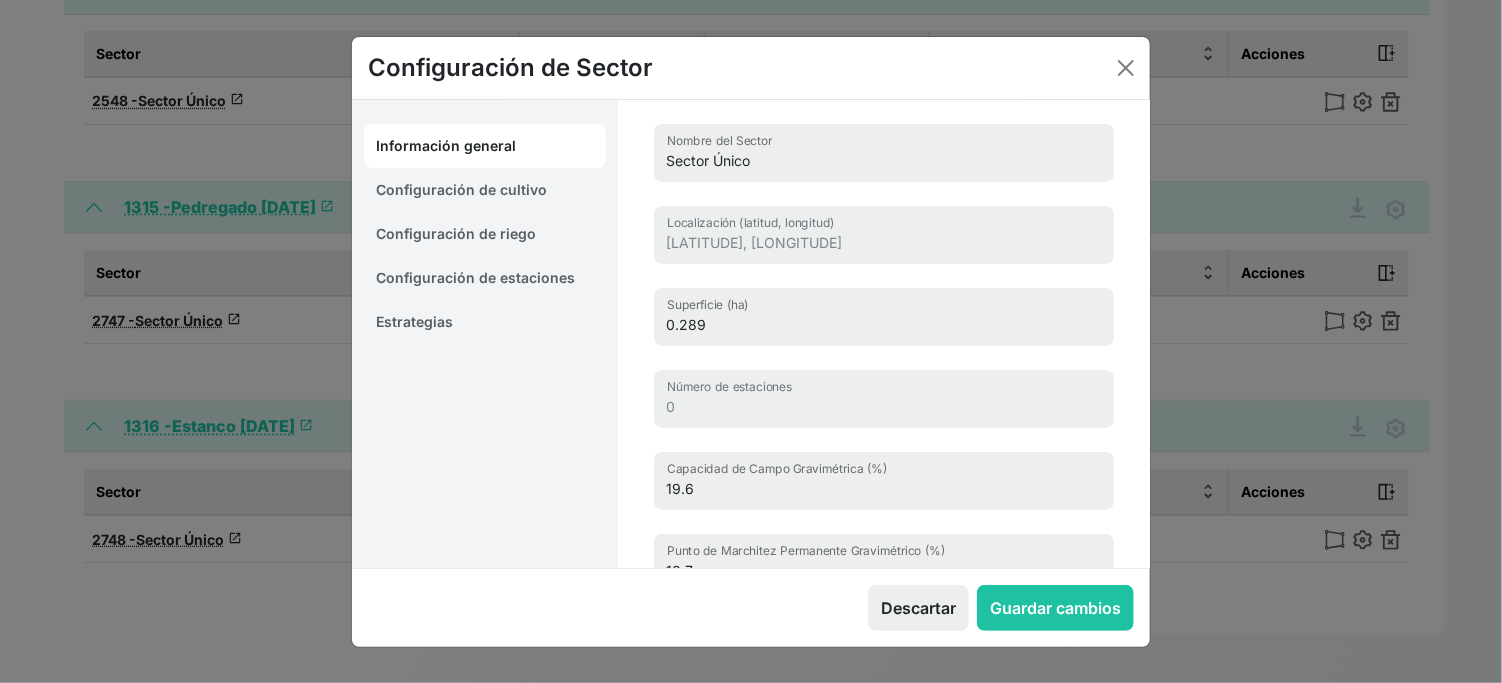 click on "Configuración de cultivo" at bounding box center [485, 190] 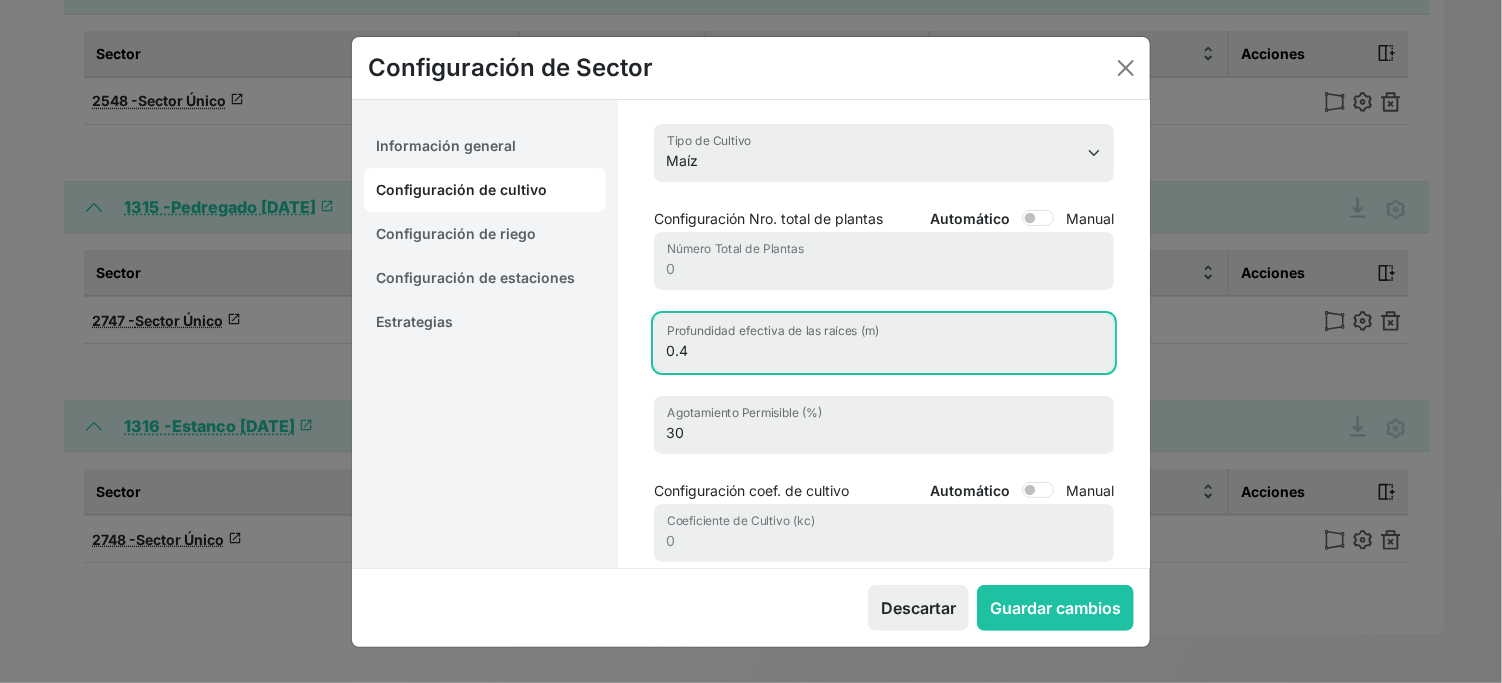 click on "0.4" at bounding box center (884, 343) 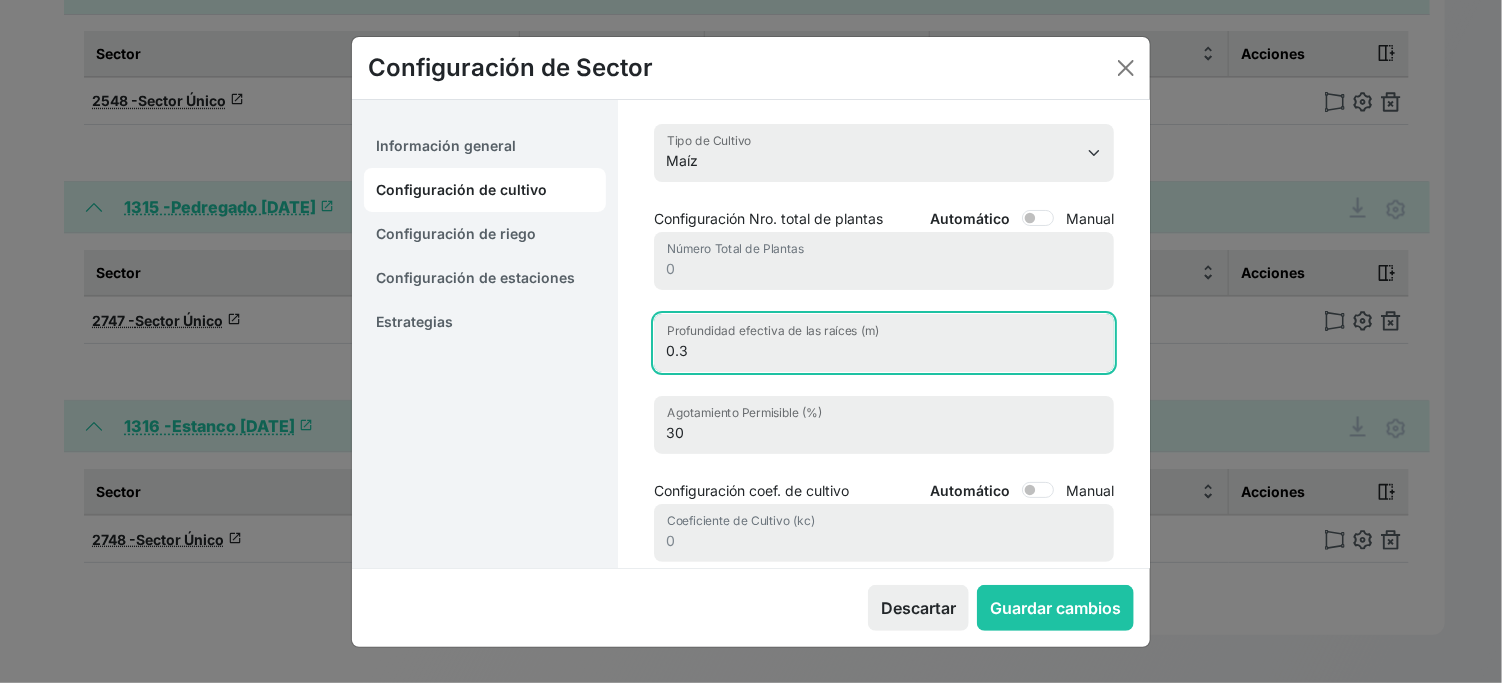 type on "0.3" 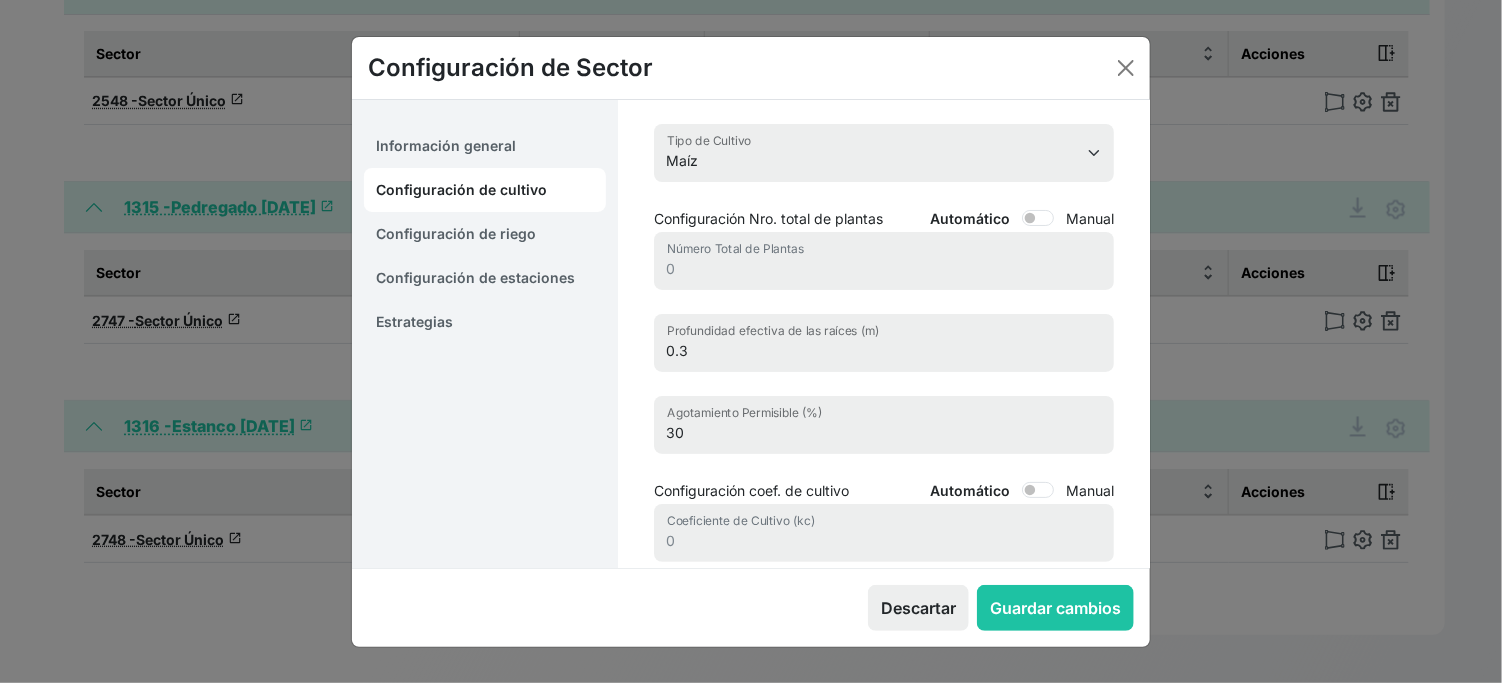 click on "Aguacate   Ajo   Albaricoque   Alcachofa   Alfalfa   Algarrobo   Almendro   Alquejenje   Apio   Arveja   Arándano   Avellano   Berenjena   Berro   Brachiaria   Brócoli   Calabacín   Calabaza   Camelina   Canola   Caqui   Carambola   Caña De Azúcar   Cebada   Cebolla   Cereza   Chirimoya   Ciruela   Citrus   Coco   Coles De Bruselas   Coliflor   Cultivo   Curuba   Cynodon dactylon   Dátil   Espinaca   Espárrago   Forestal   Frejol   Fresa   Fruta De La Pasión   Girasol   Greenes agrostis   Guayaba   Haba   Higo   Jengibre   Judía Verde   Kiwi   Lechuga   Lima   Limón   Litchi   Mandarina   Mango   Mangostán   Maíz   Melocotón   Melón   Nabo   Nashi   Nogal   Níspero   Olivo   Papaya   Patata   Paulownia   Pepino   Pera   Pimiento   Pistacho   Piña   Pomelo   Poroto granado   Poroto verde   Quinoto   Rambután   Remolacha   Repollo   Rábano   Sandía   Tamarillo   Tamarindo   Tomate   Trigo   Viñedo   Yuca   Zanahoria   Zapallo  Tipo de Cultivo  Configuración Nro. total de plantas  Manual 0" at bounding box center (884, 355) 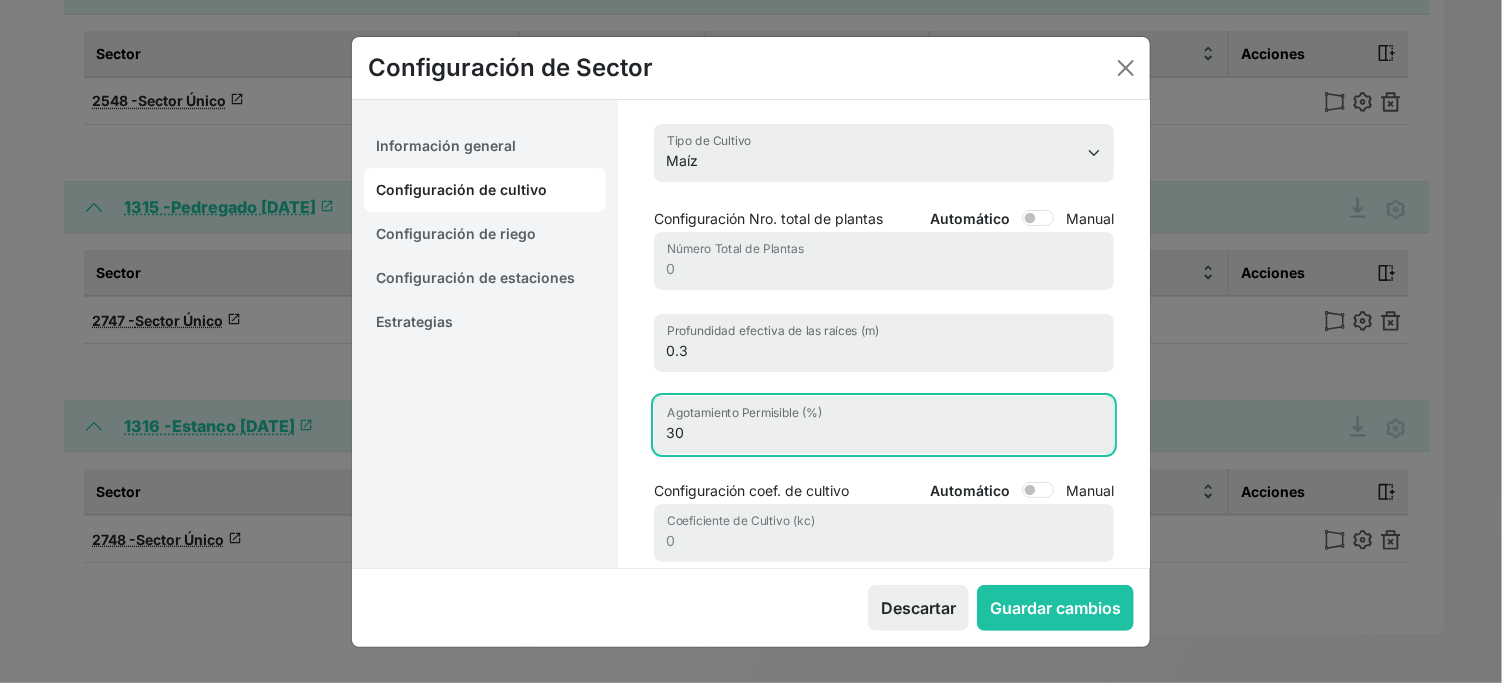 drag, startPoint x: 709, startPoint y: 531, endPoint x: 451, endPoint y: 528, distance: 258.01746 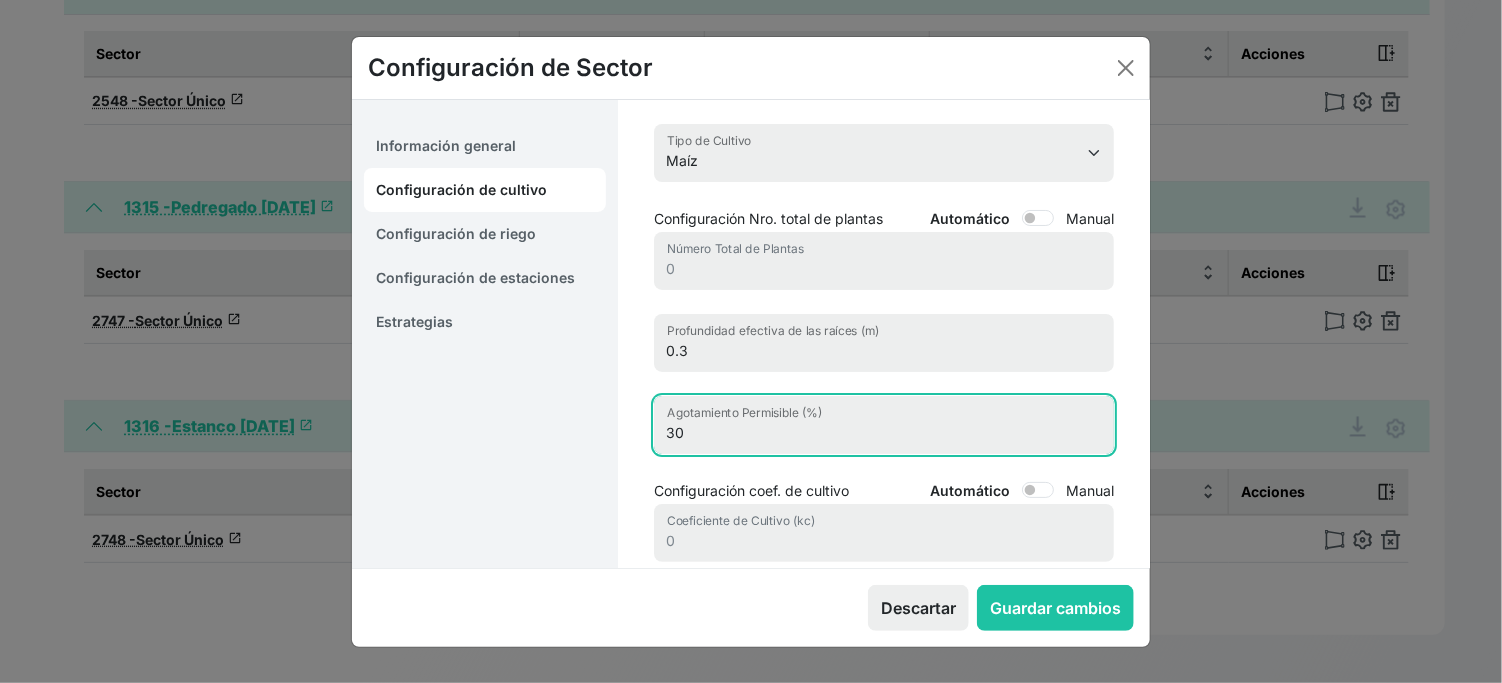 click on "Información general Configuración de cultivo Configuración de riego Configuración de estaciones Estrategias  Aguacate   Ajo   Albaricoque   Alcachofa   Alfalfa   Algarrobo   Almendro   Alquejenje   Apio   Arveja   Arándano   Avellano   Berenjena   Berro   Brachiaria   Brócoli   Calabacín   Calabaza   Camelina   Canola   Caqui   Carambola   Caña De Azúcar   Cebada   Cebolla   Cereza   Chirimoya   Ciruela   Citrus   Coco   Coles De Bruselas   Coliflor   Cultivo   Curuba   Cynodon dactylon   Dátil   Espinaca   Espárrago   Forestal   Frejol   Fresa   Fruta De La Pasión   Girasol   Greenes agrostis   Guayaba   Haba   Higo   Jengibre   Judía Verde   Kiwi   Lechuga   Lima   Limón   Litchi   Mandarina   Mango   Mangostán   Maíz   Melocotón   Melón   Nabo   Nashi   Nogal   Níspero   Olivo   Papaya   Patata   Paulownia   Pepino   Pera   Pimiento   Pistacho   Piña   Pomelo   Poroto granado   Poroto verde   Quinoto   Rambután   Remolacha   Repollo   Rábano   Sandía   Tamarillo   Tamarindo   Tomate" at bounding box center [751, 334] 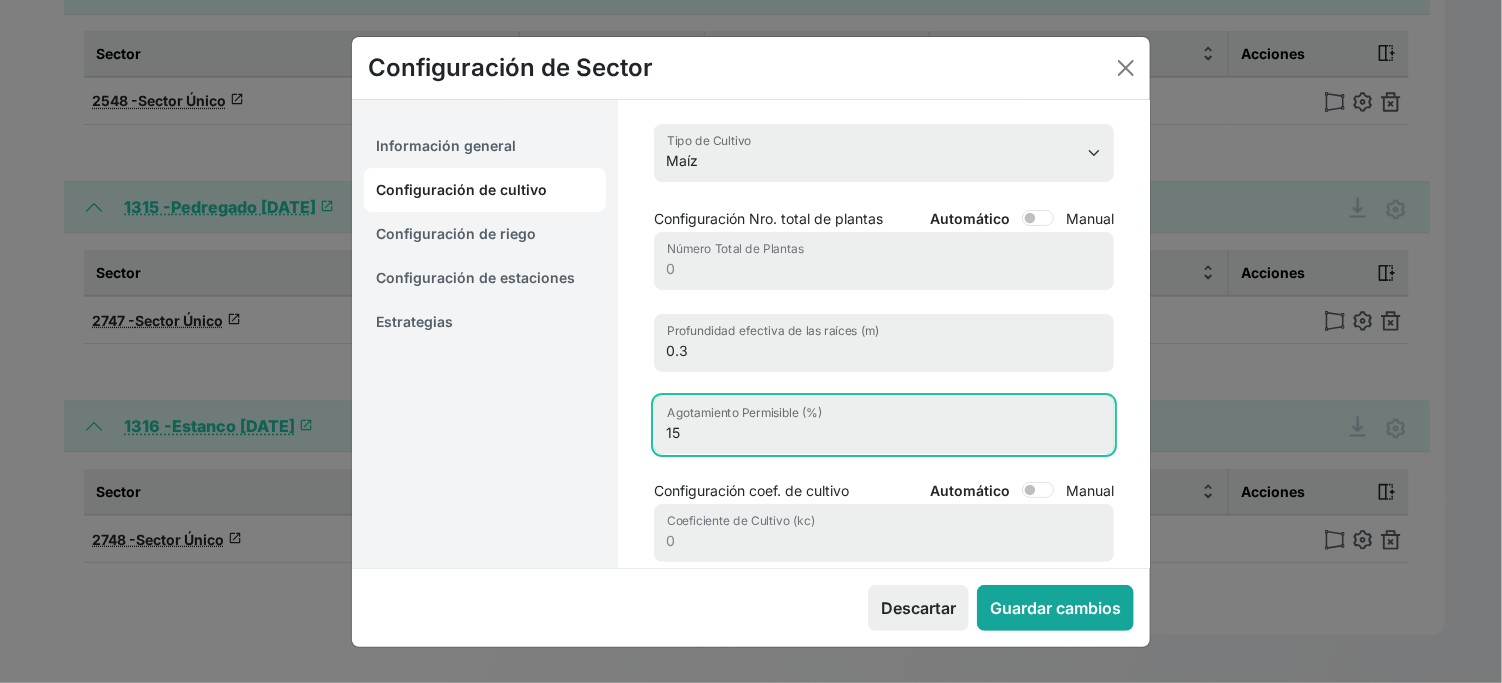 type on "15" 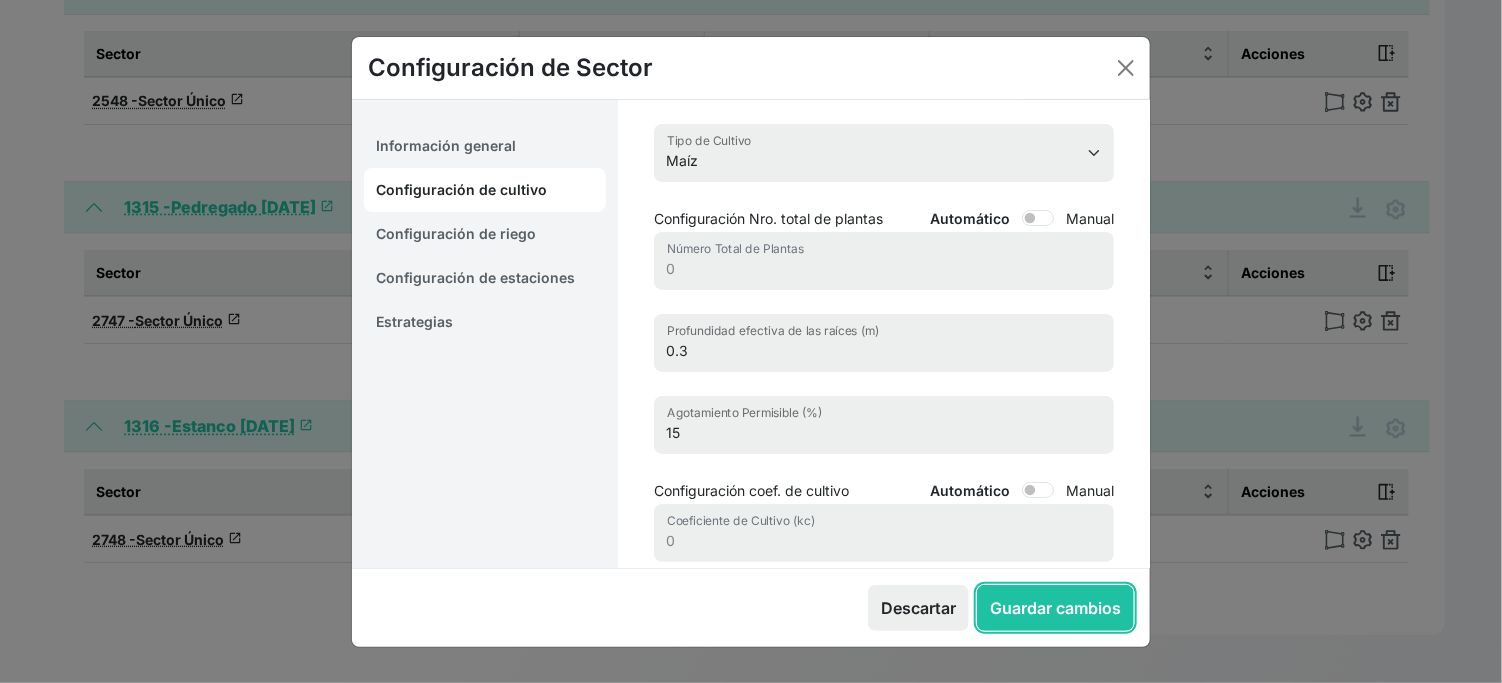 drag, startPoint x: 999, startPoint y: 626, endPoint x: 580, endPoint y: 615, distance: 419.14438 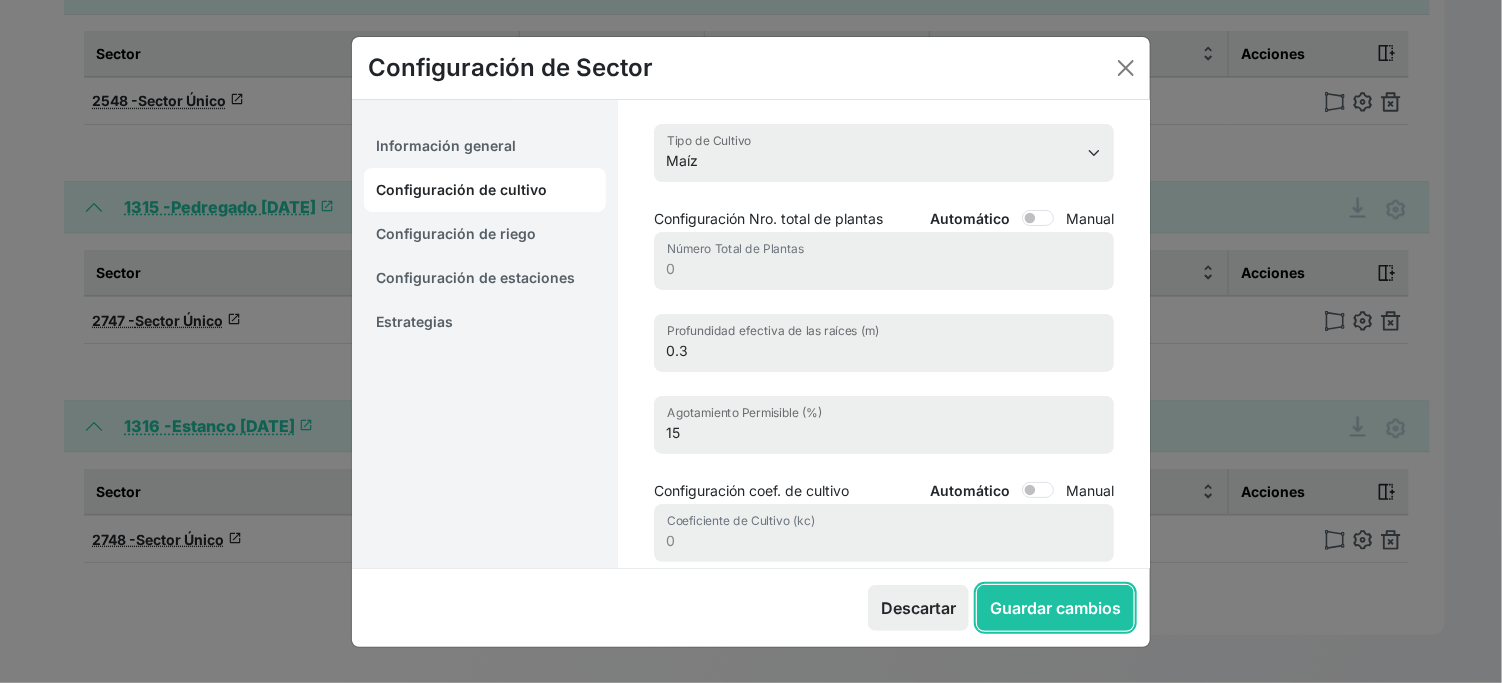 click on "Descartar   Guardar cambios" at bounding box center (751, 607) 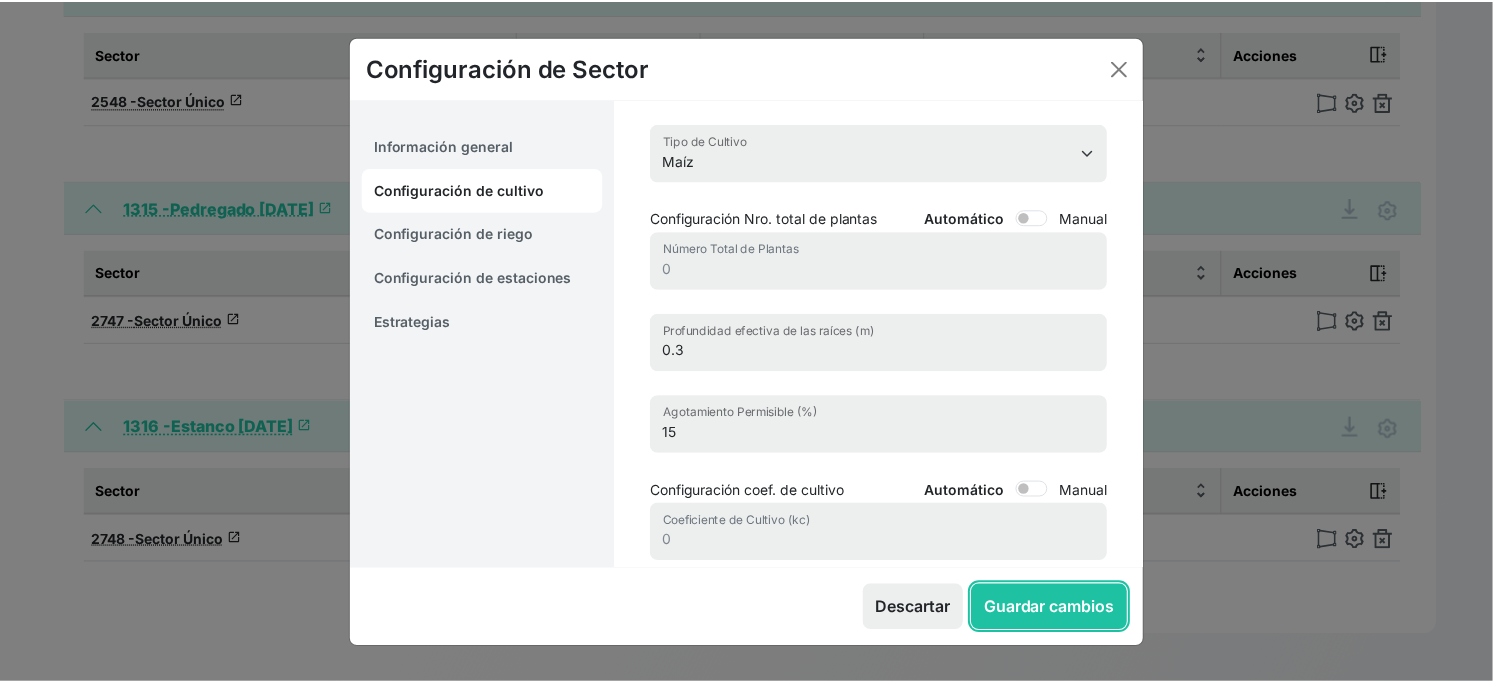 scroll, scrollTop: 18, scrollLeft: 0, axis: vertical 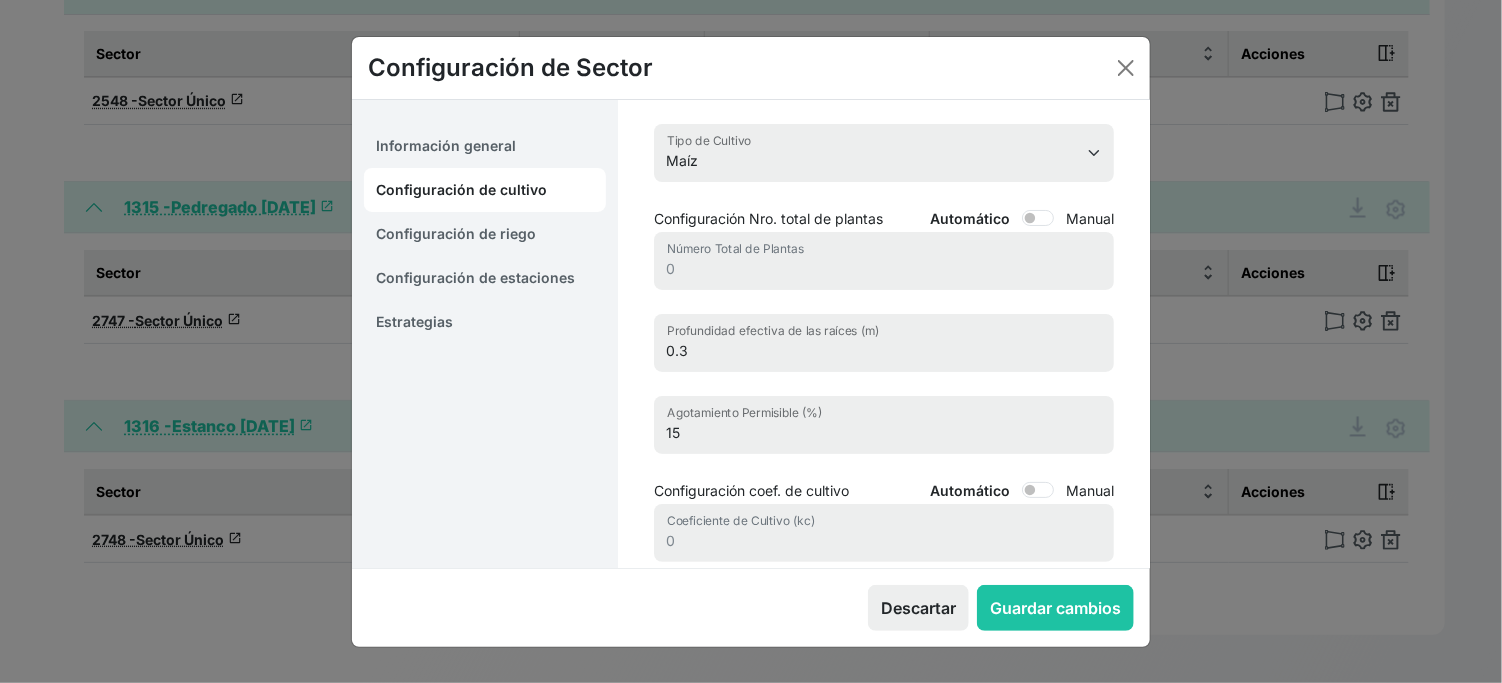 click on "Configuración de riego" at bounding box center (485, 234) 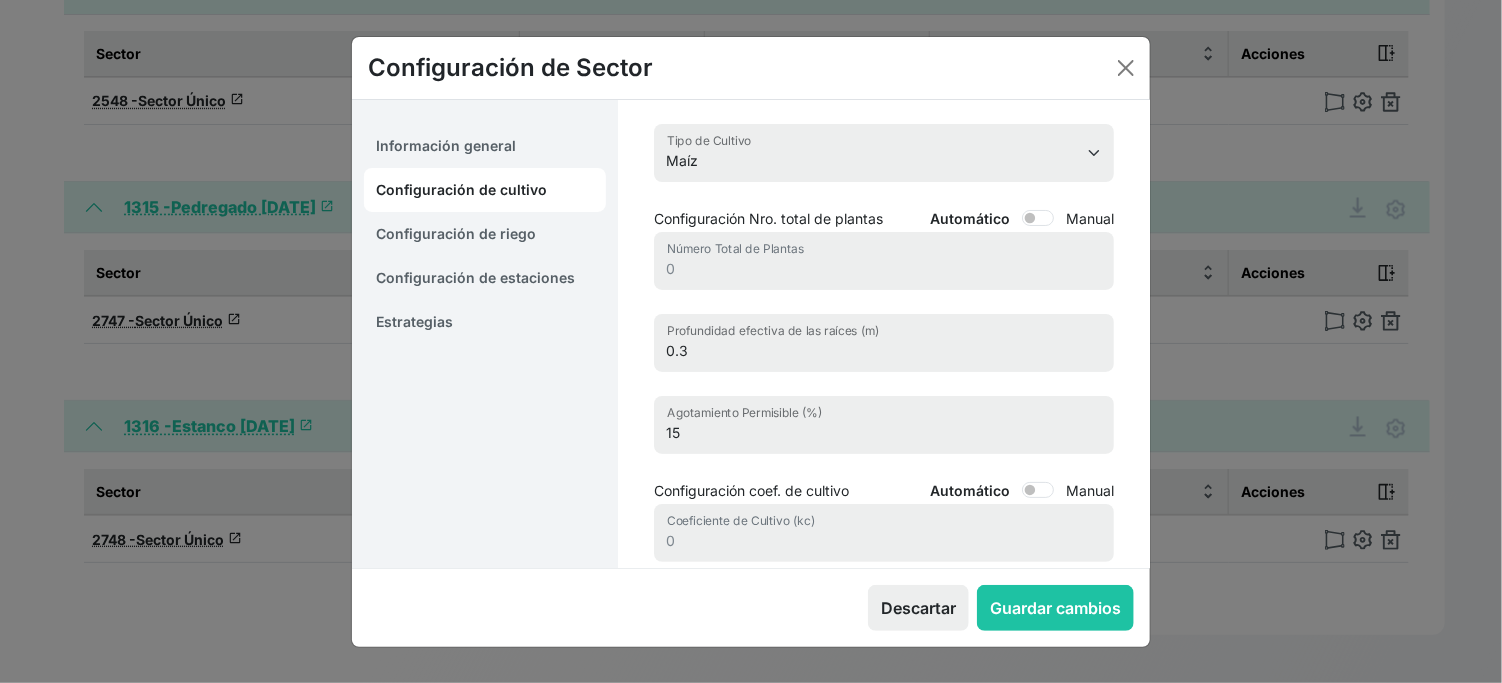select on "4" 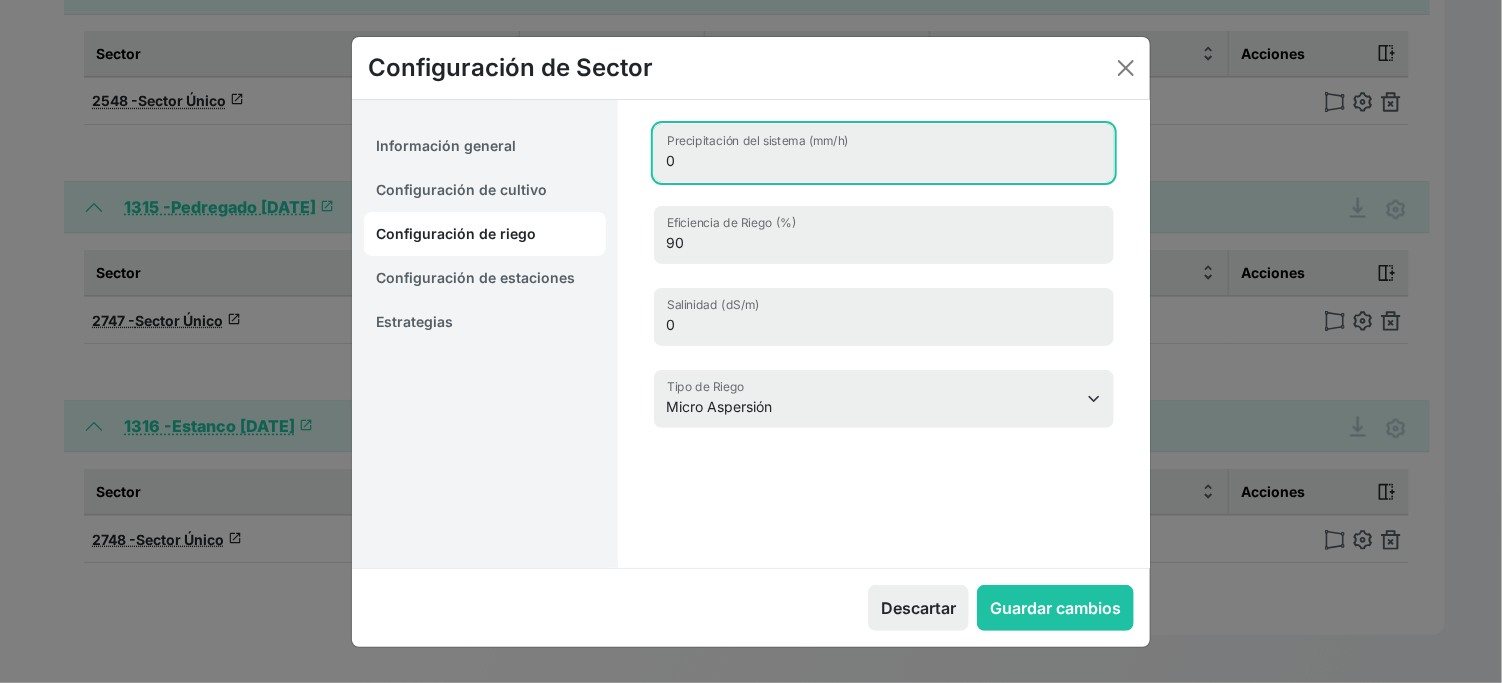 drag, startPoint x: 770, startPoint y: 162, endPoint x: 394, endPoint y: 105, distance: 380.29593 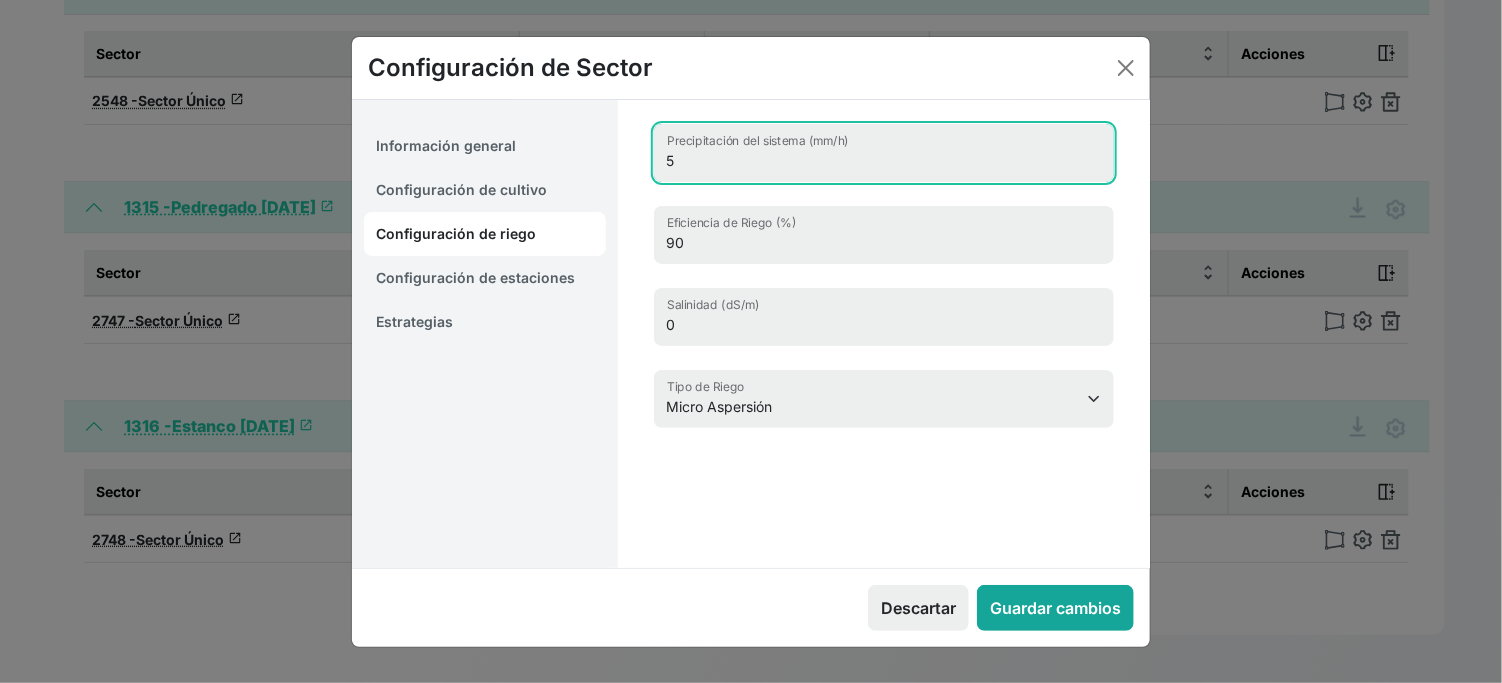 type on "5" 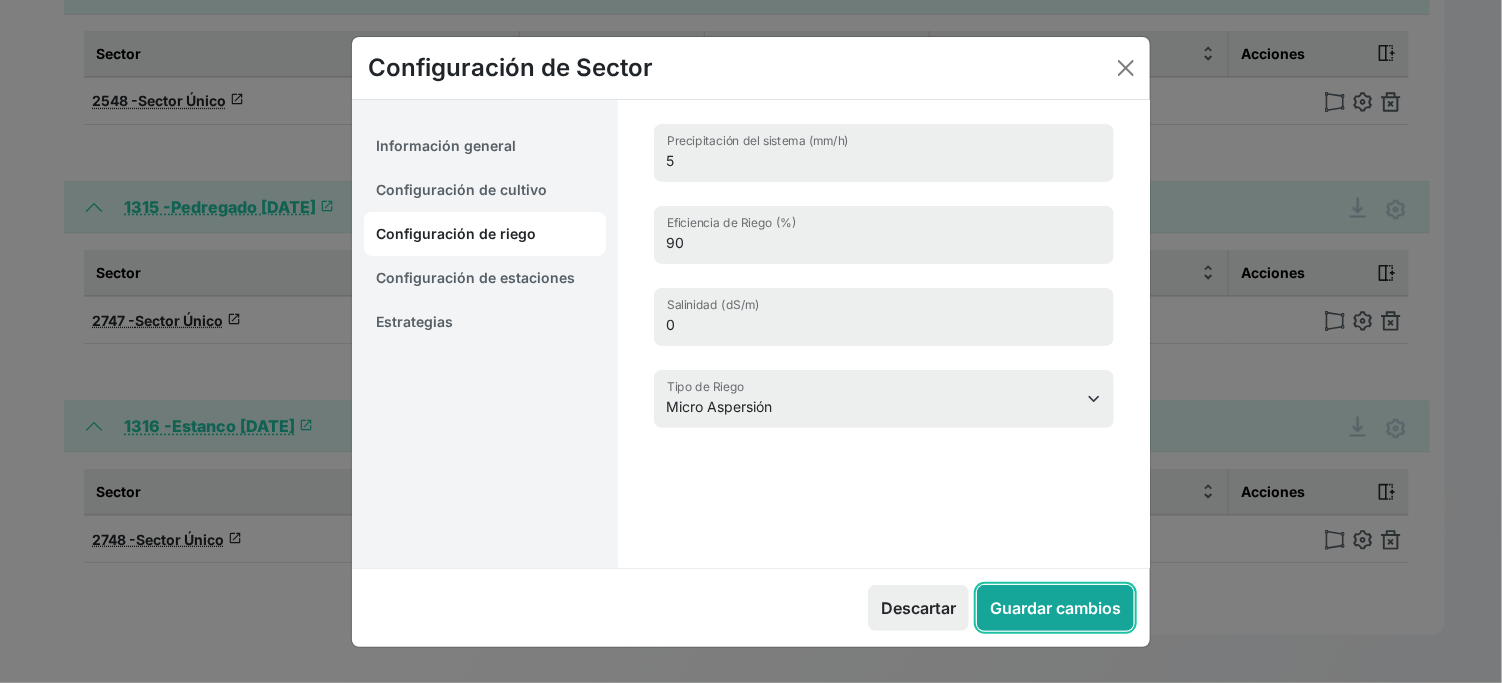click on "Guardar cambios" at bounding box center [1055, 608] 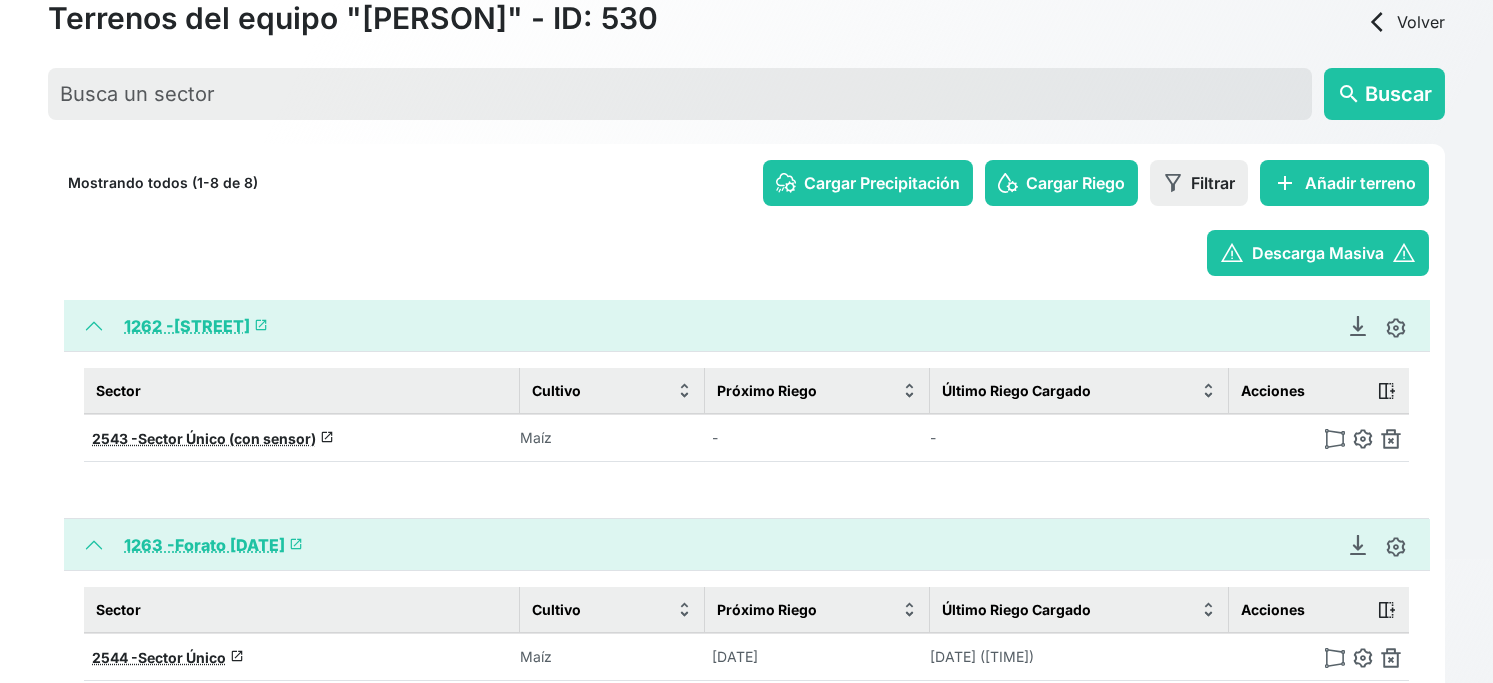 scroll, scrollTop: 0, scrollLeft: 0, axis: both 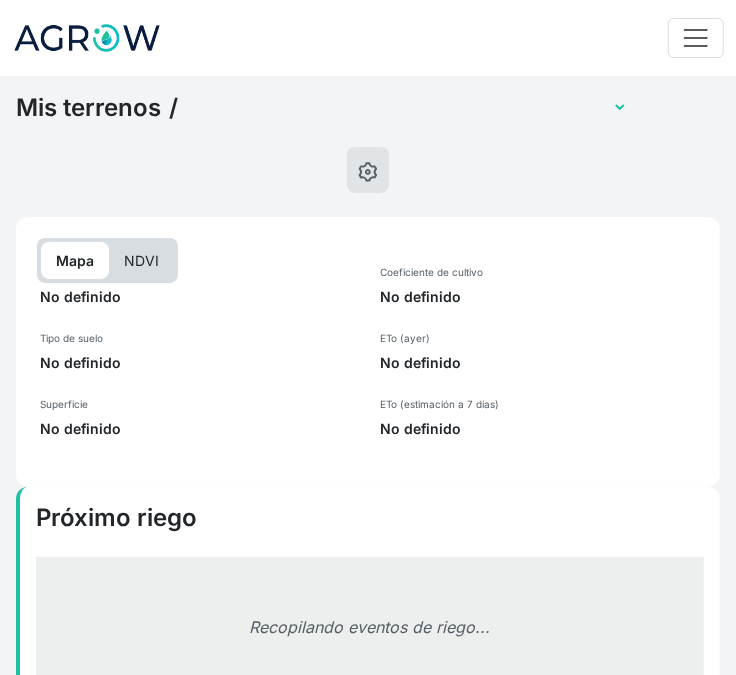 select on "2510" 